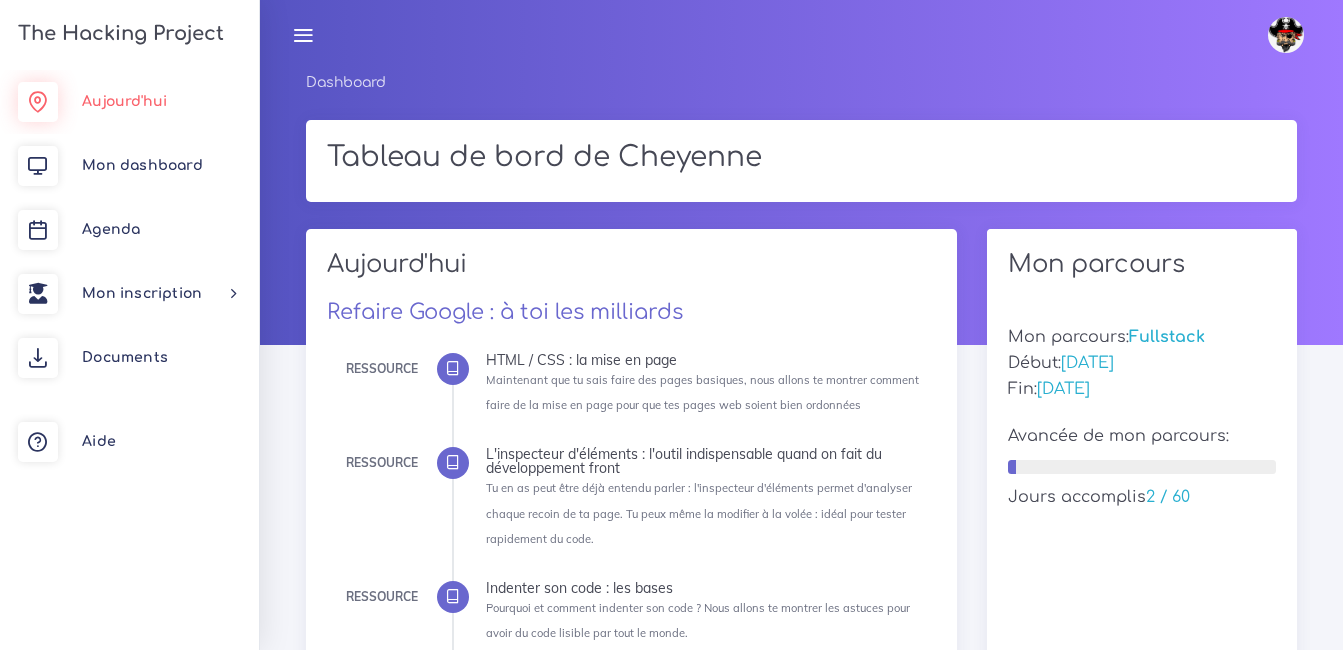 scroll, scrollTop: 0, scrollLeft: 0, axis: both 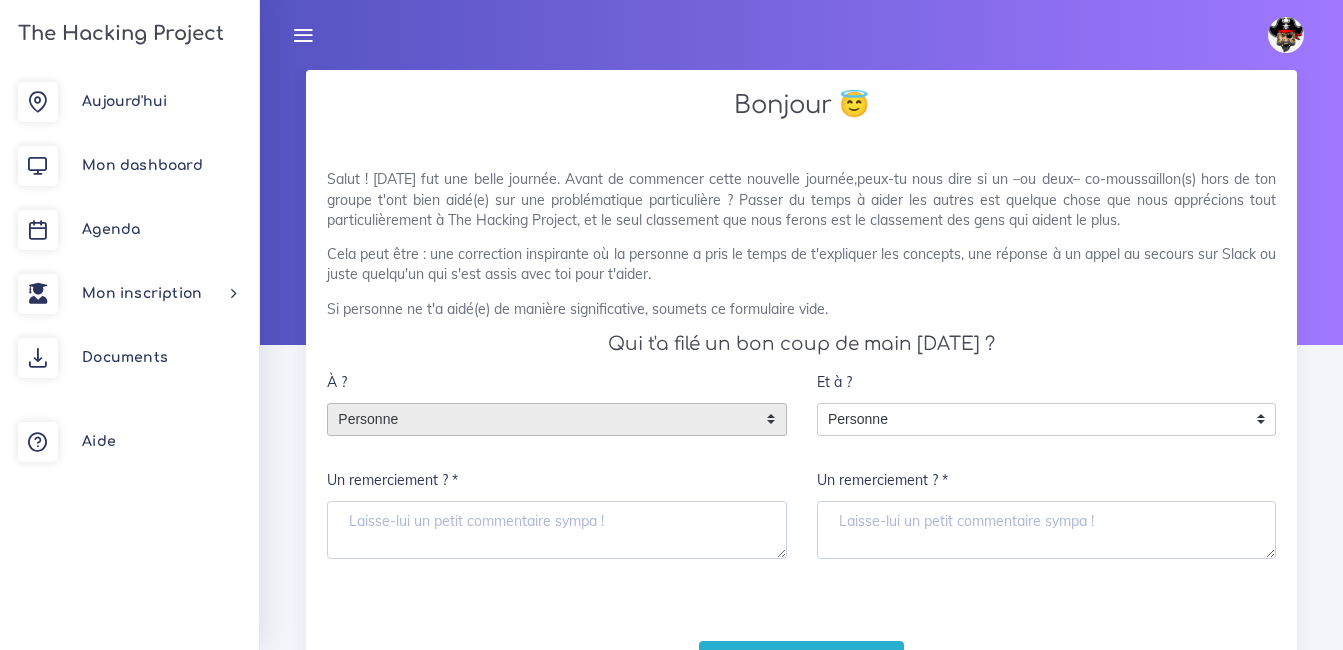 click on "Personne" at bounding box center [542, 420] 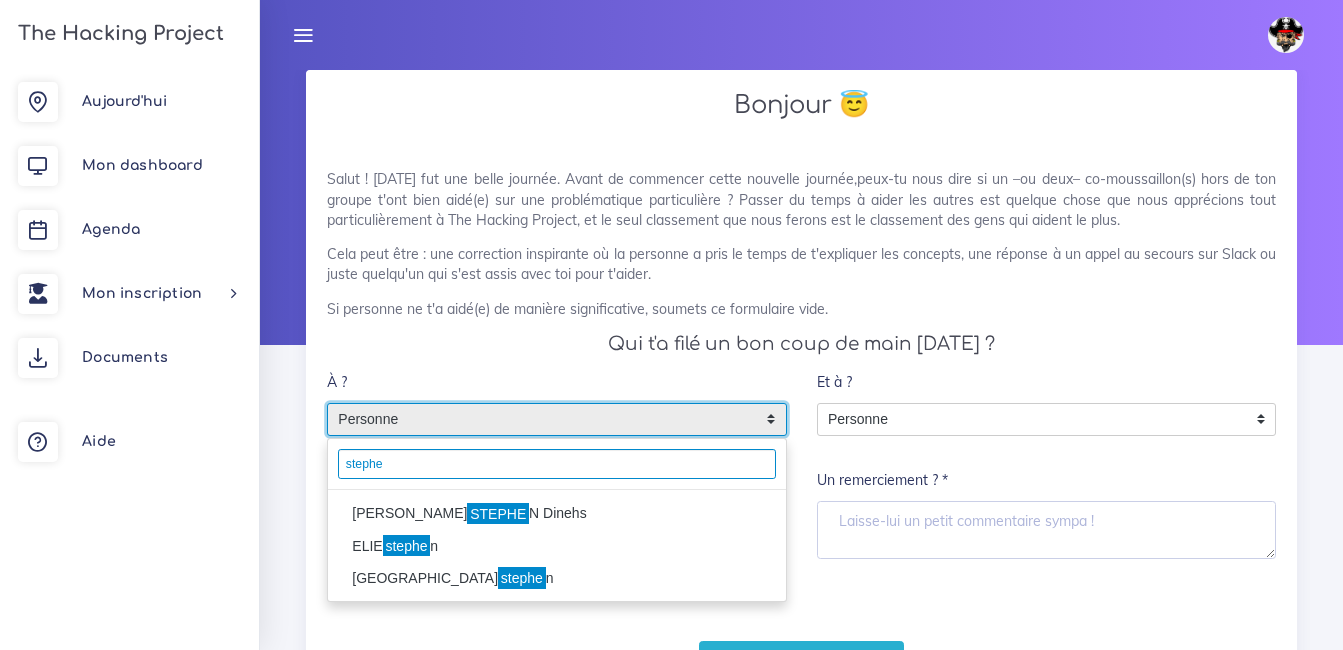 type on "stephe" 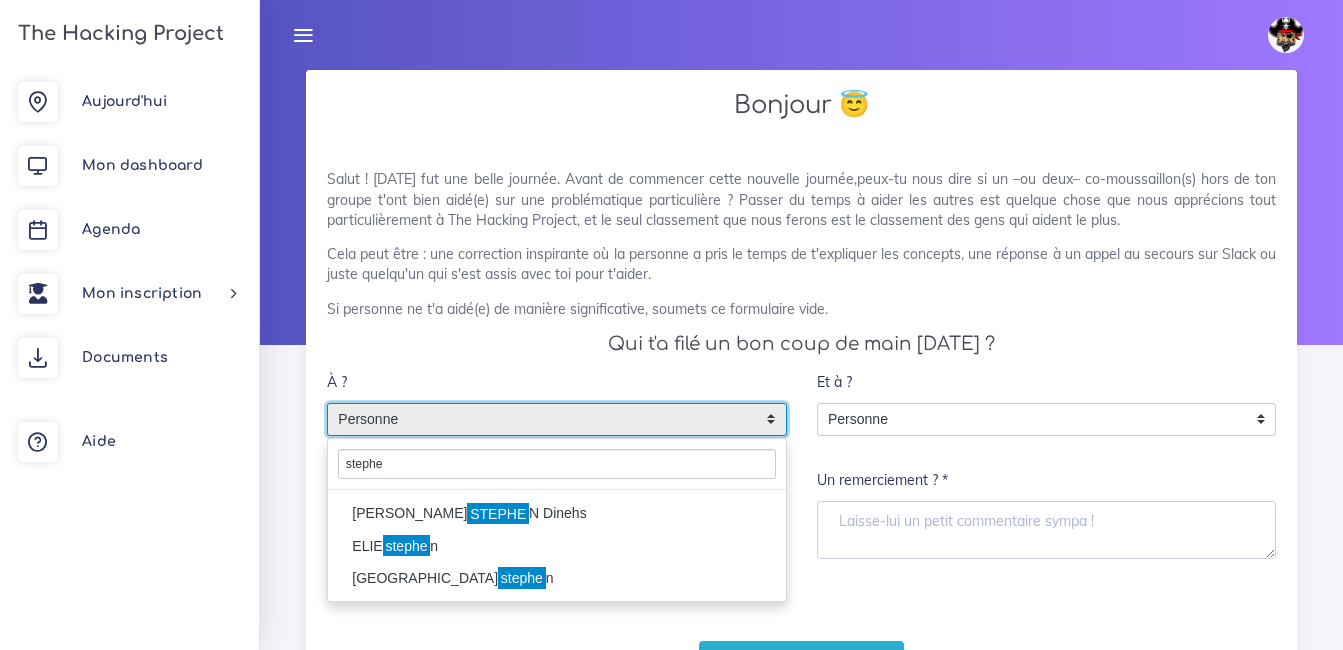 click on "stephe" at bounding box center [522, 578] 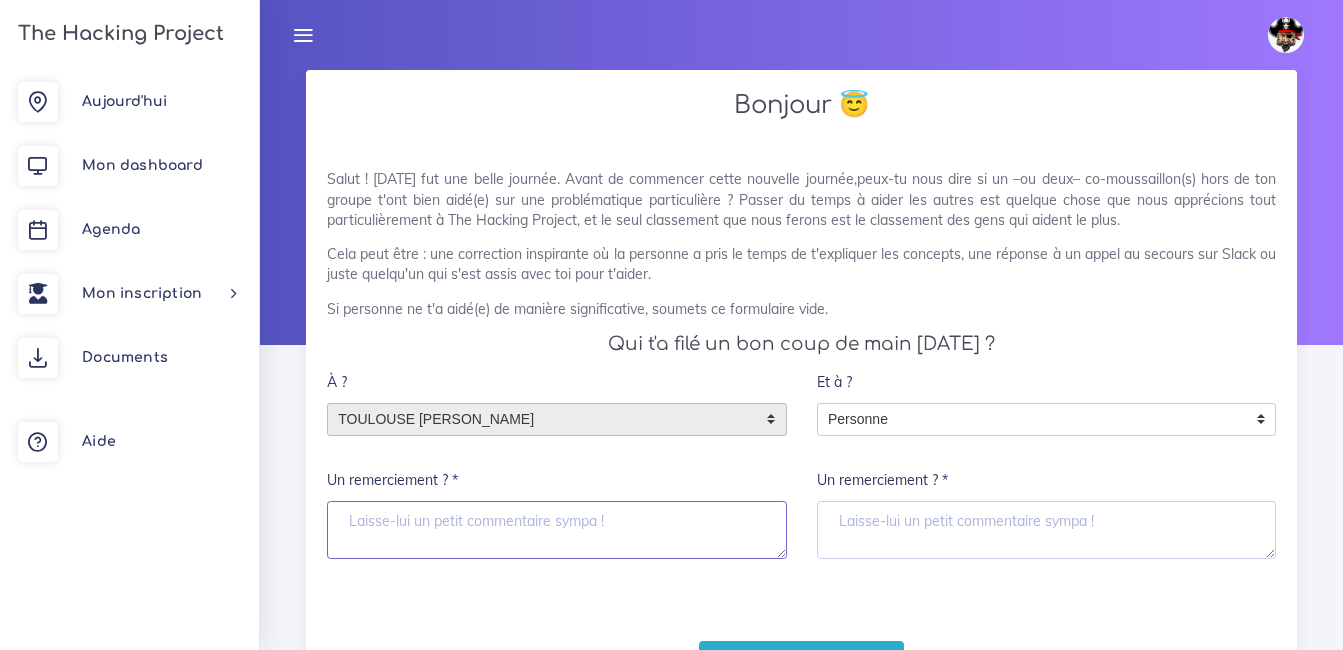 click on "Un remerciement ? *" at bounding box center [557, 530] 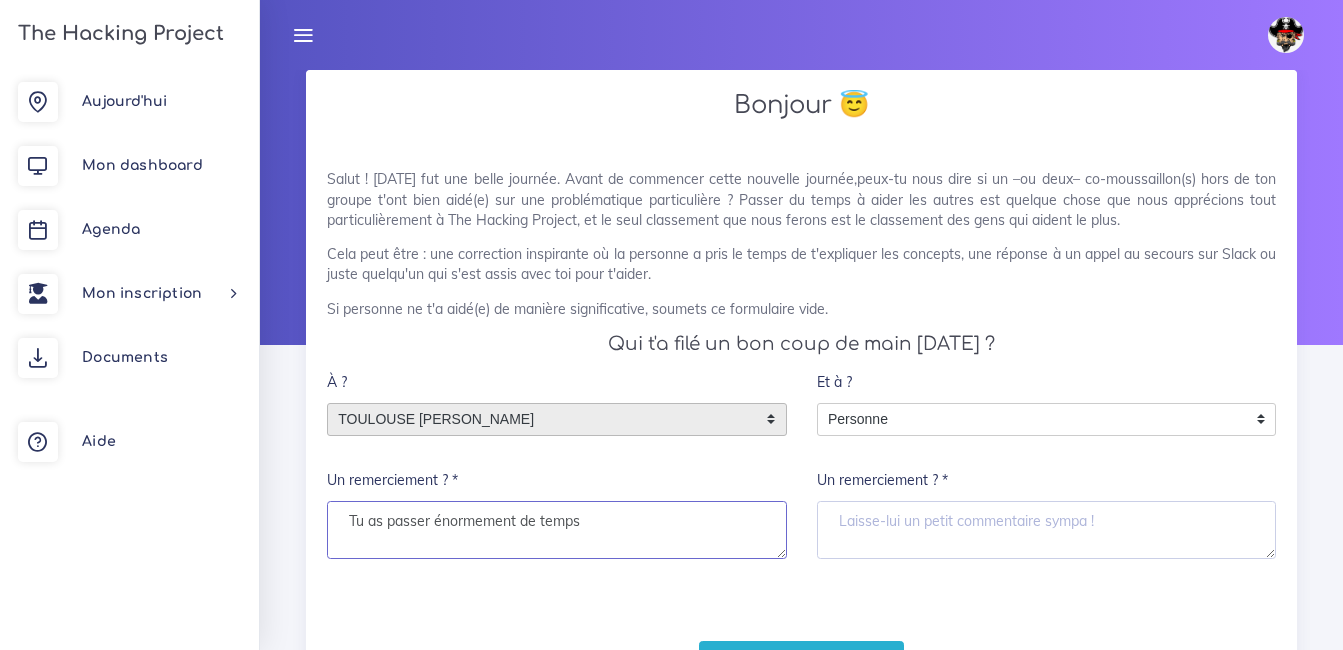 click on "Tu as passer énormement de temps" at bounding box center (557, 530) 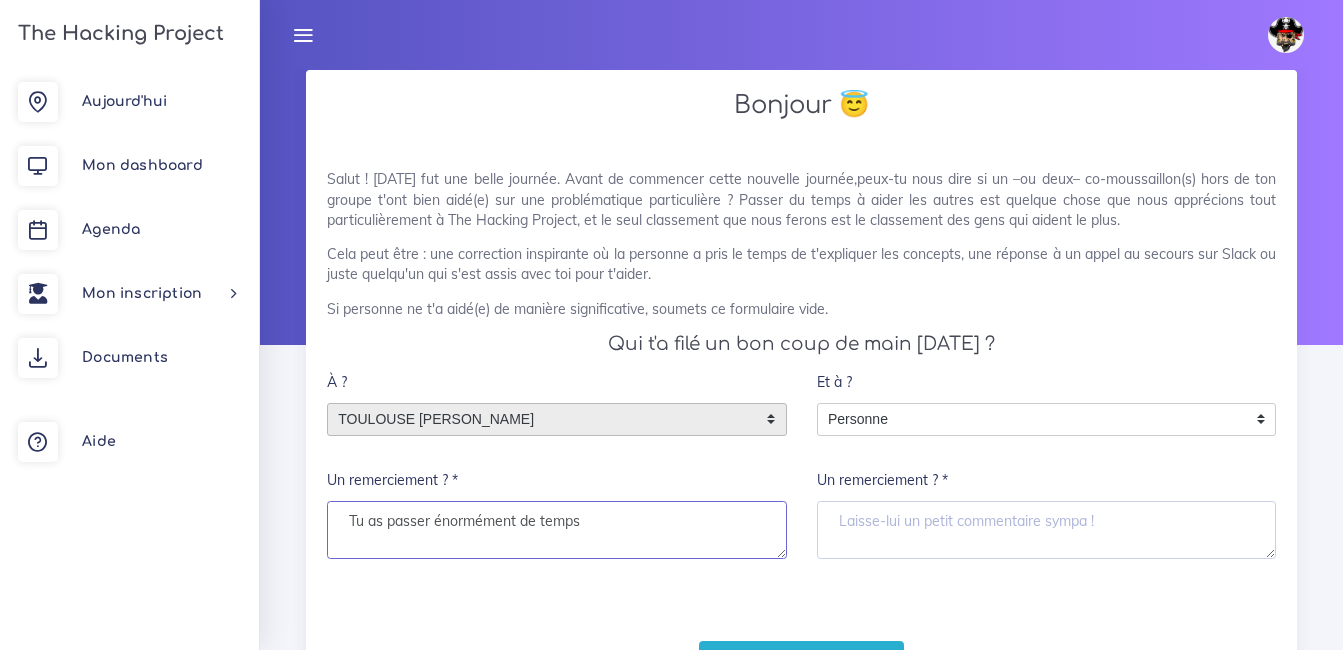 click on "Tu as passer énormément de temps" at bounding box center [557, 530] 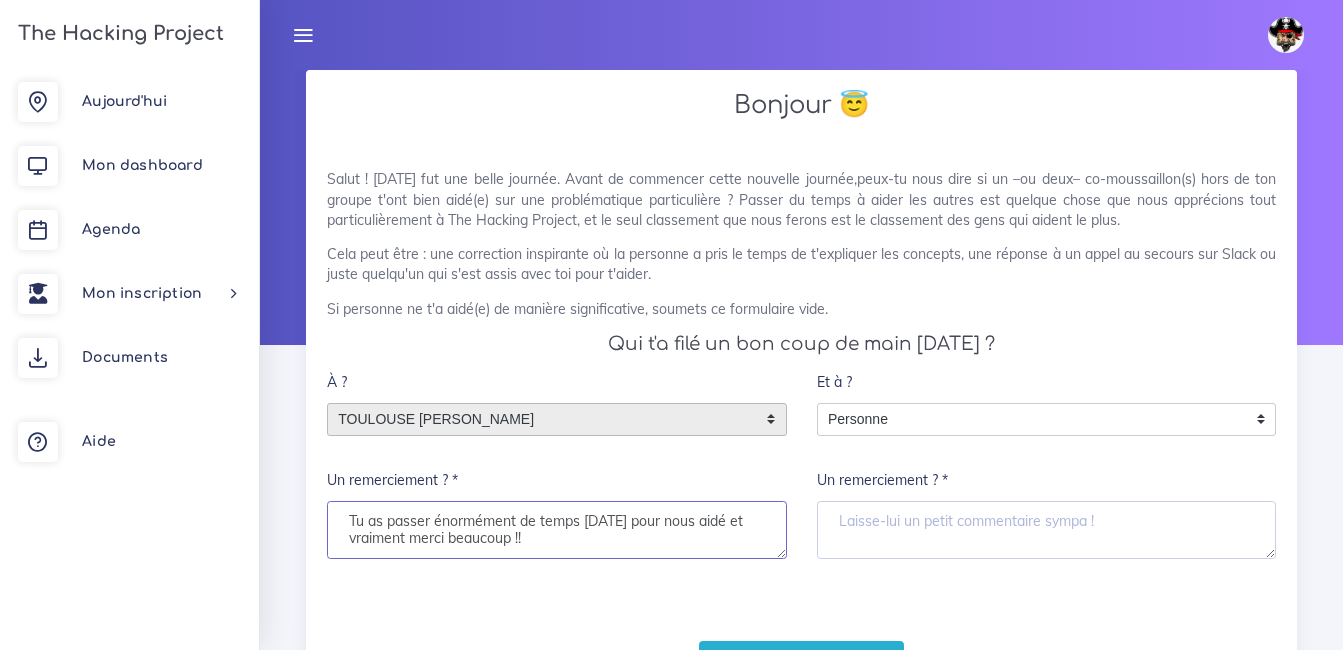 scroll, scrollTop: 7, scrollLeft: 0, axis: vertical 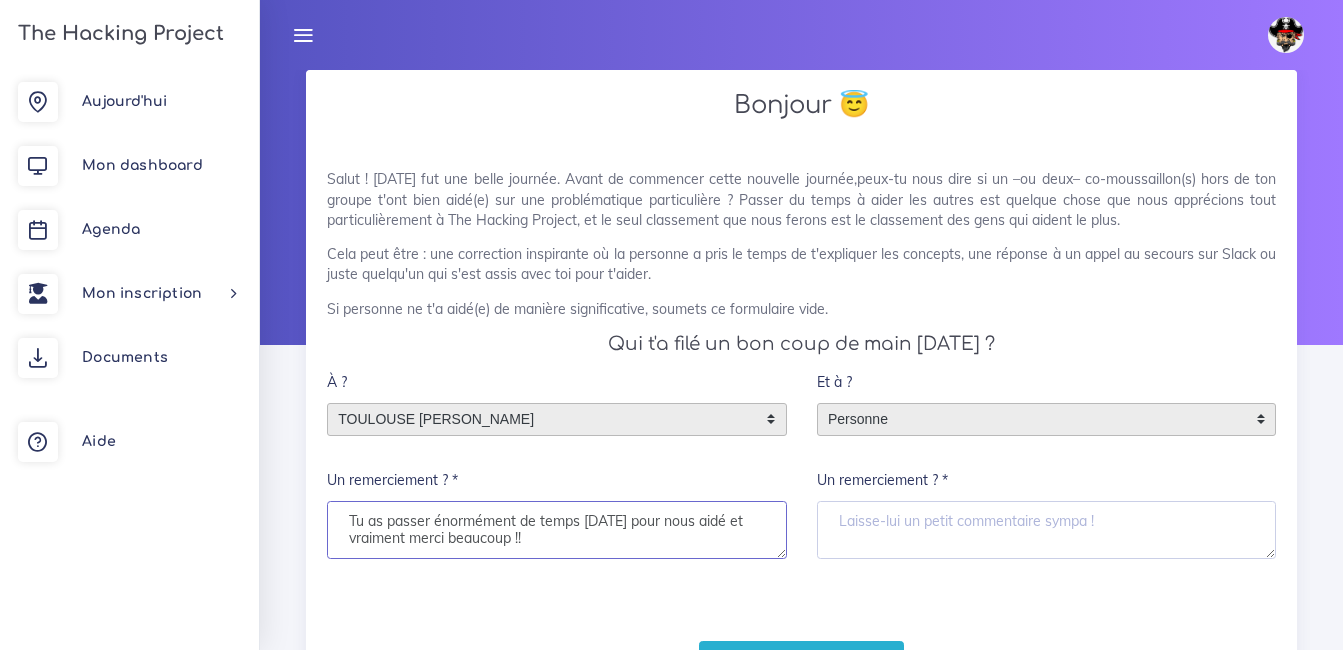 type on "Tu as passer énormément de temps hier pour nous aidé et vraiment merci beaucoup !!" 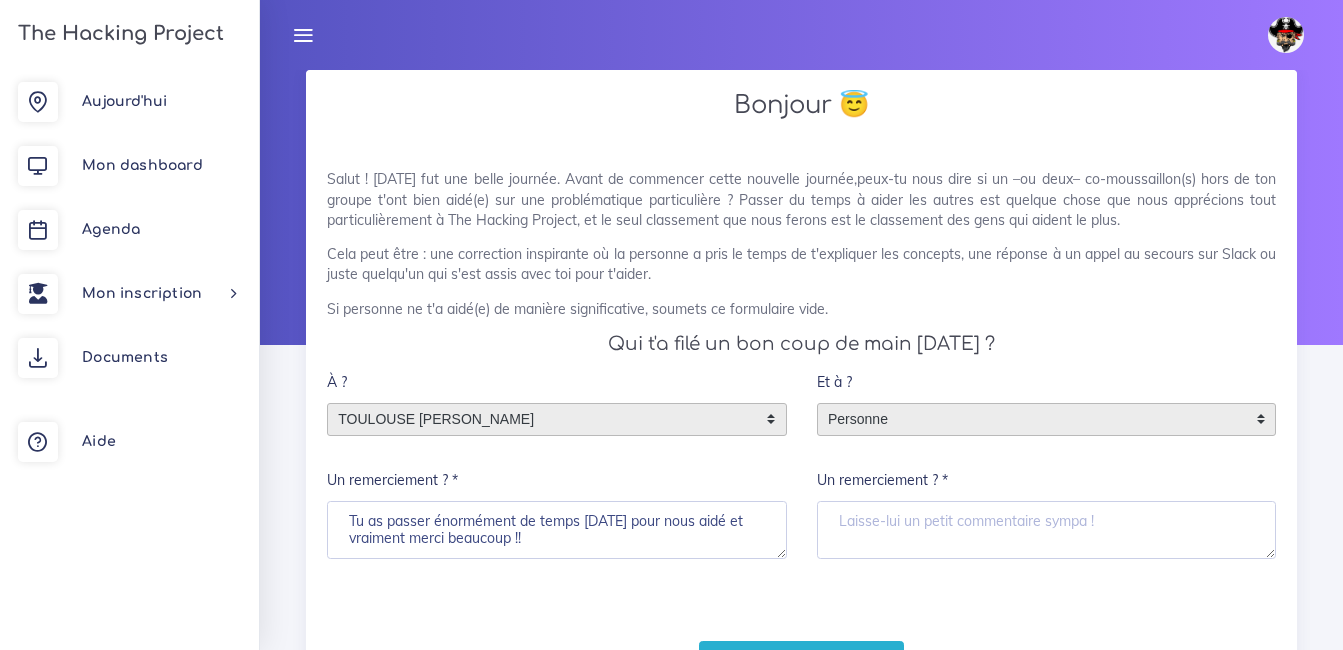 click on "Personne" at bounding box center [1032, 420] 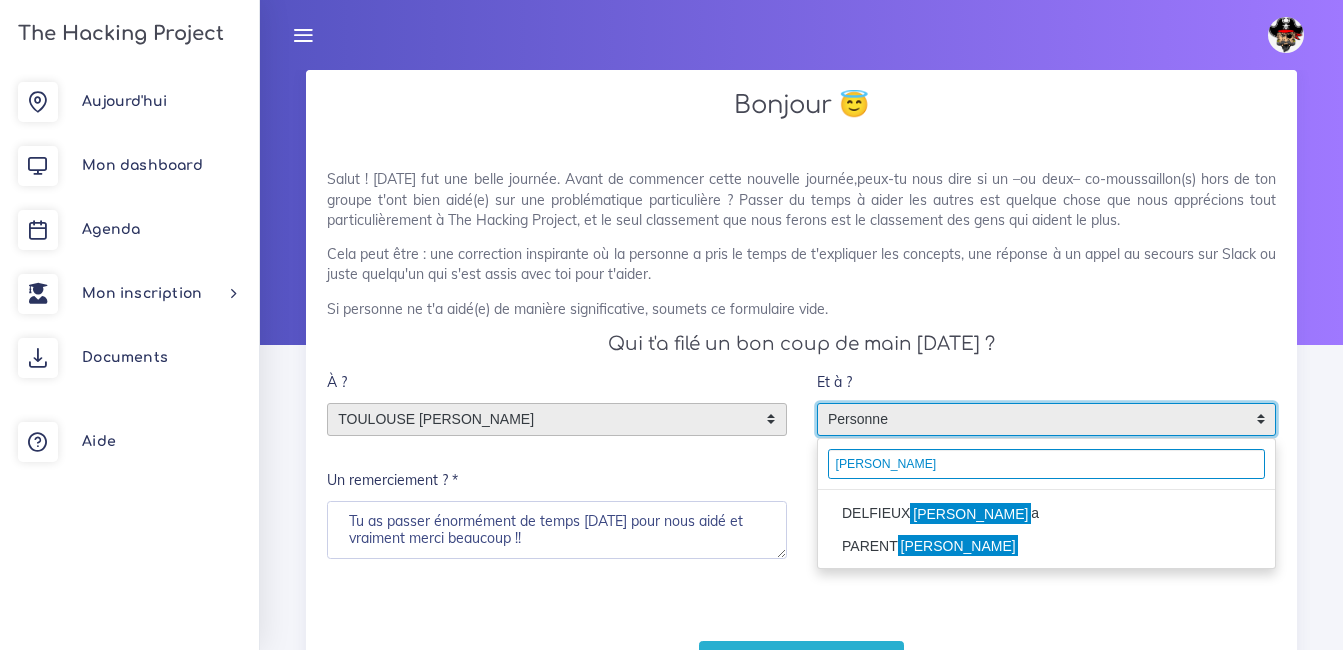 type on "johann" 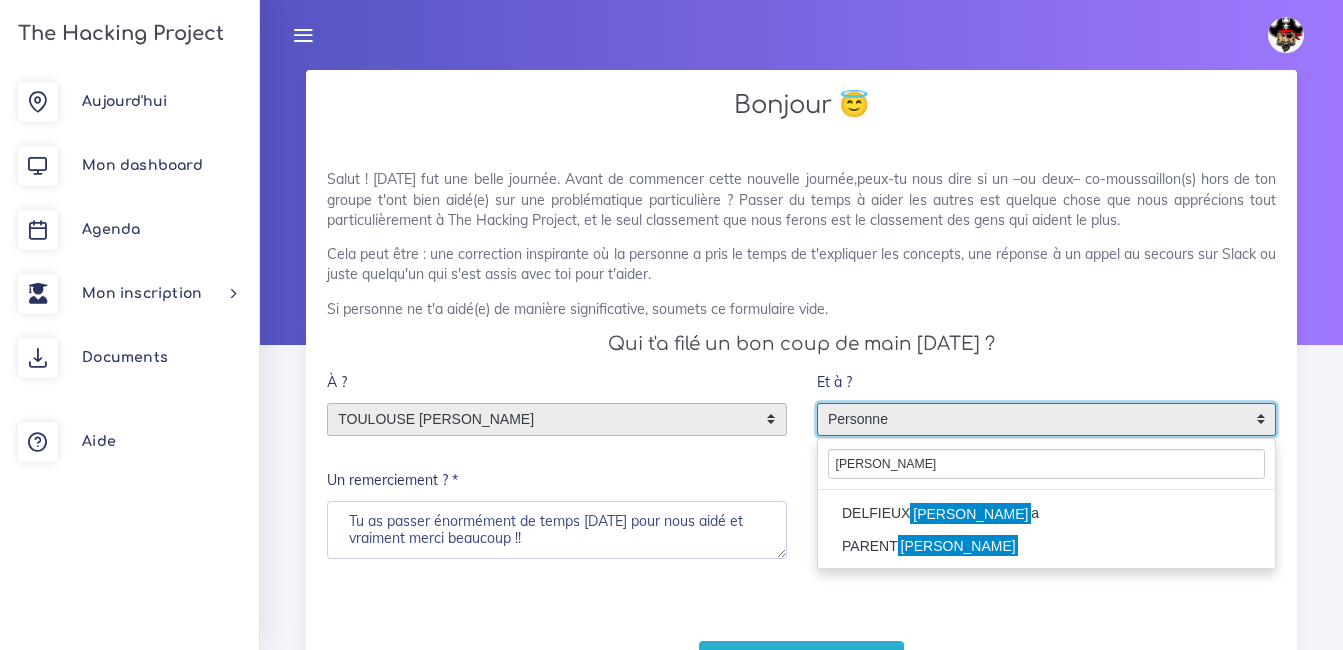click on "johann" at bounding box center (970, 514) 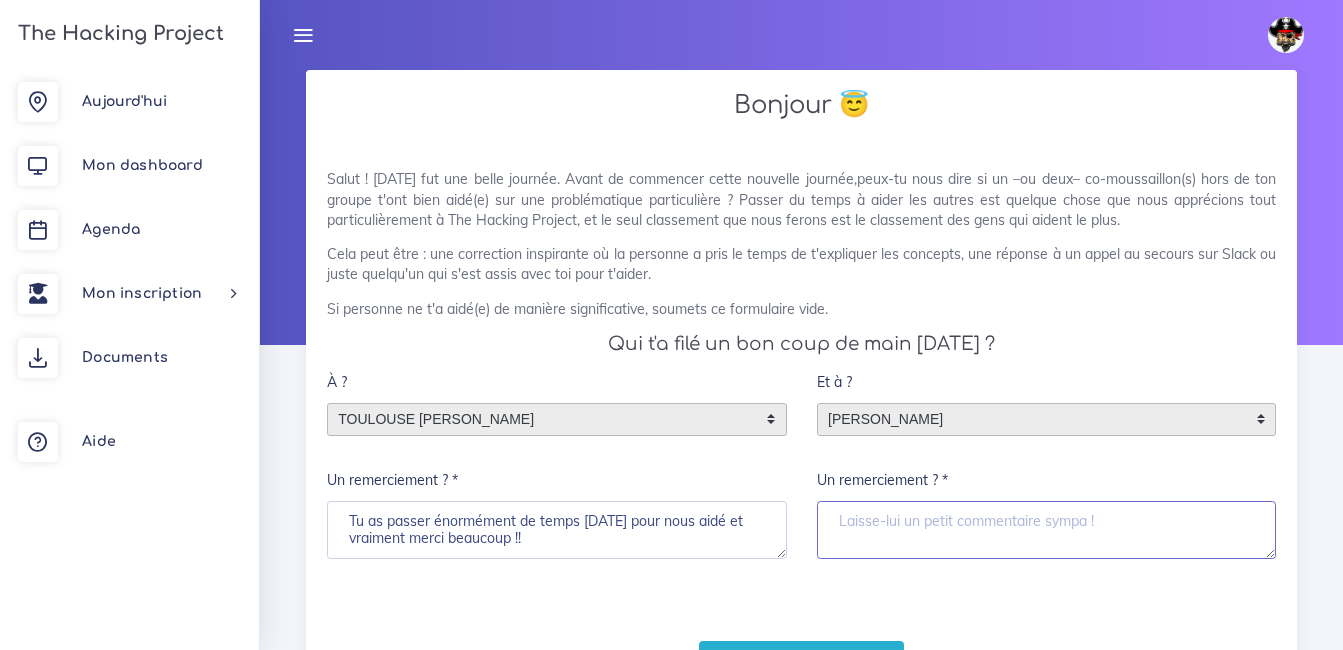click on "Un remerciement ? *" at bounding box center [1047, 530] 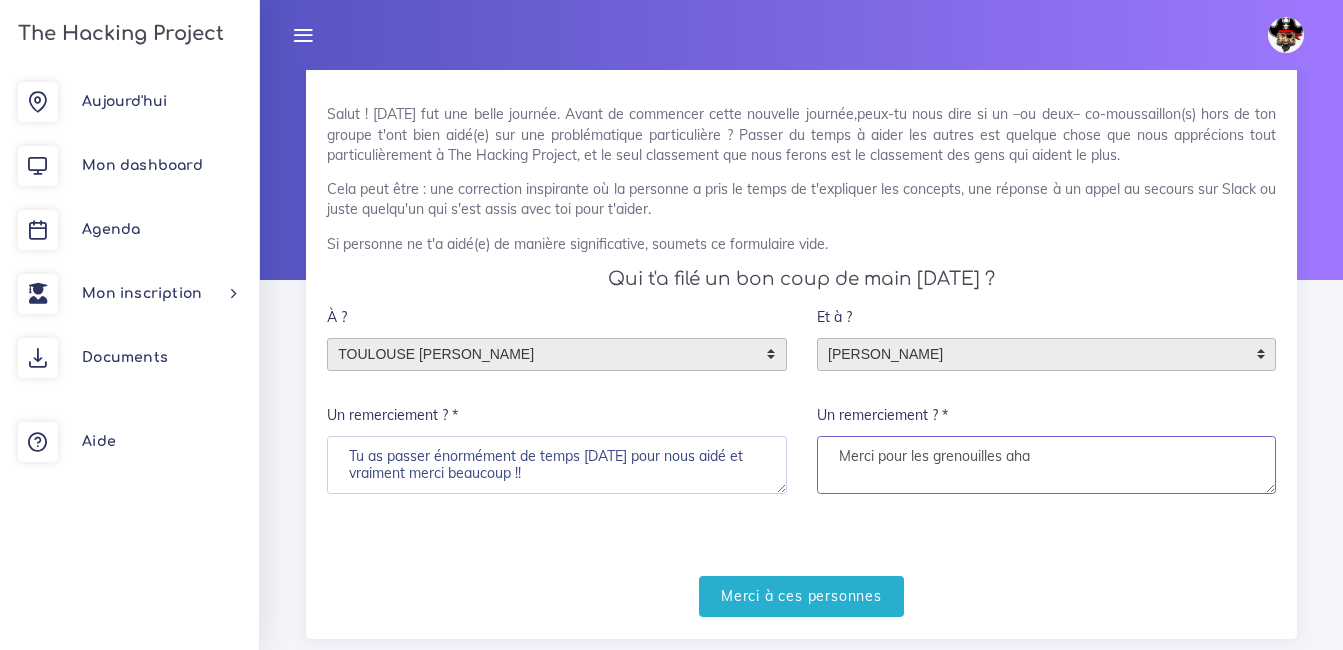 scroll, scrollTop: 100, scrollLeft: 0, axis: vertical 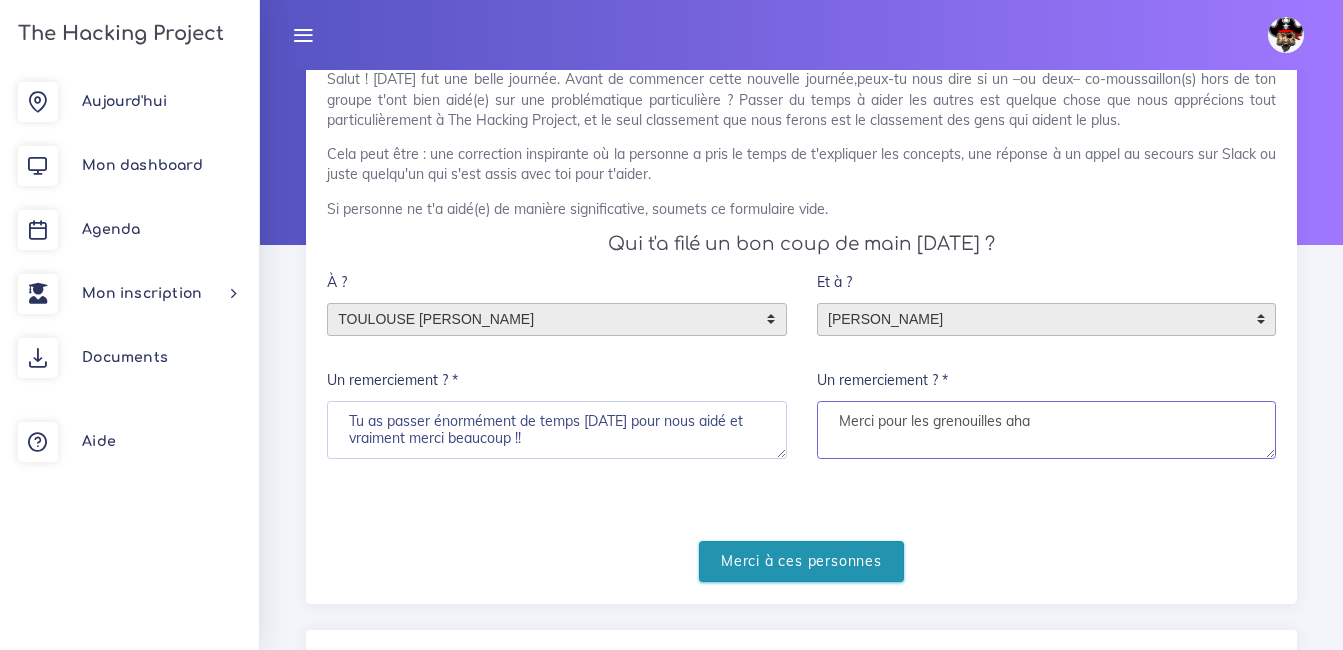 type on "Merci pour les grenouilles aha" 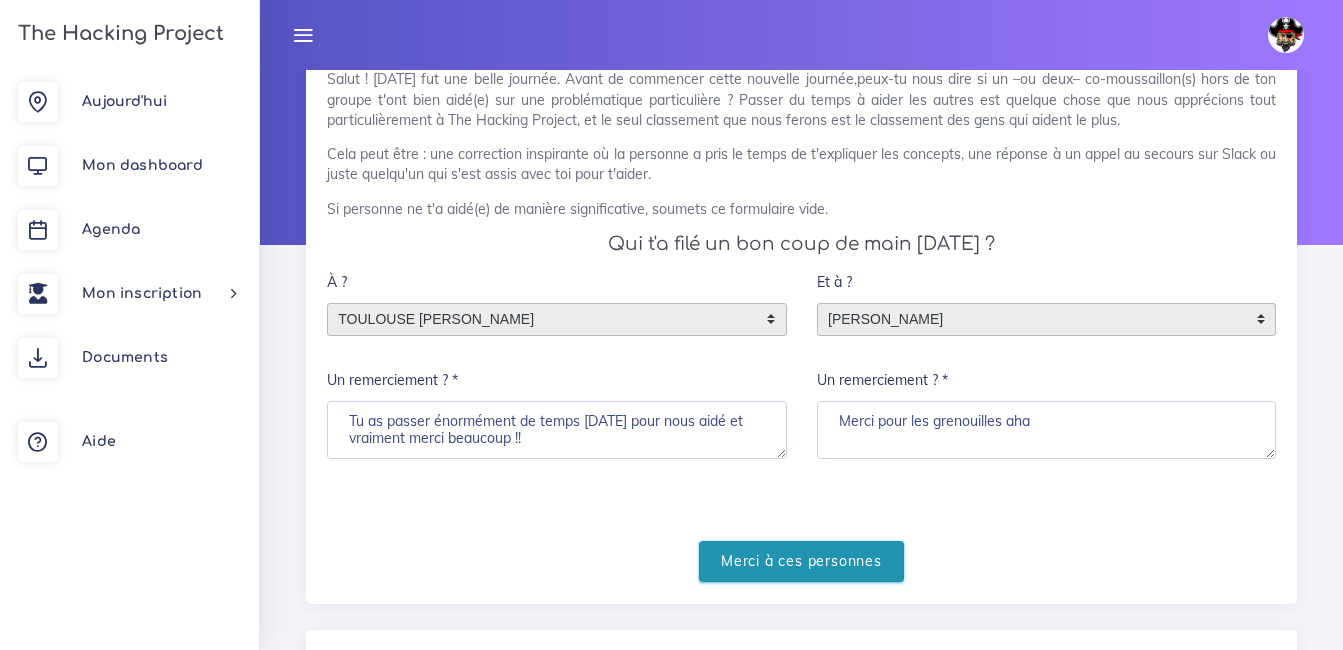 click on "Merci à ces personnes" at bounding box center (801, 561) 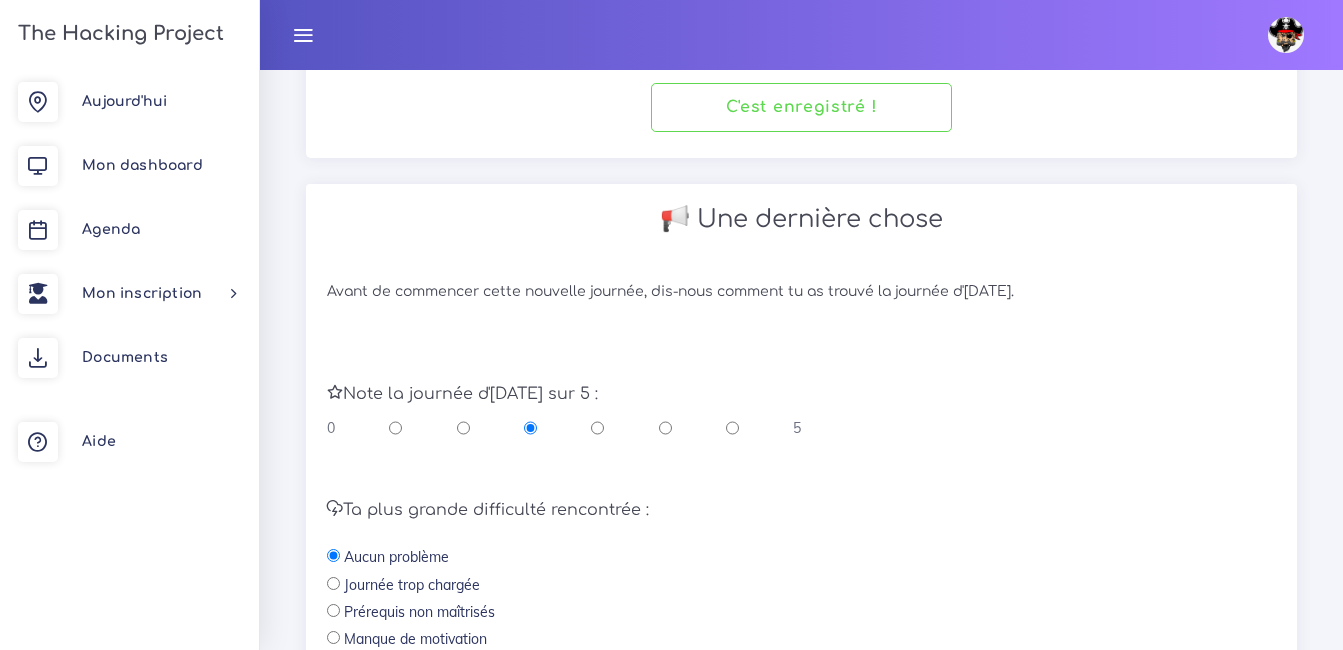 scroll, scrollTop: 400, scrollLeft: 0, axis: vertical 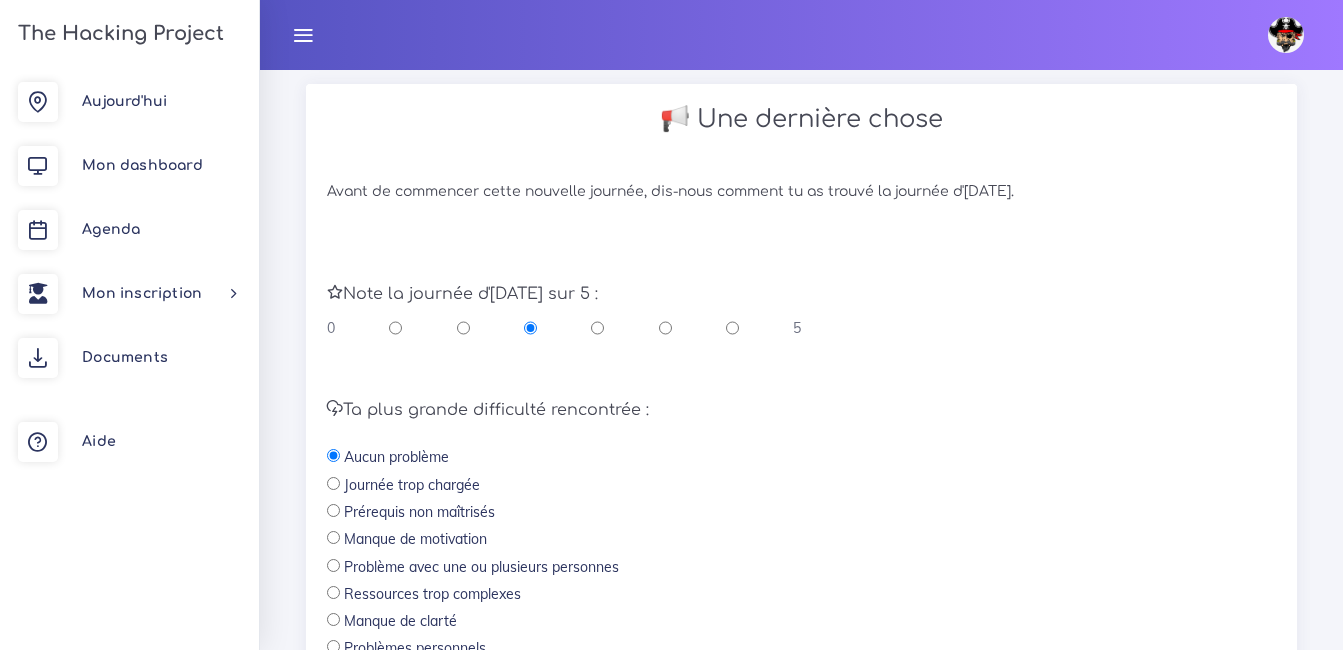 click at bounding box center [463, 328] 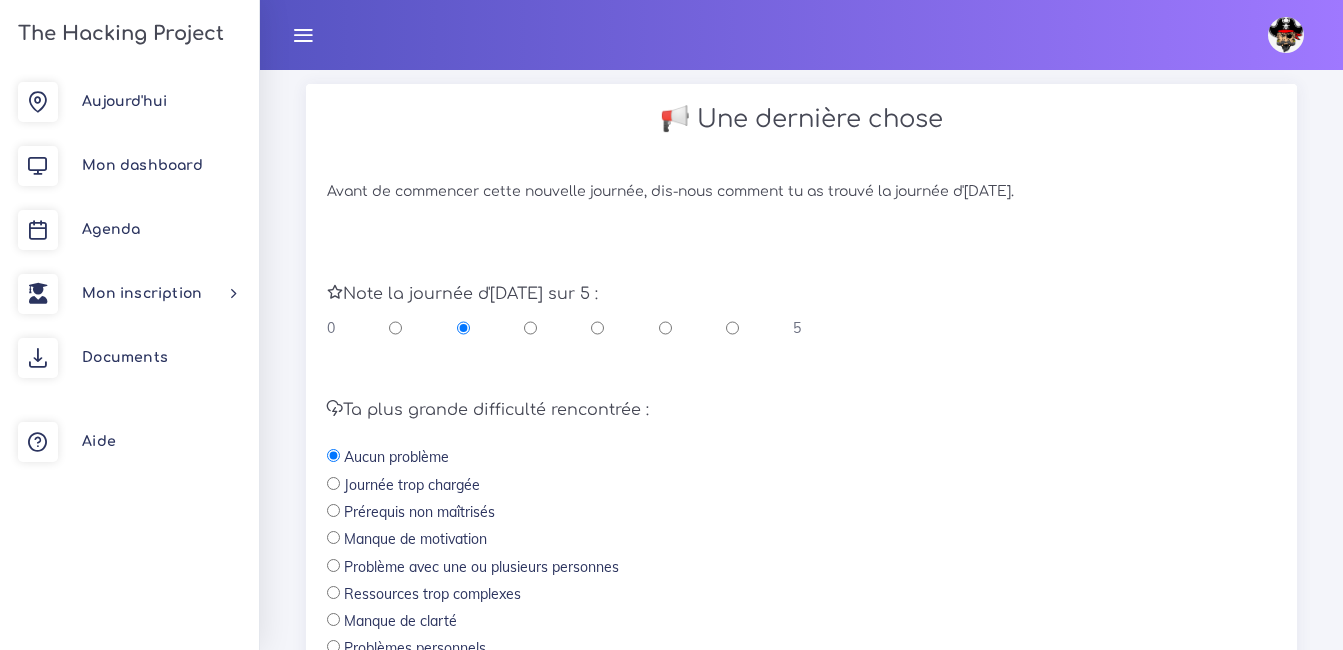 scroll, scrollTop: 500, scrollLeft: 0, axis: vertical 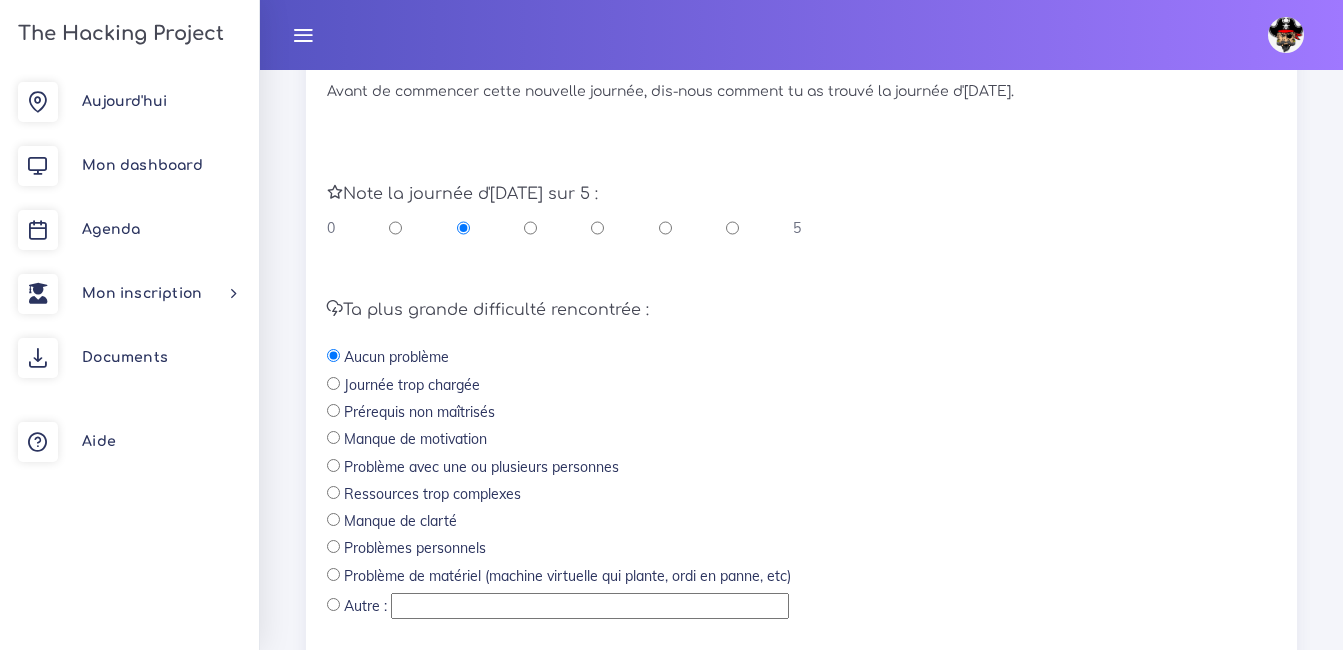 click at bounding box center (590, 606) 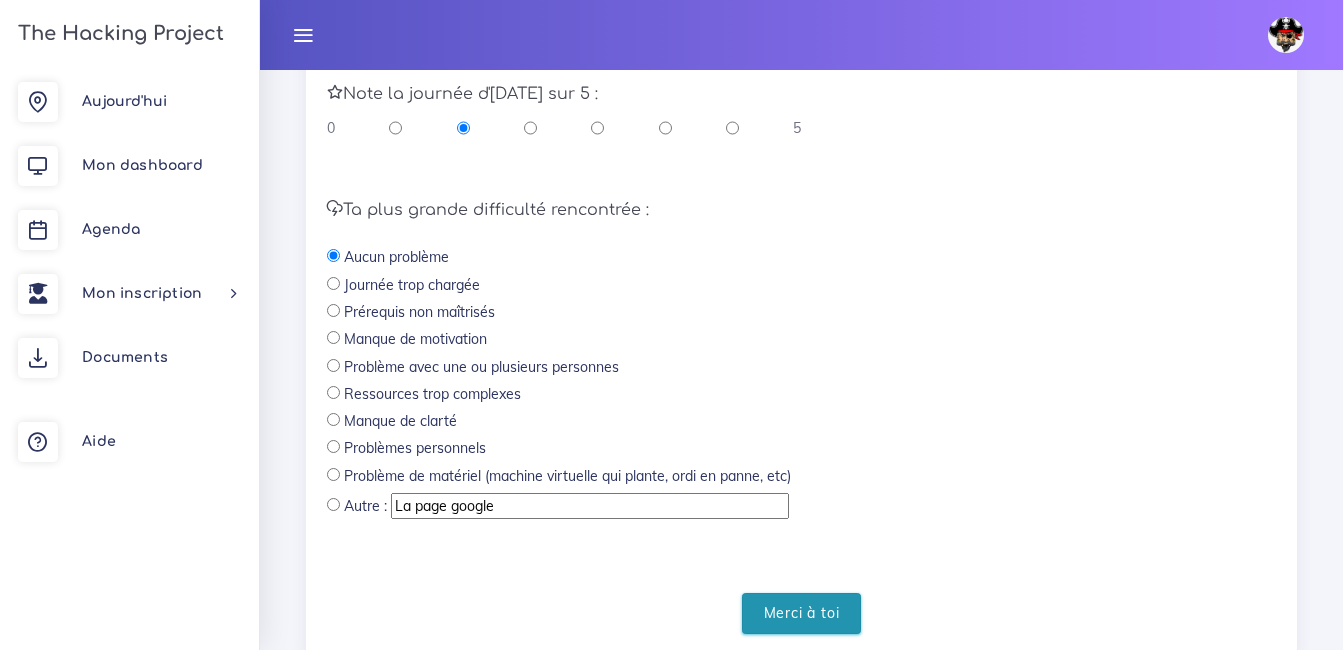 type on "La page google" 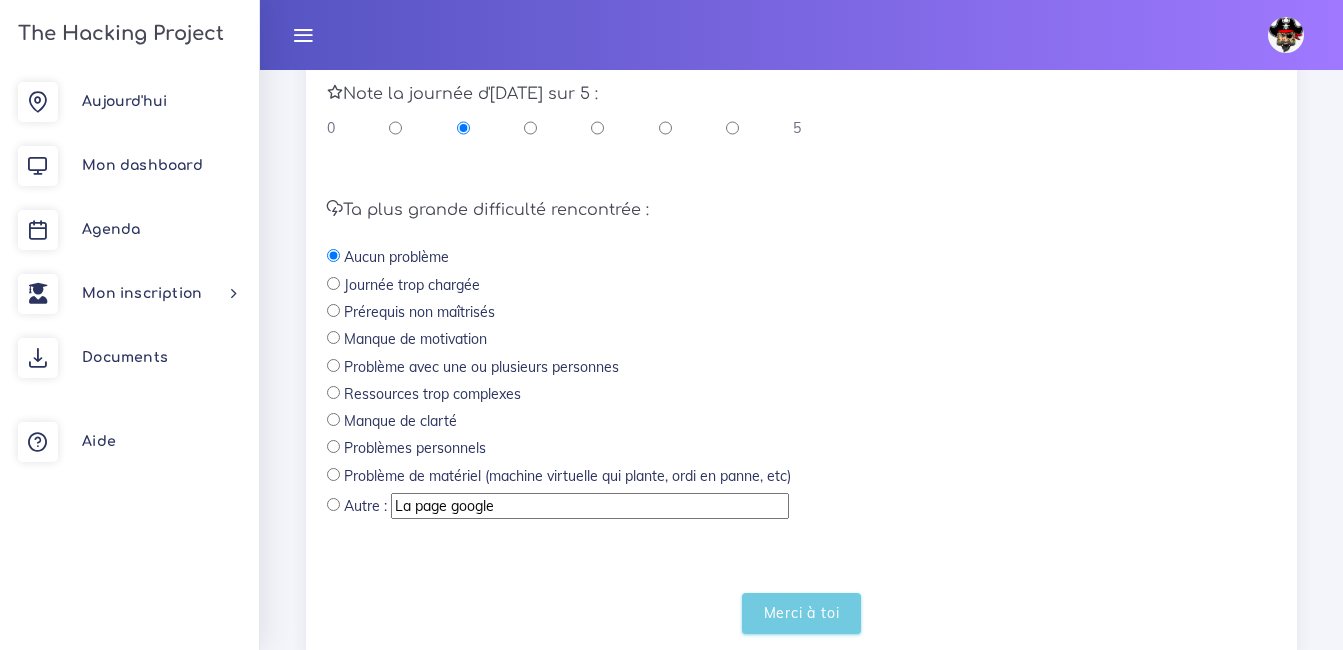scroll, scrollTop: 146, scrollLeft: 0, axis: vertical 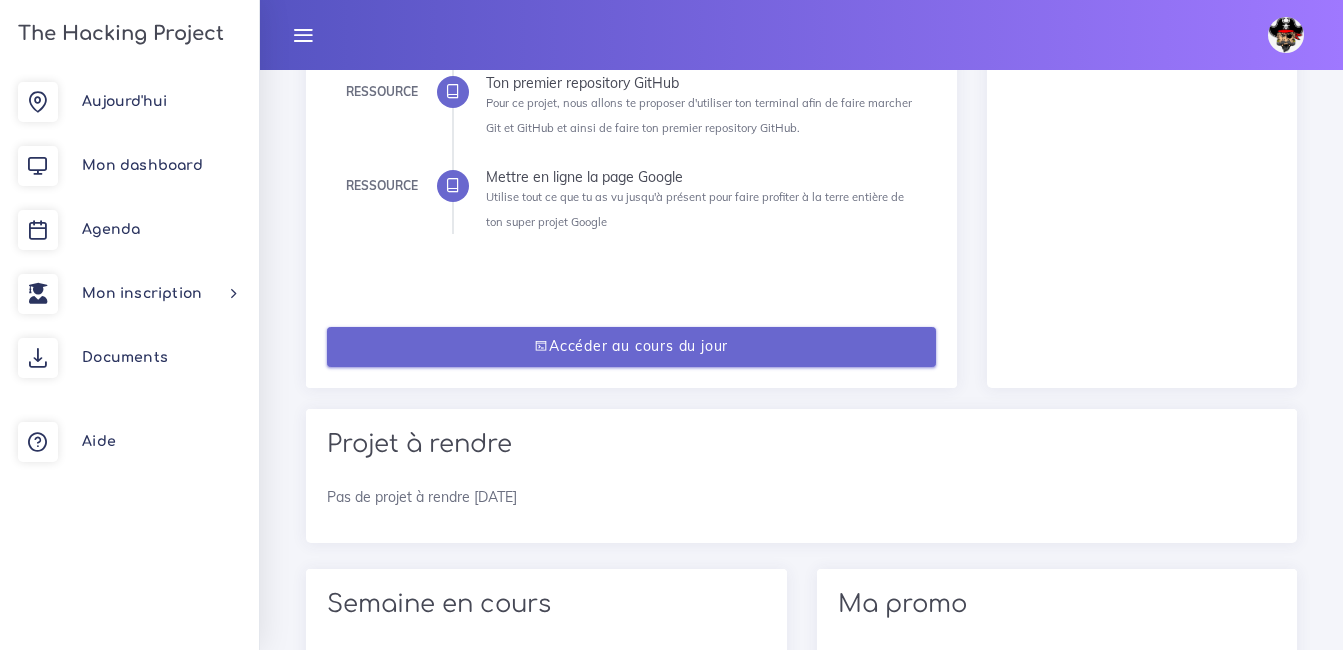 click on "Accéder au cours du jour" at bounding box center (631, 347) 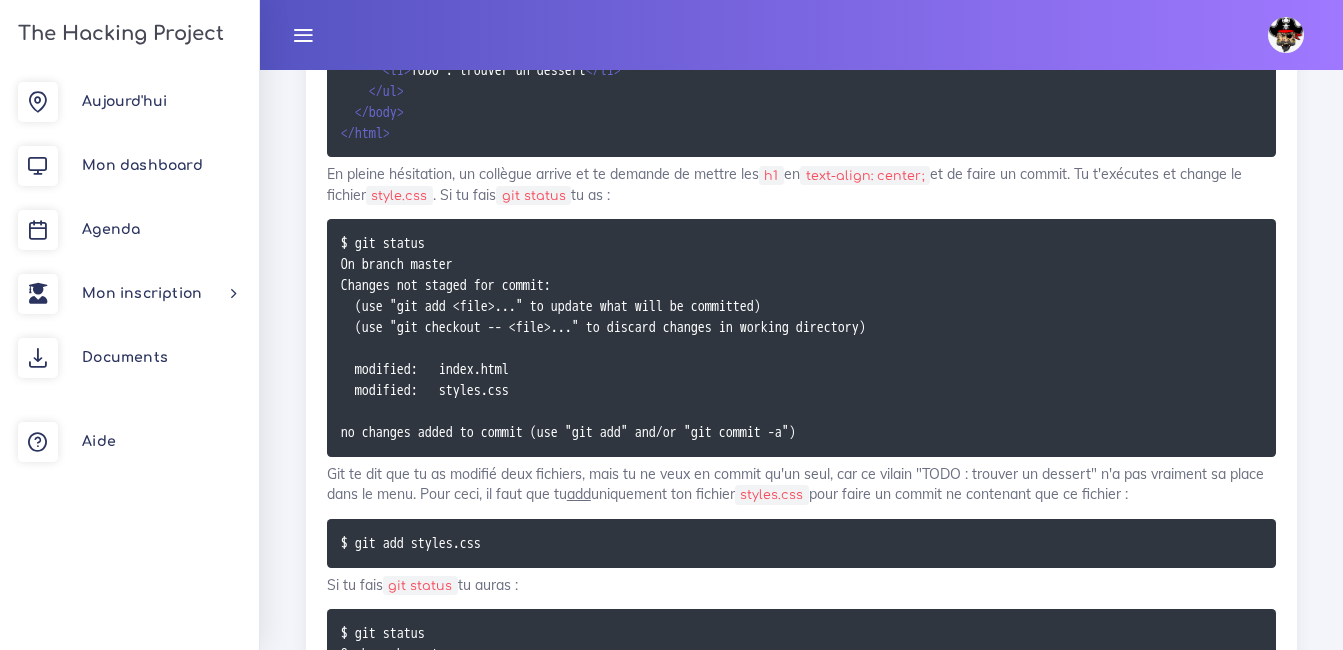scroll, scrollTop: 16400, scrollLeft: 0, axis: vertical 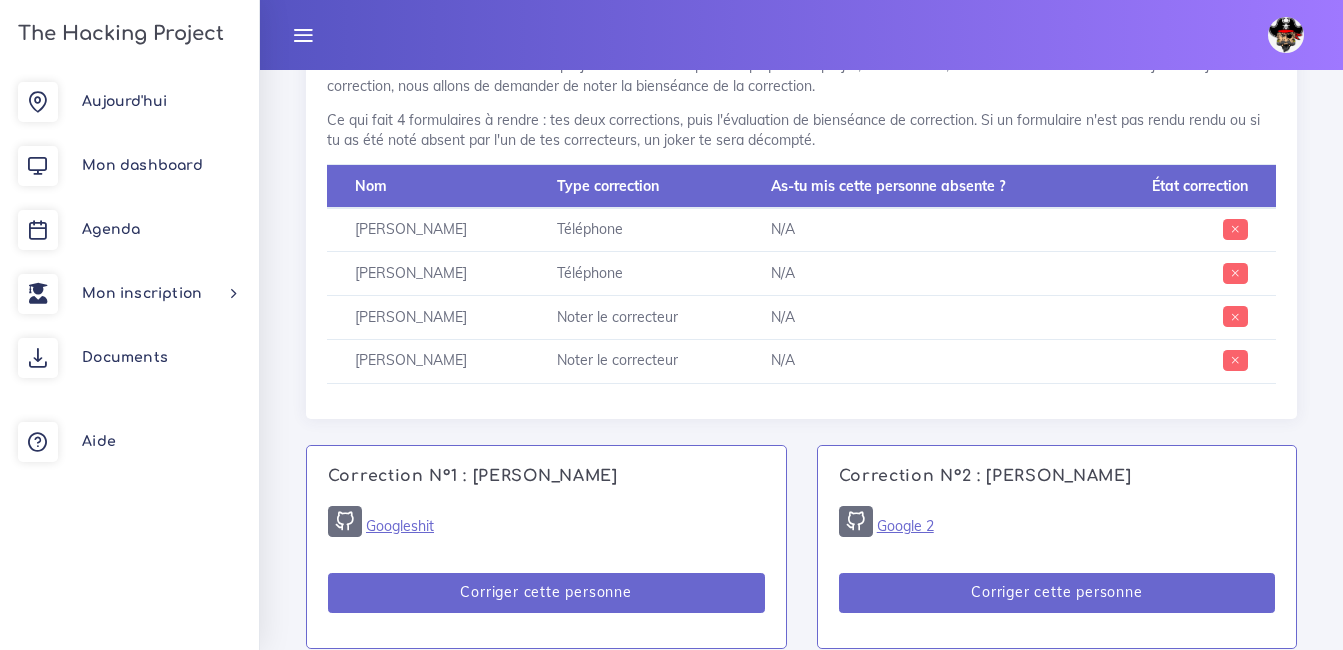 click at bounding box center (1286, 35) 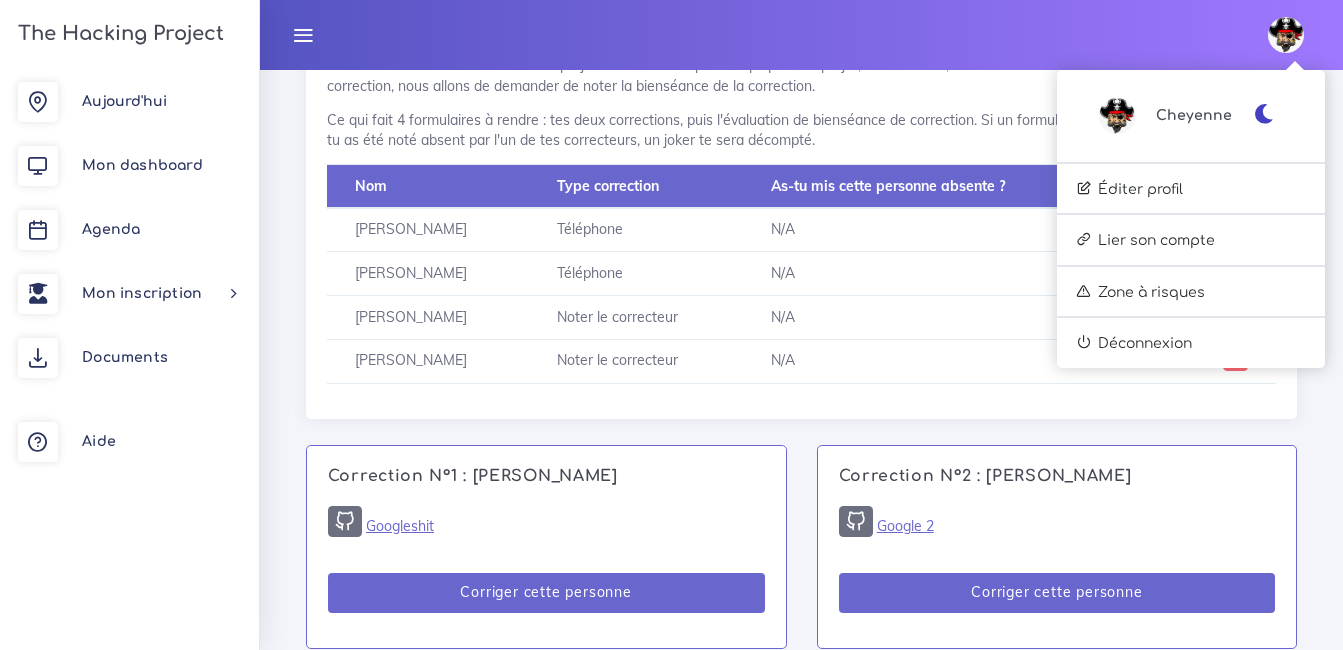 click at bounding box center [1264, 114] 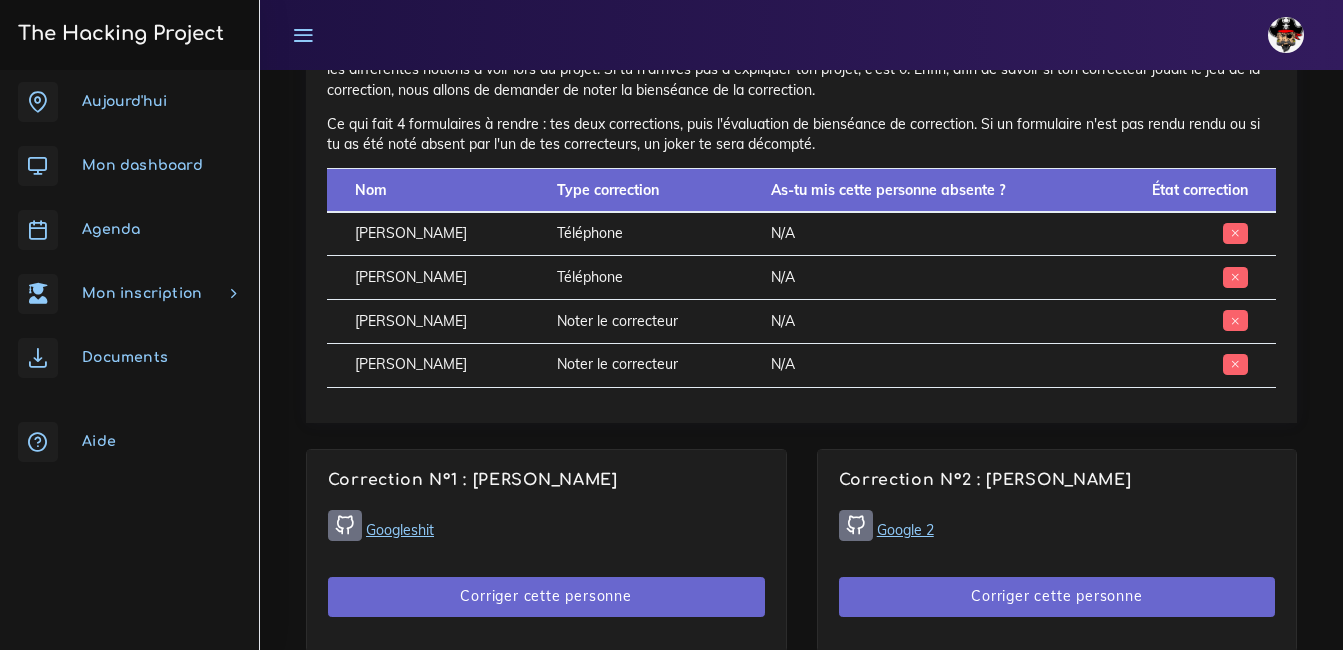 scroll, scrollTop: 1100, scrollLeft: 0, axis: vertical 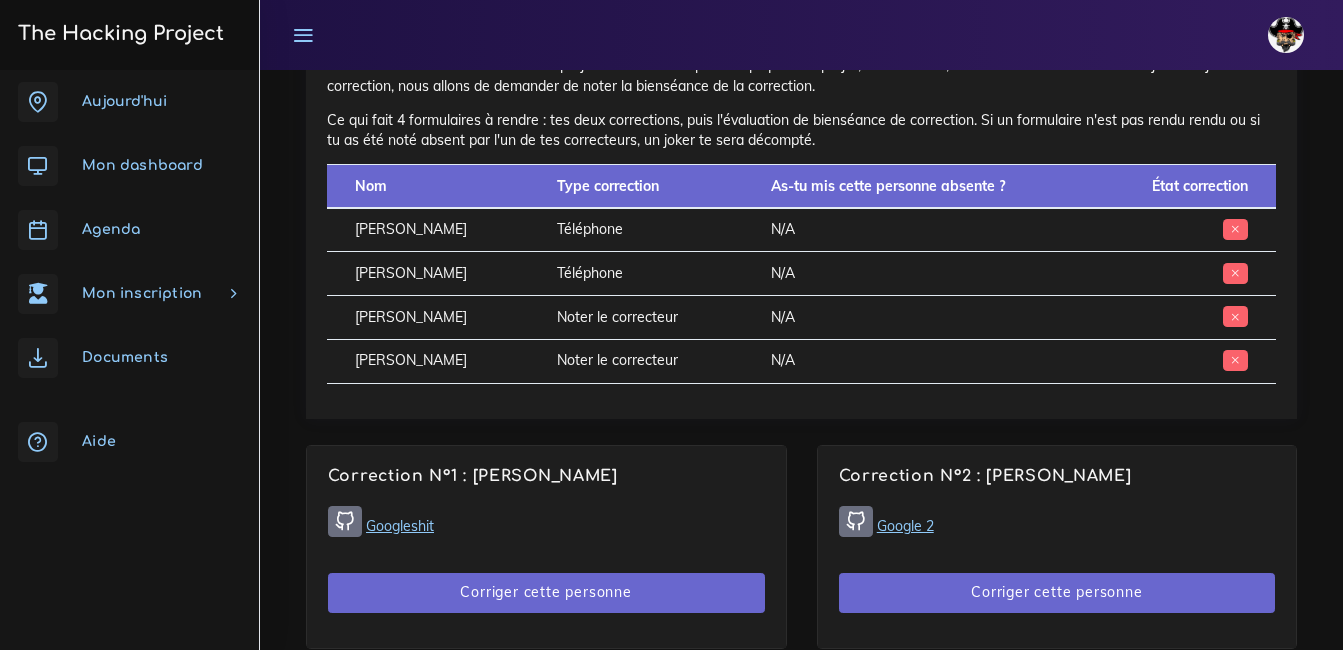 click at bounding box center [1286, 35] 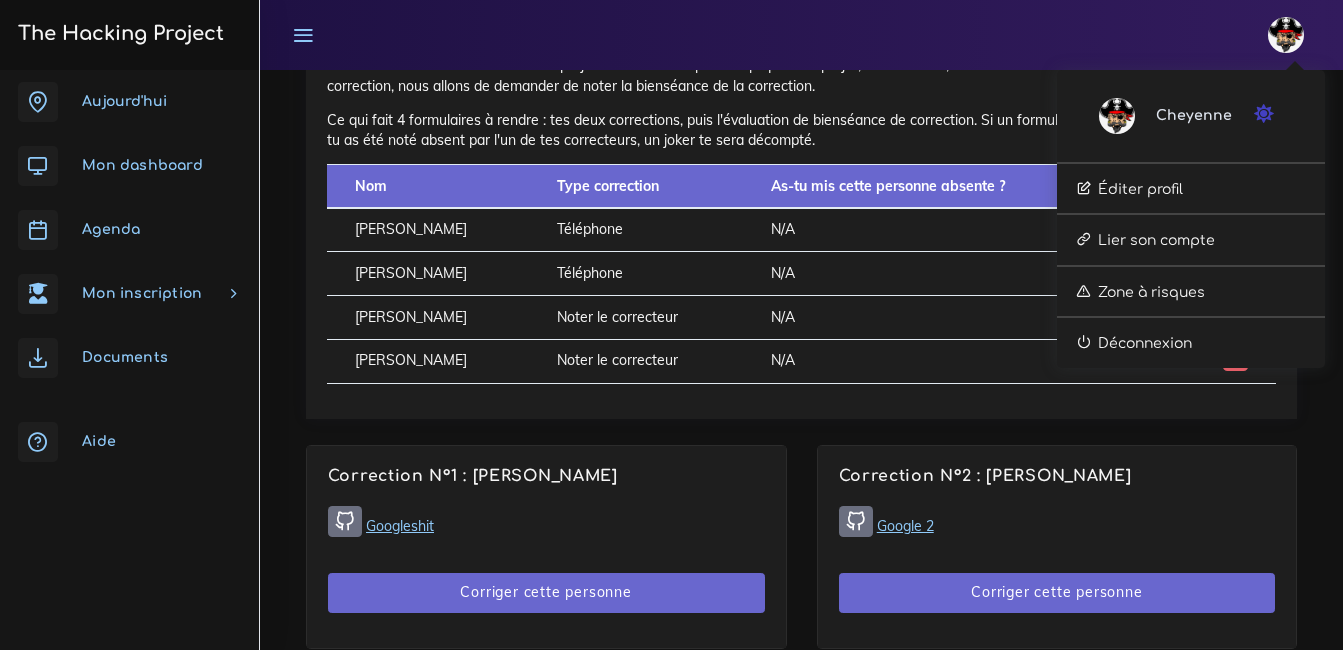 click at bounding box center (1264, 114) 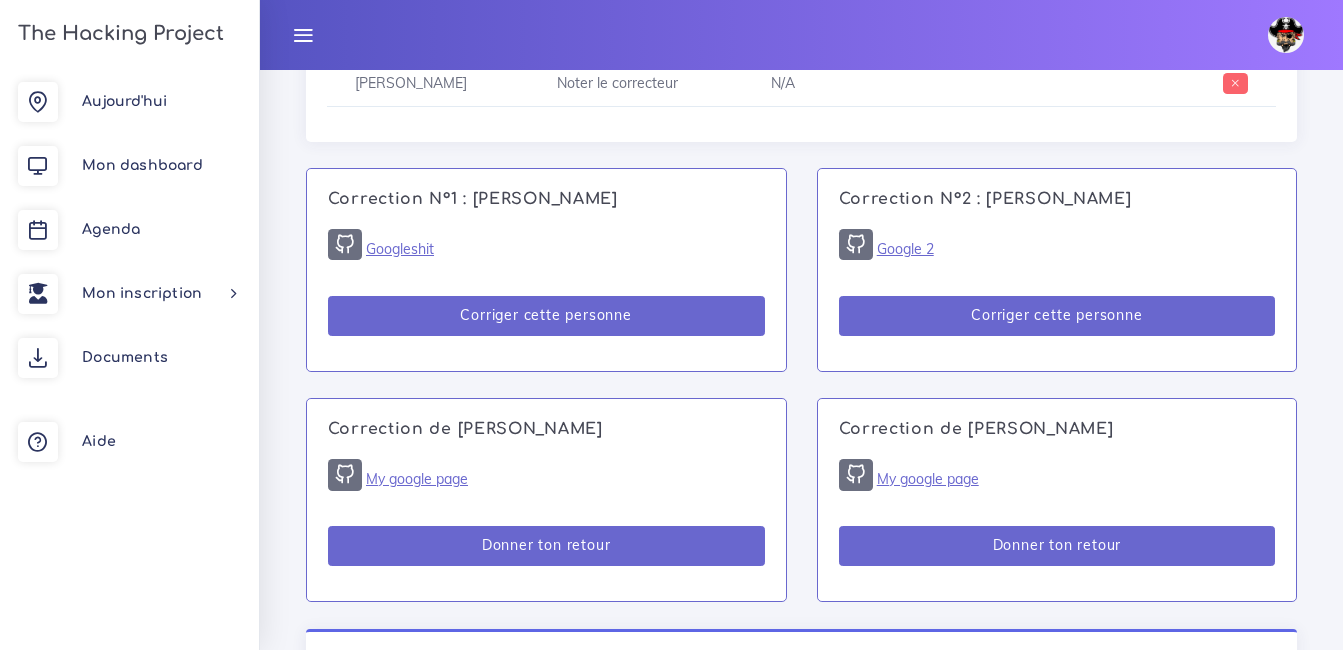 scroll, scrollTop: 1400, scrollLeft: 0, axis: vertical 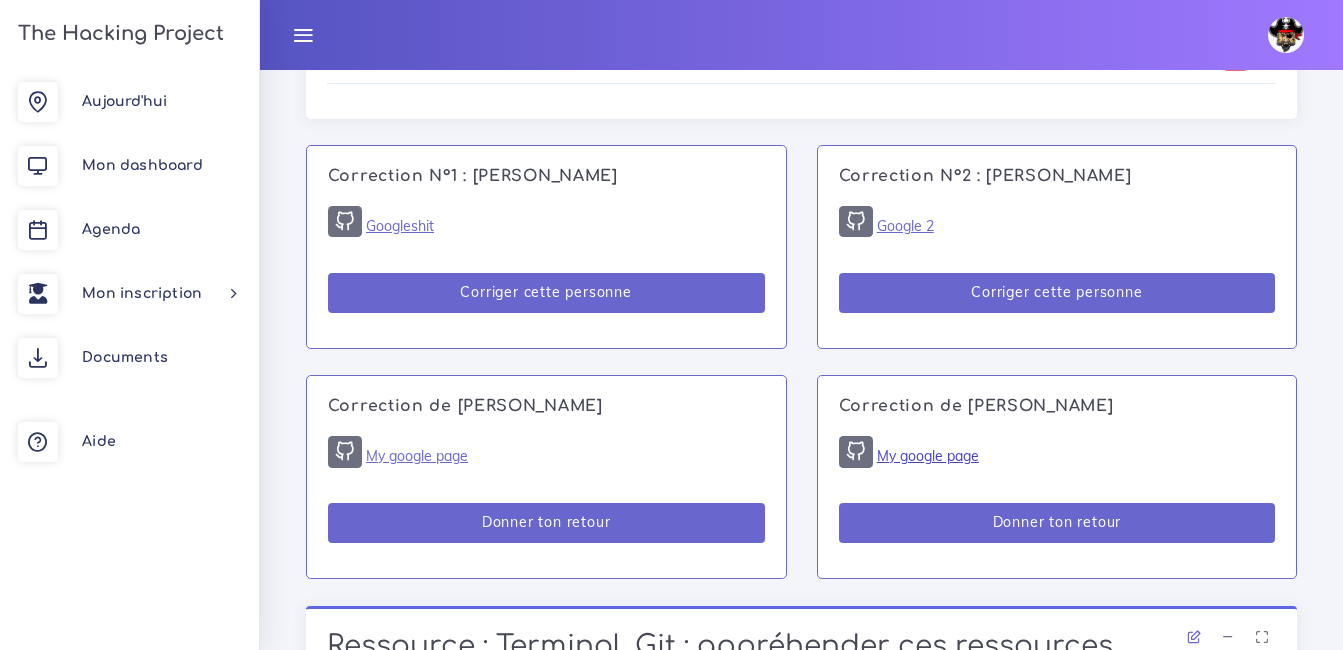 click on "My google page" at bounding box center [928, 456] 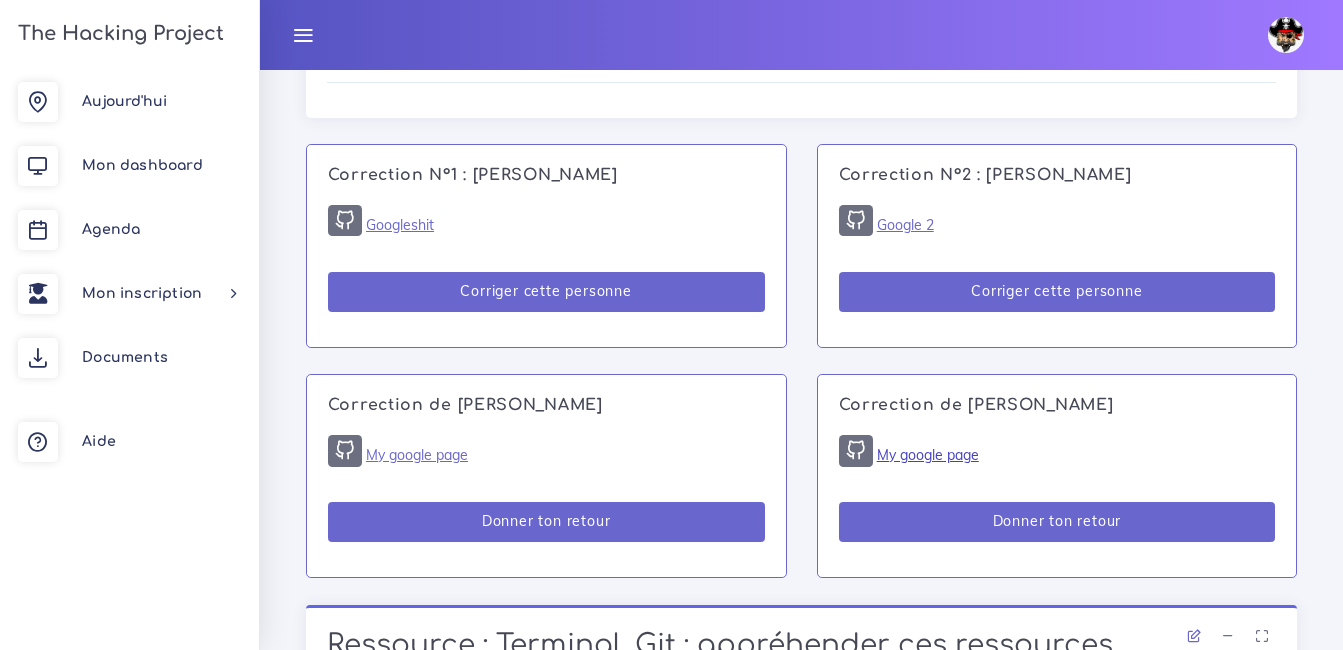 scroll, scrollTop: 1400, scrollLeft: 0, axis: vertical 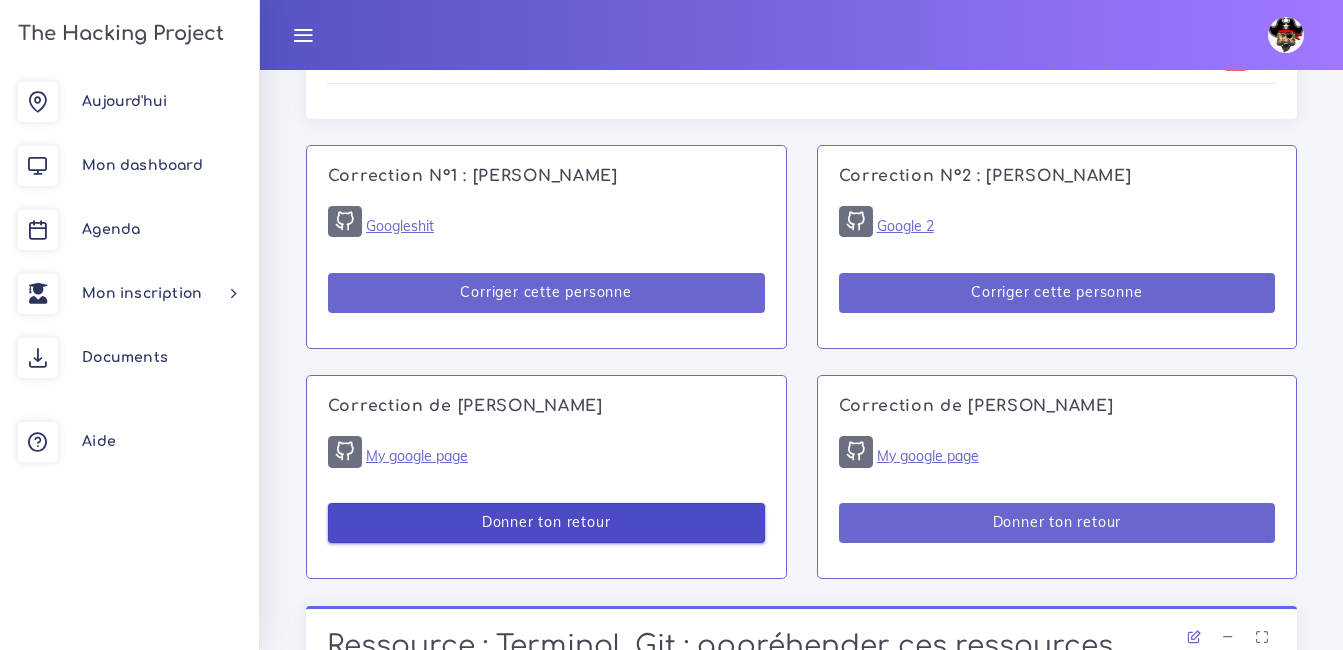 click on "Donner ton retour" at bounding box center [546, 523] 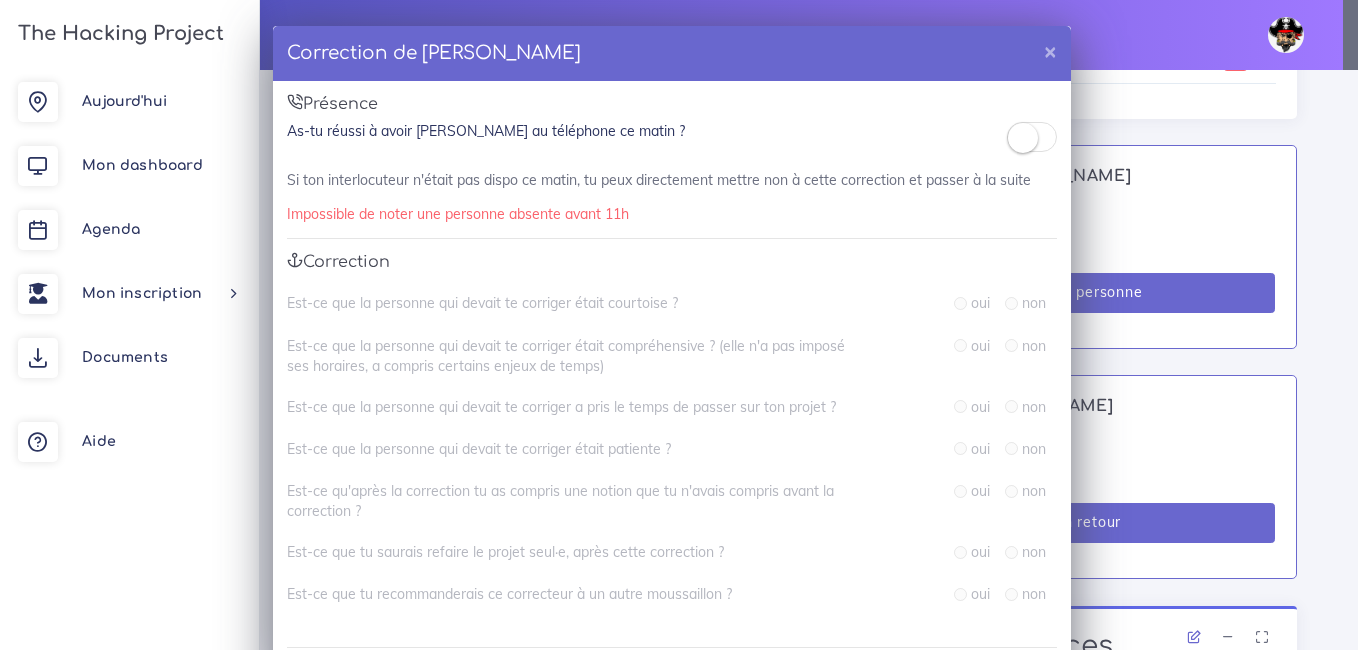 click at bounding box center [1032, 137] 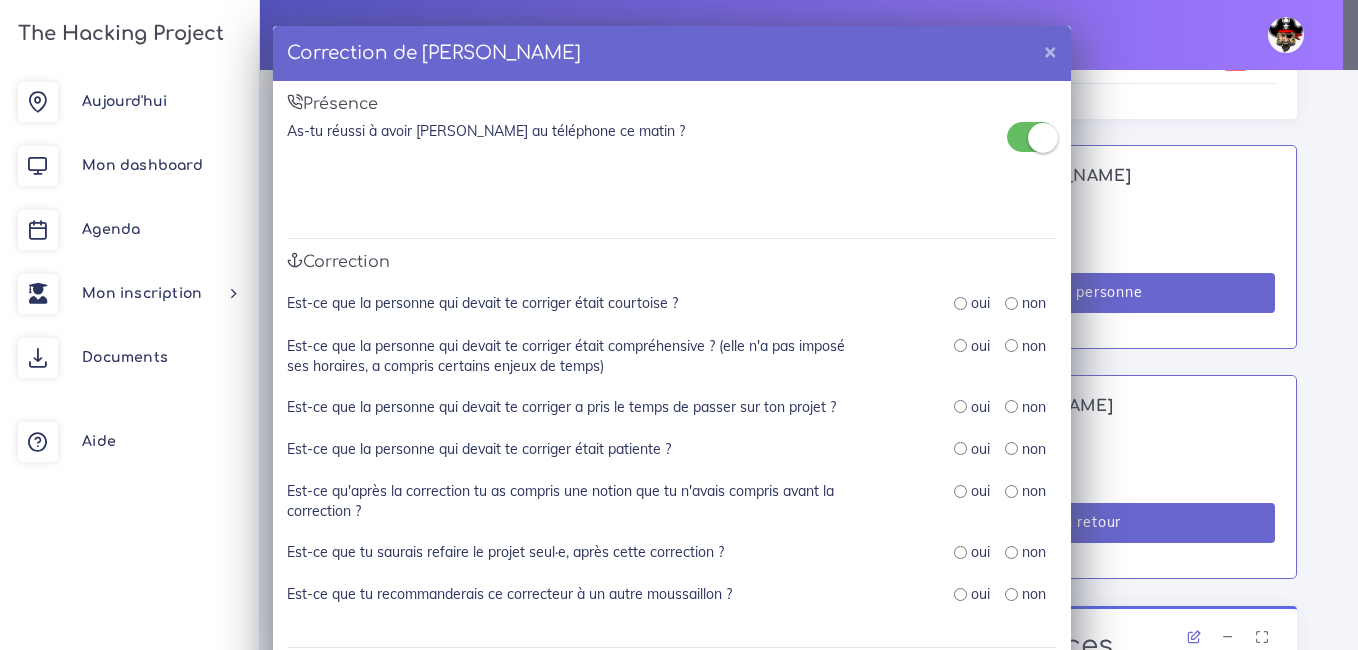 click at bounding box center (960, 303) 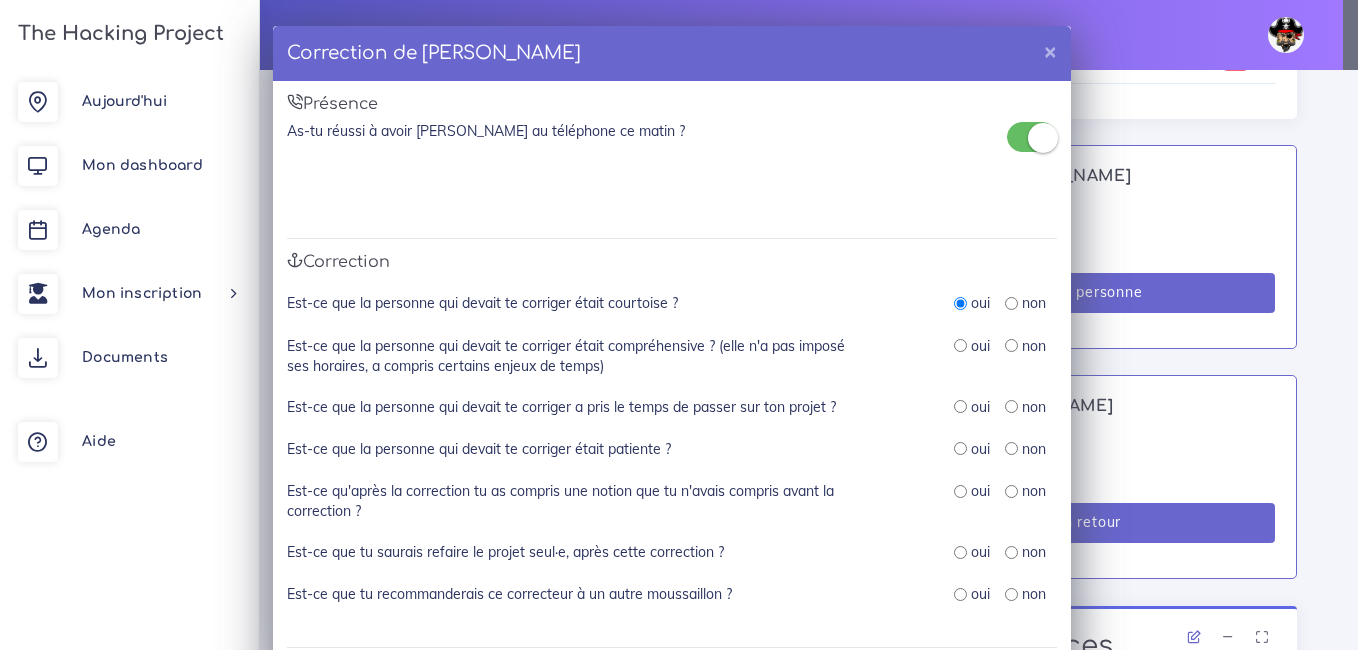 click at bounding box center [960, 345] 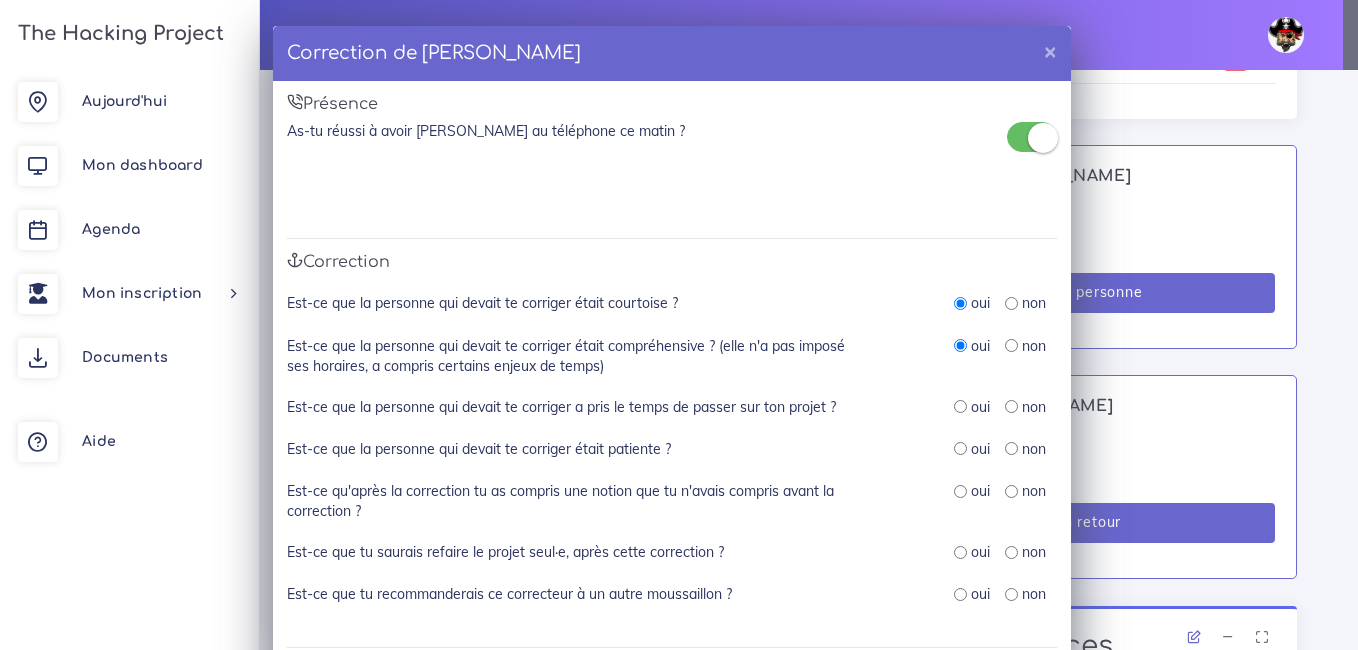 click on "oui" at bounding box center [972, 407] 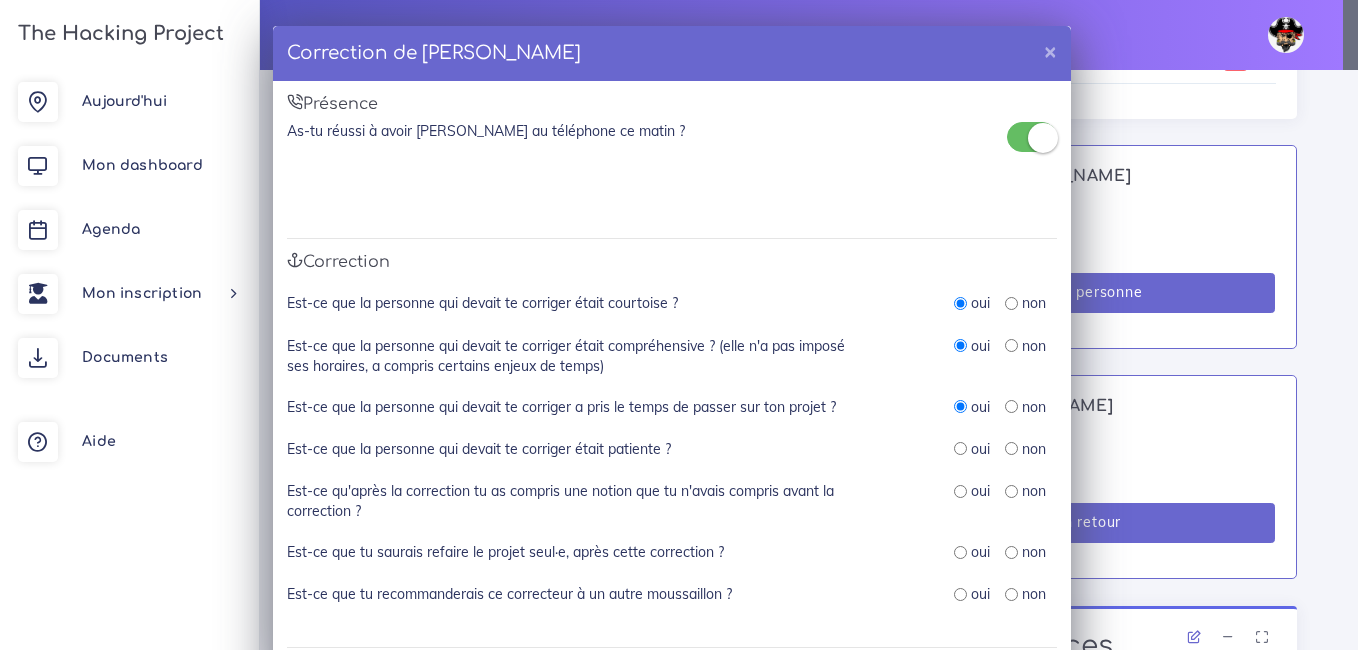 click at bounding box center [960, 448] 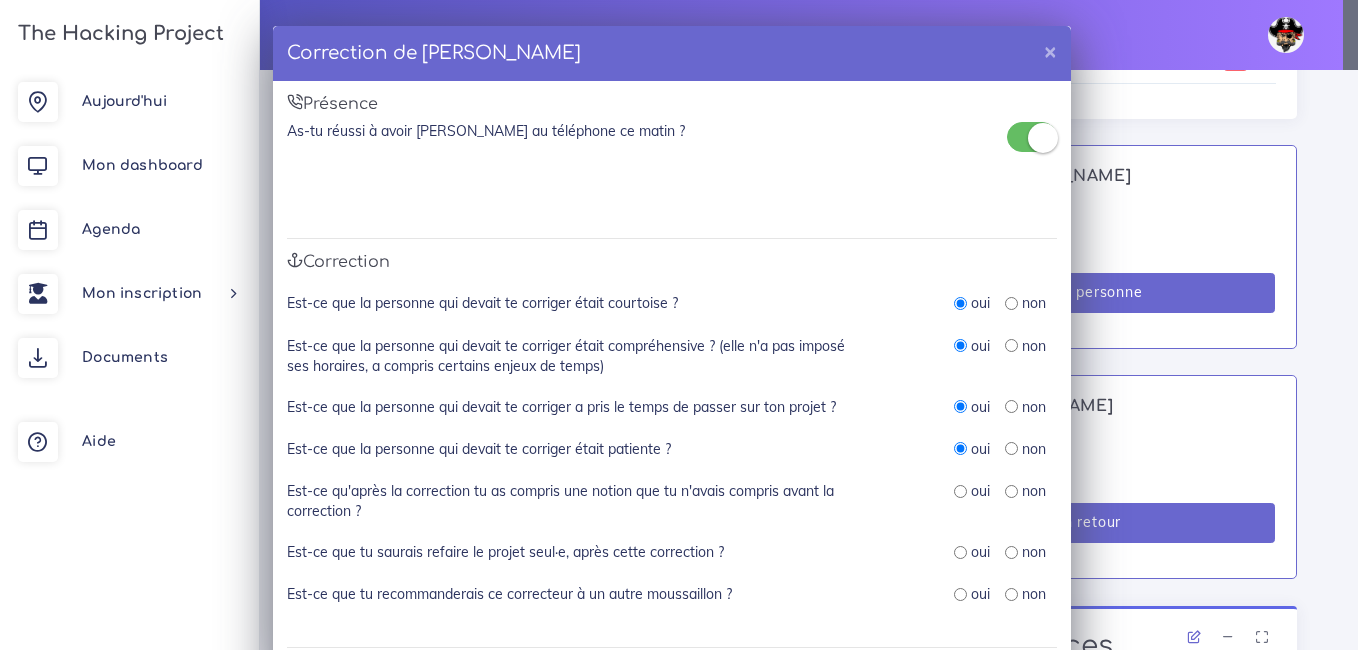click at bounding box center [960, 491] 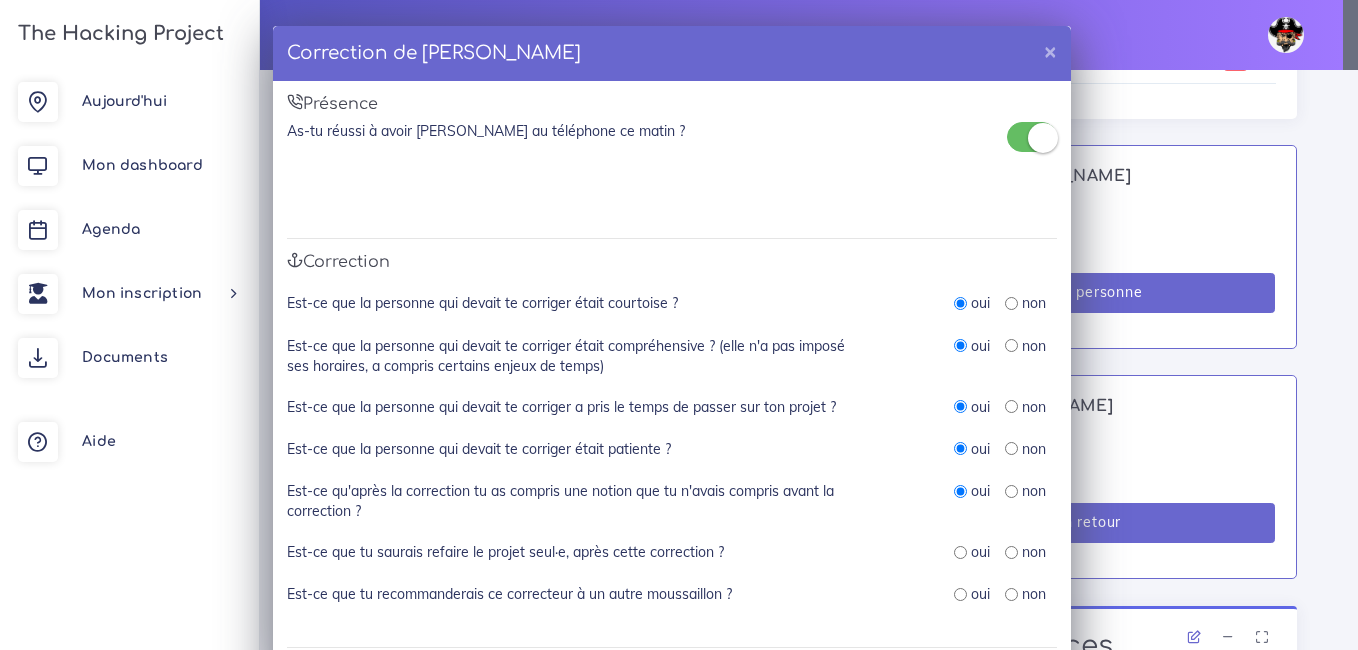 click at bounding box center (960, 552) 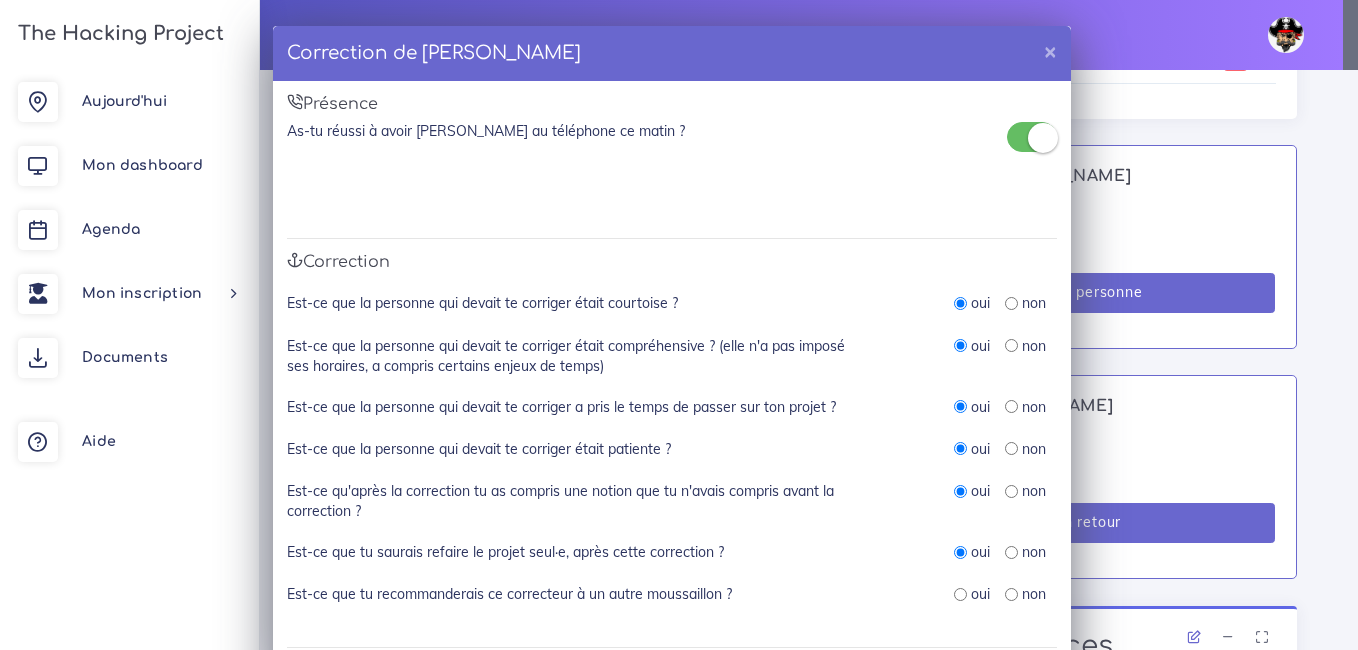 scroll, scrollTop: 100, scrollLeft: 0, axis: vertical 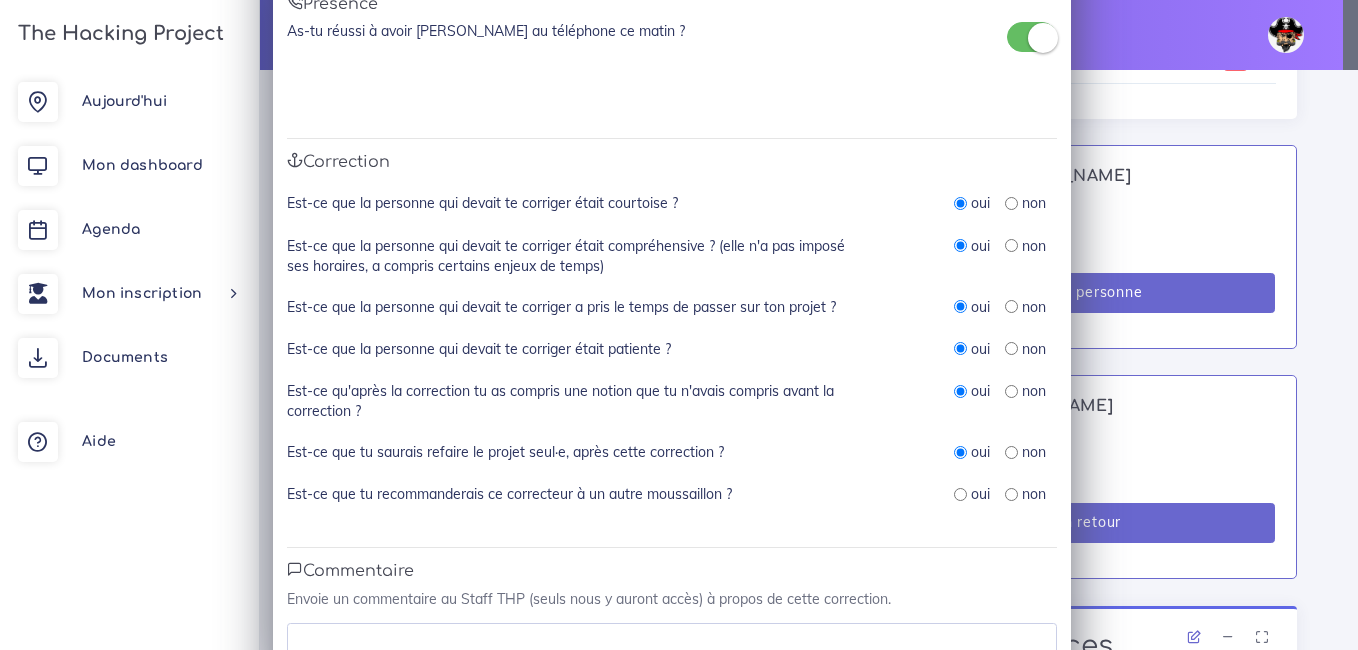 click at bounding box center [960, 494] 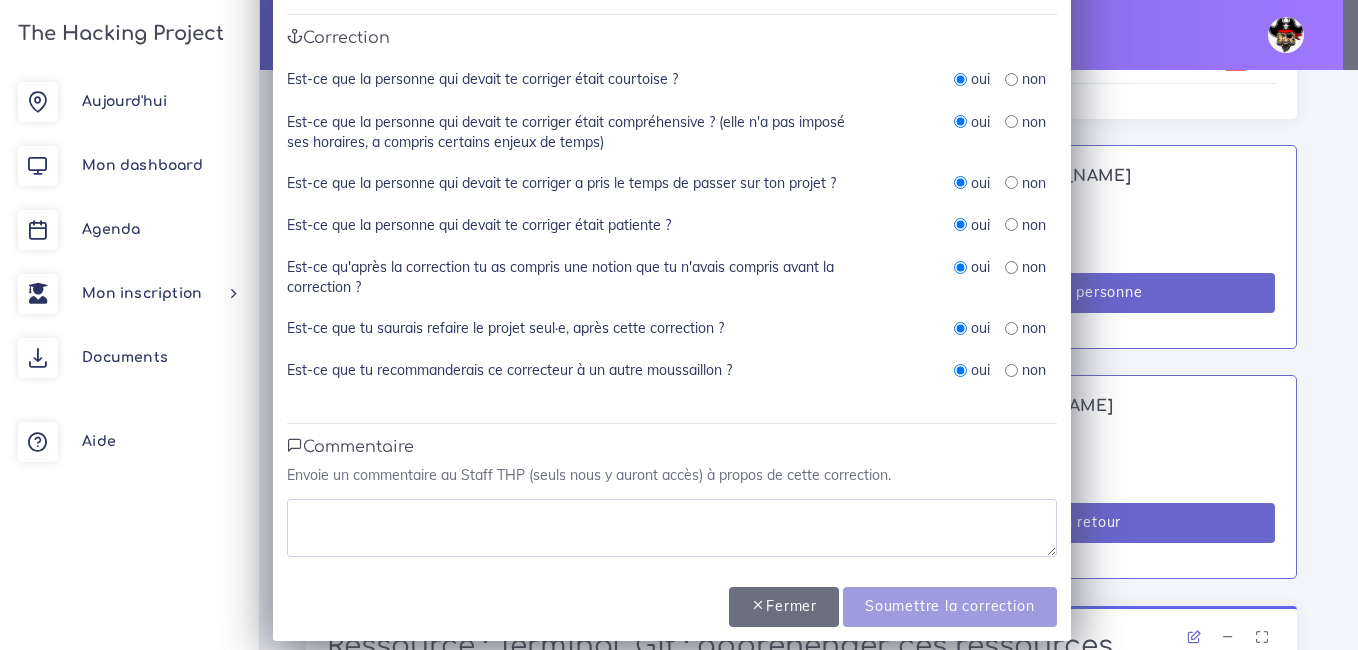 scroll, scrollTop: 241, scrollLeft: 0, axis: vertical 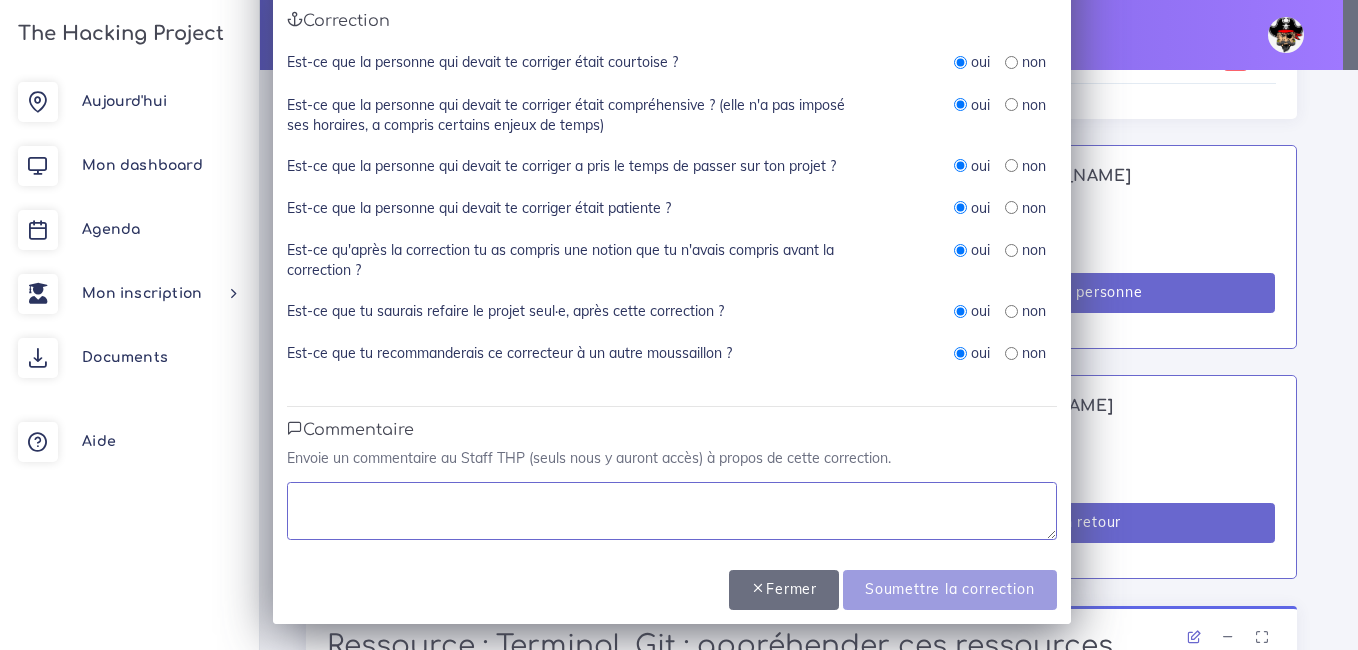 click at bounding box center [672, 511] 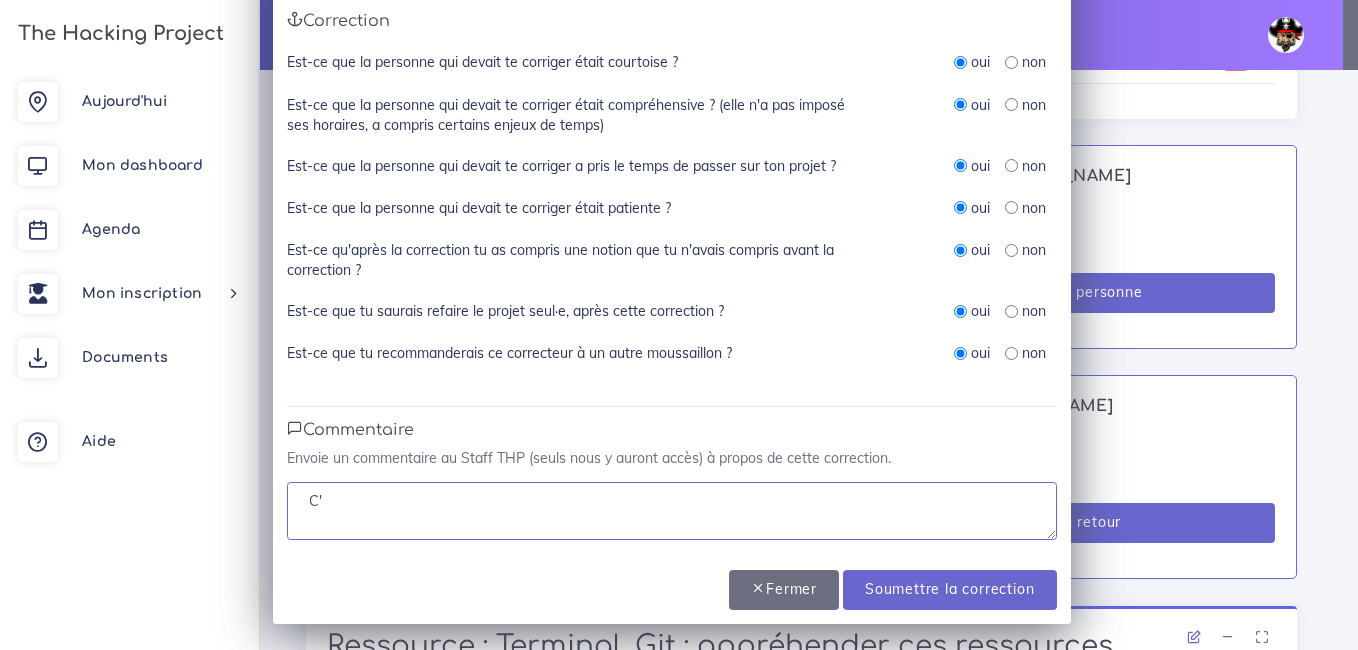type on "C" 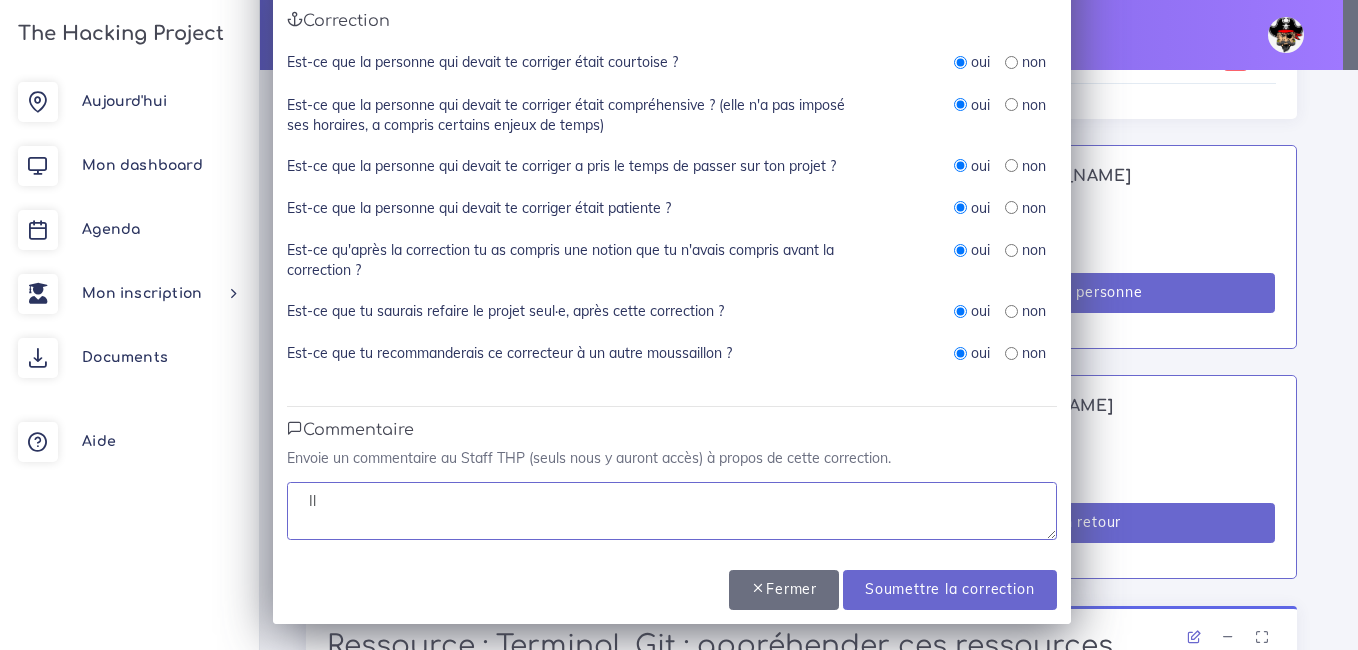 type on "I" 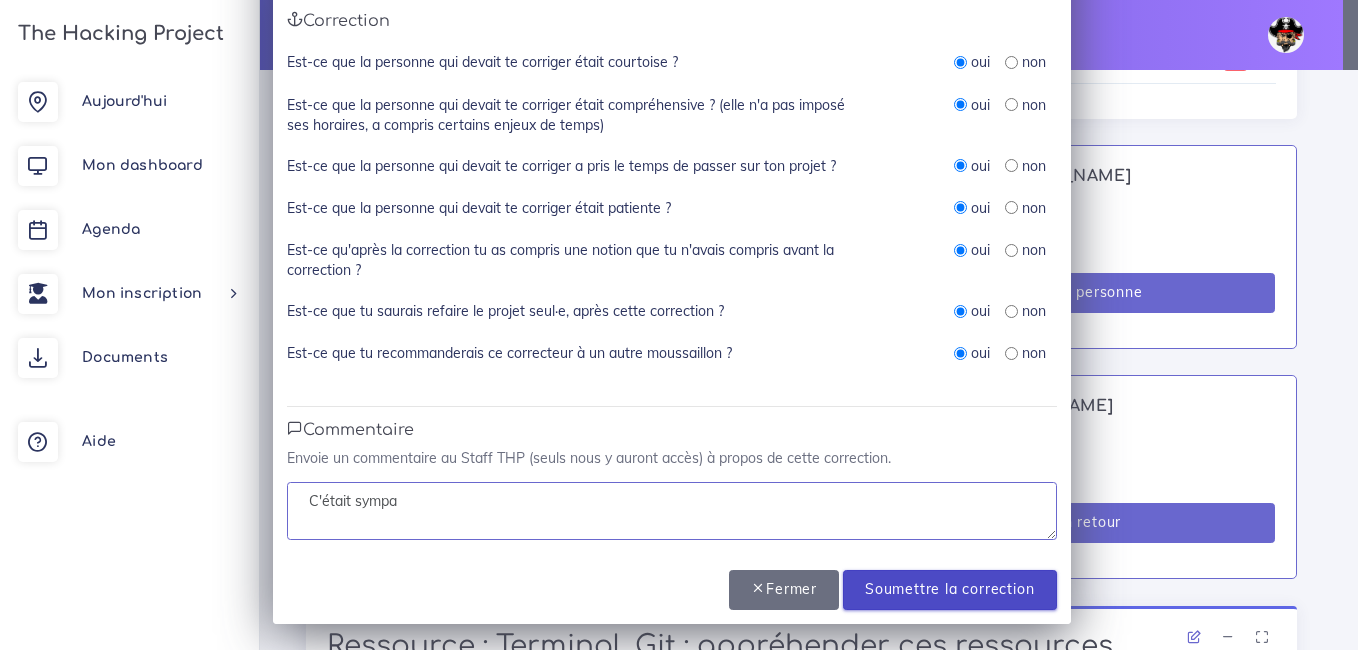 type on "C'était sympa" 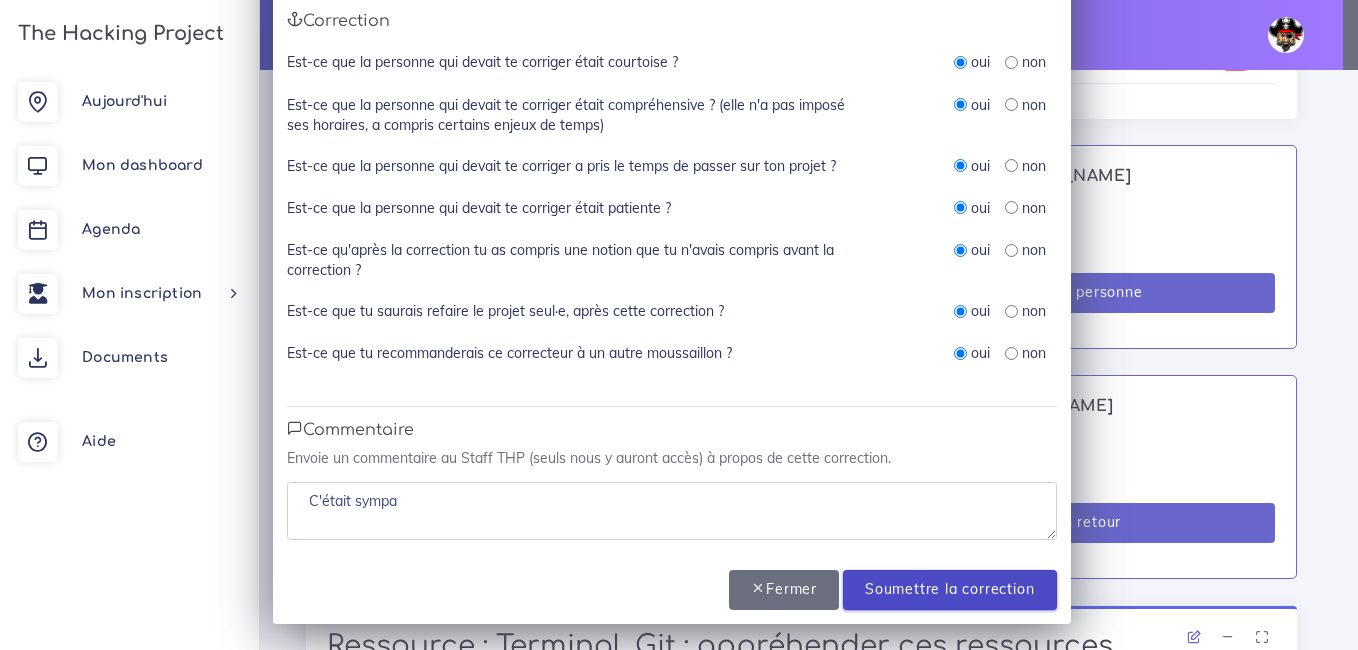 click on "Soumettre la correction" at bounding box center [949, 590] 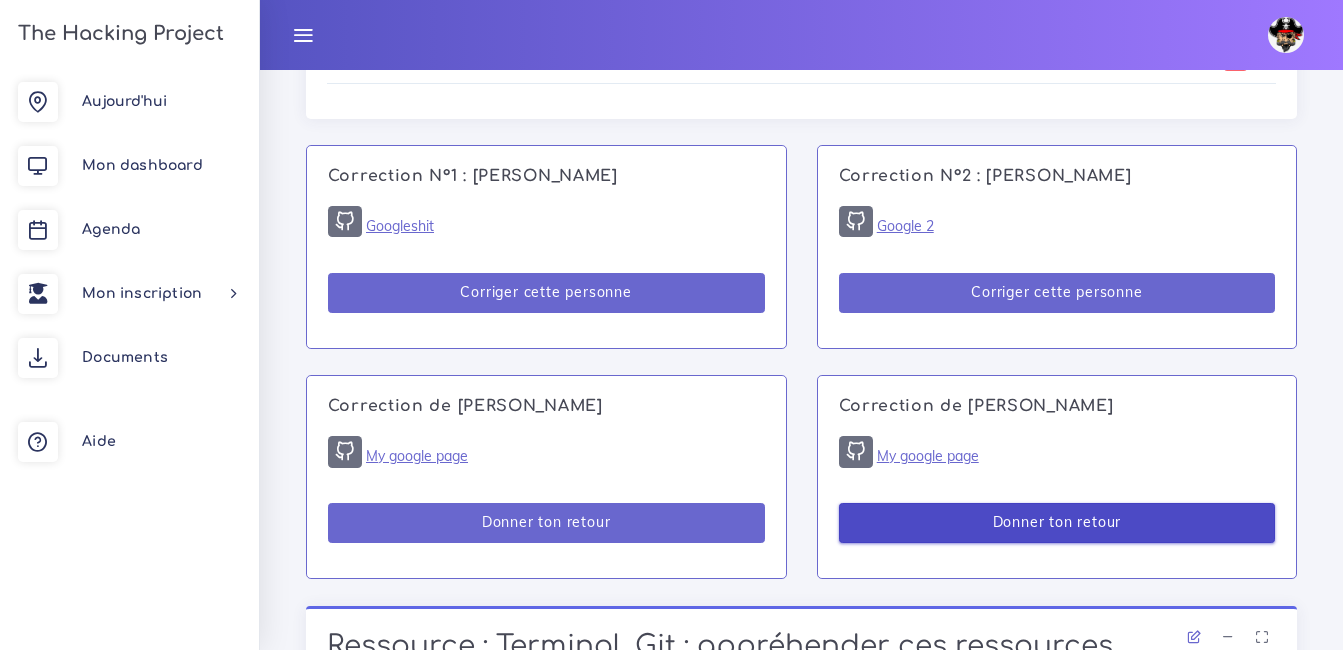 click on "Donner ton retour" at bounding box center (1057, 523) 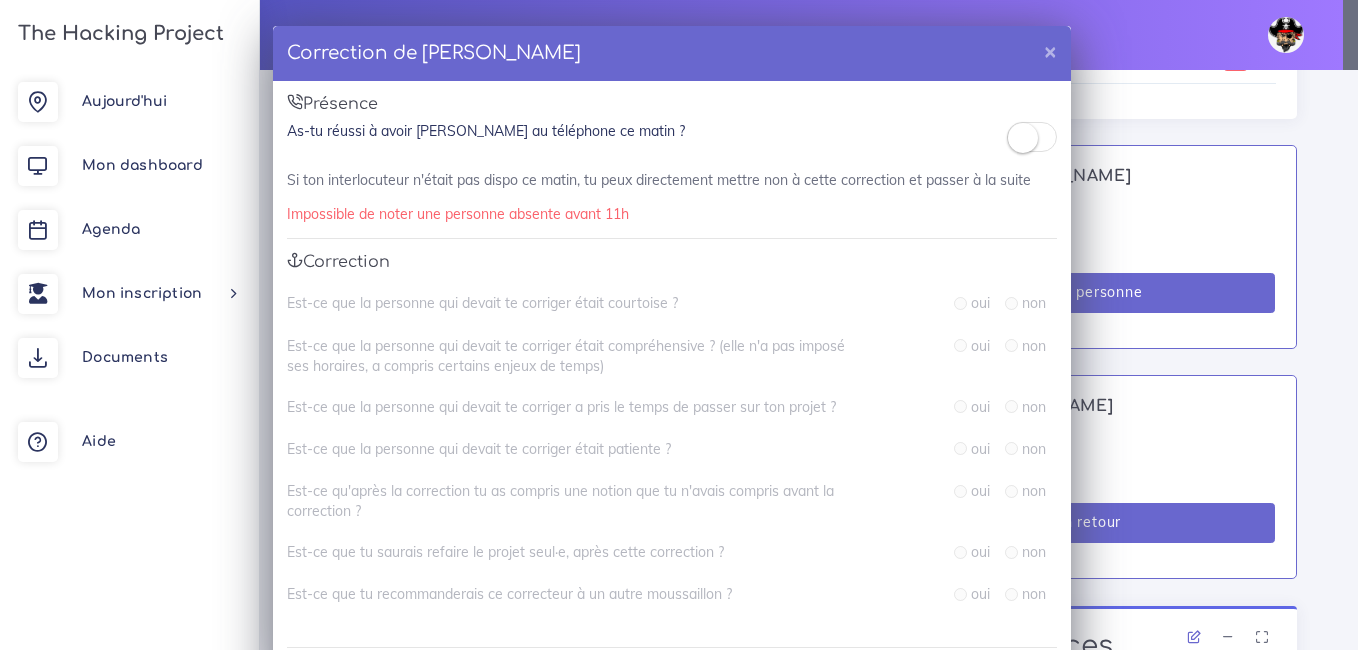 click at bounding box center [1023, 138] 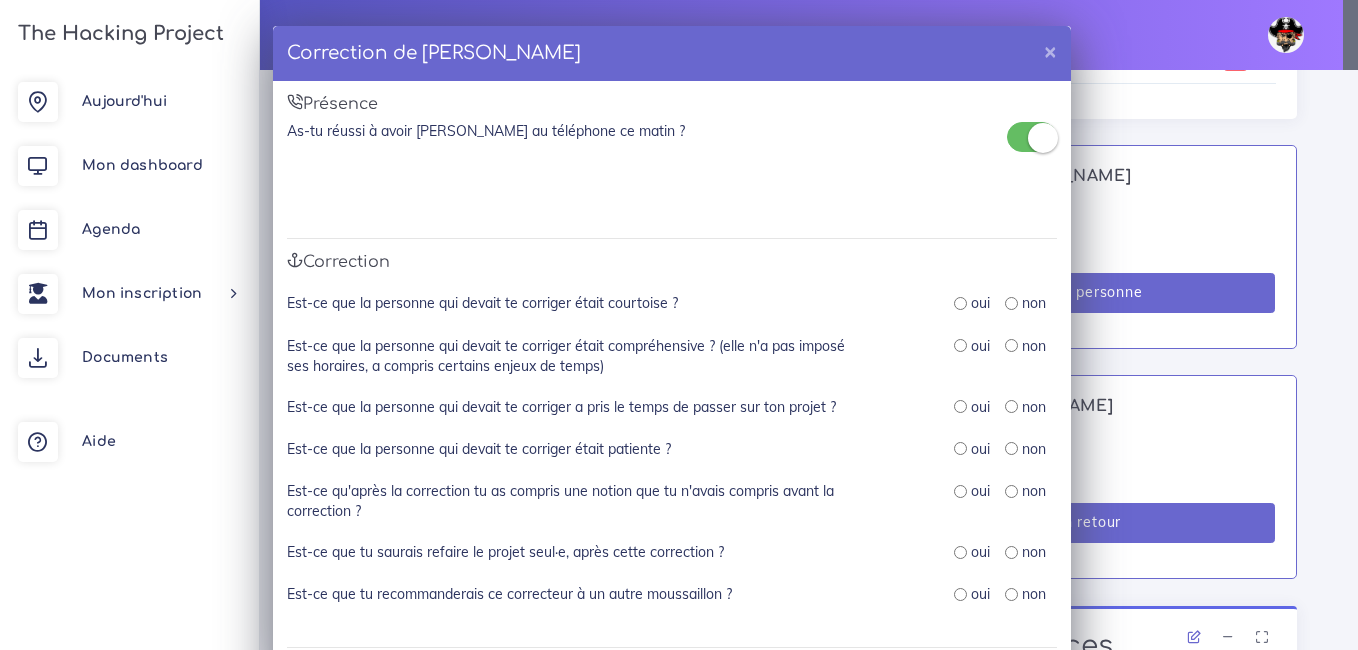 click at bounding box center [960, 303] 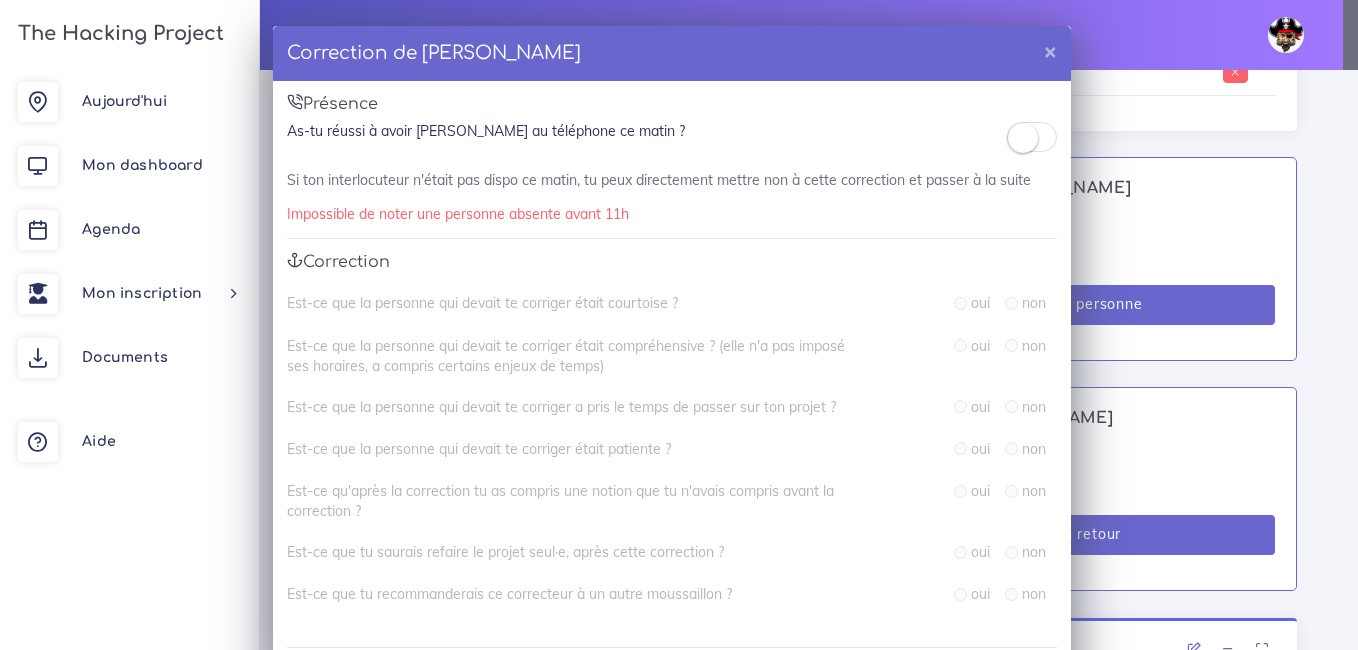 scroll, scrollTop: 1388, scrollLeft: 0, axis: vertical 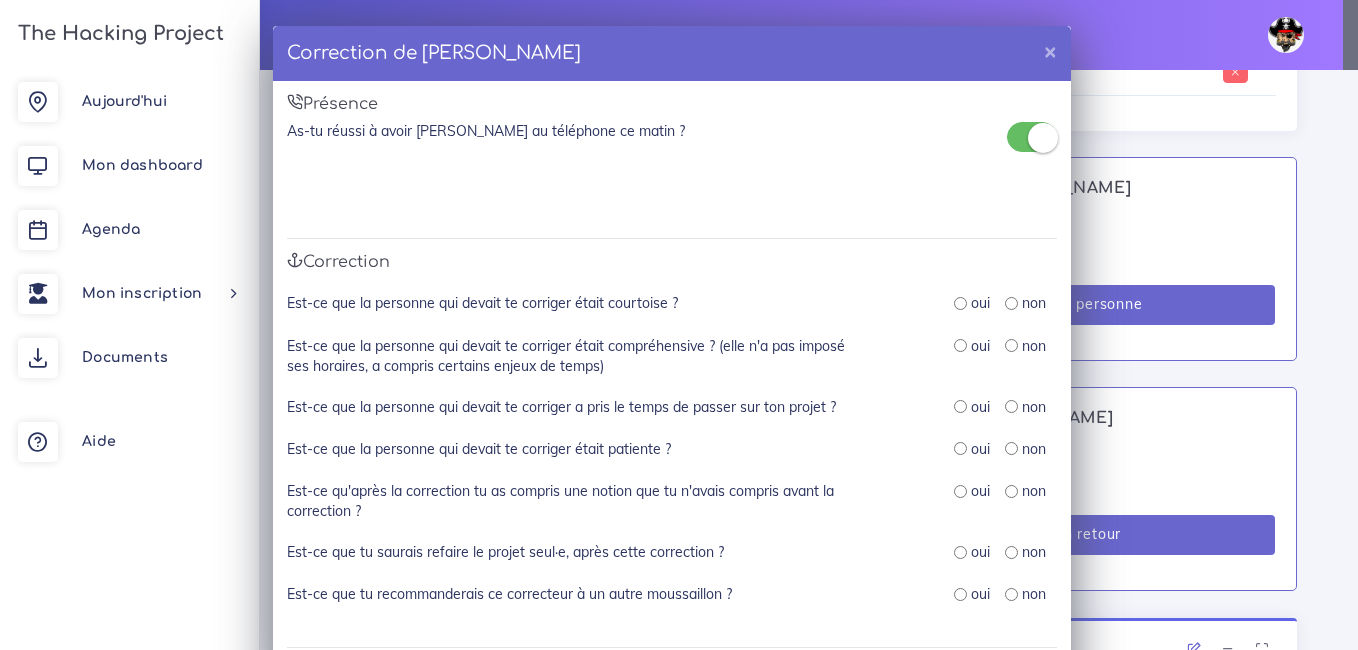 click on "oui" at bounding box center [972, 303] 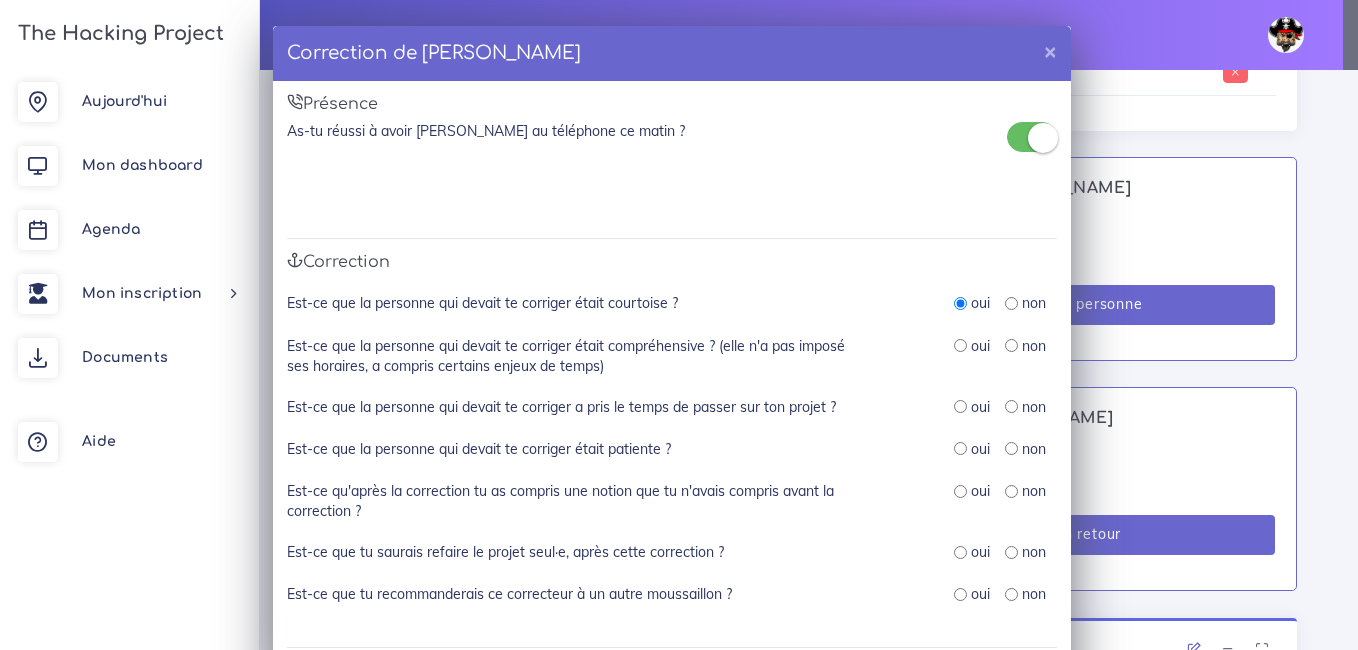 click at bounding box center [960, 345] 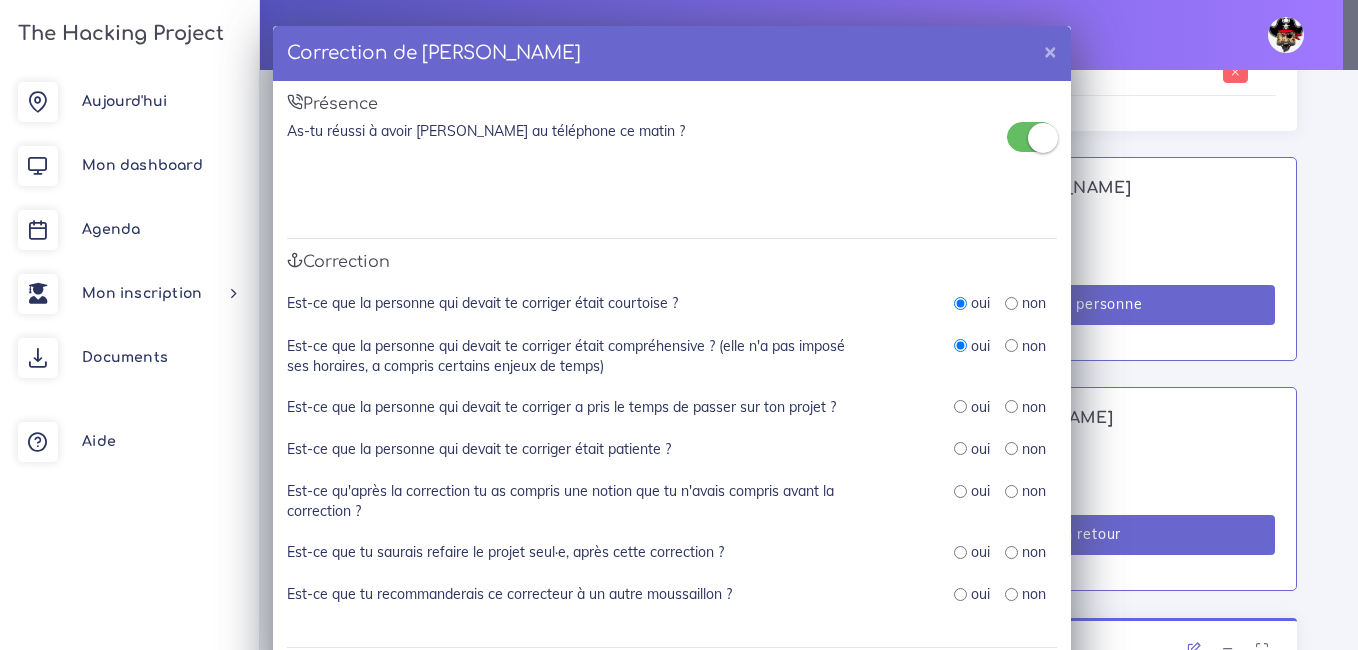 click at bounding box center (960, 406) 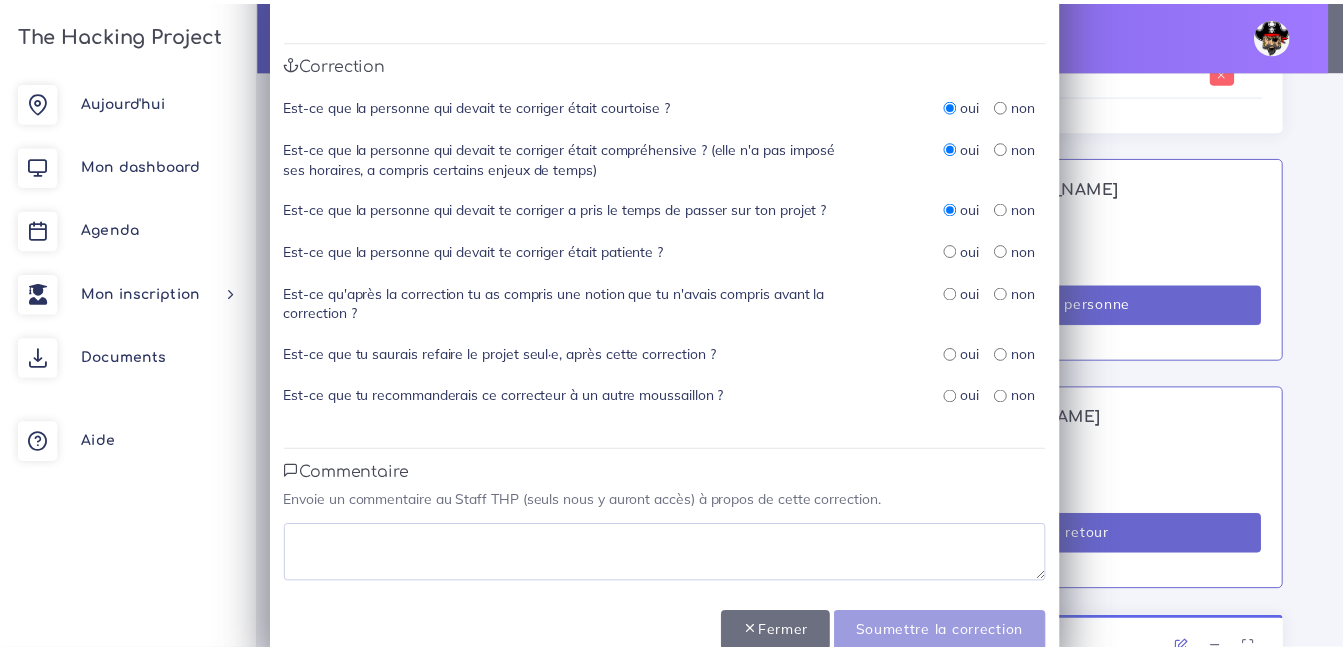 scroll, scrollTop: 200, scrollLeft: 0, axis: vertical 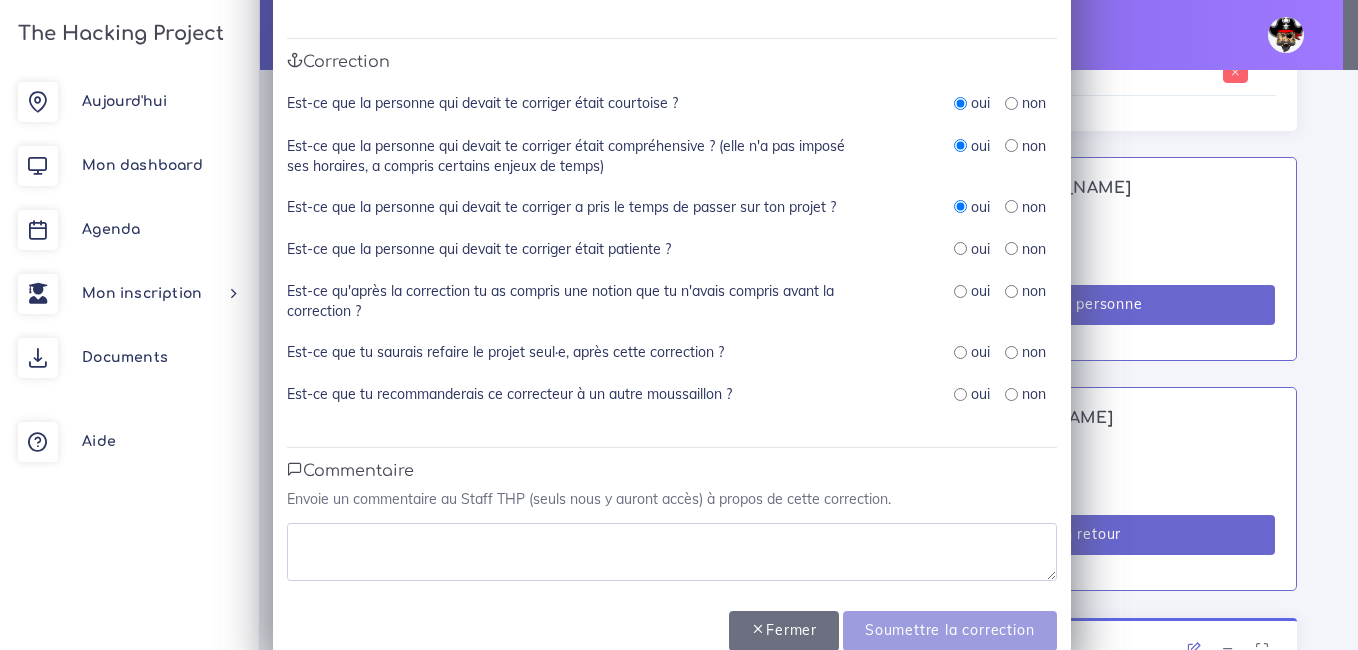 click at bounding box center (960, 248) 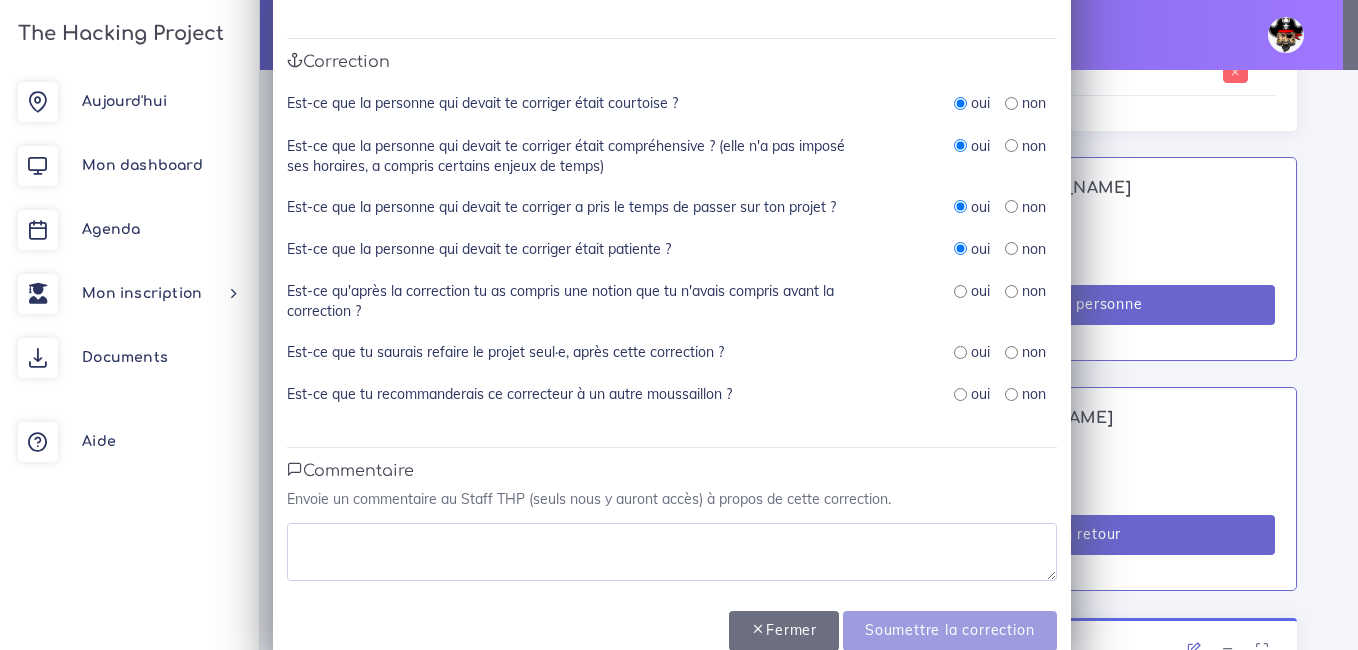click at bounding box center [960, 291] 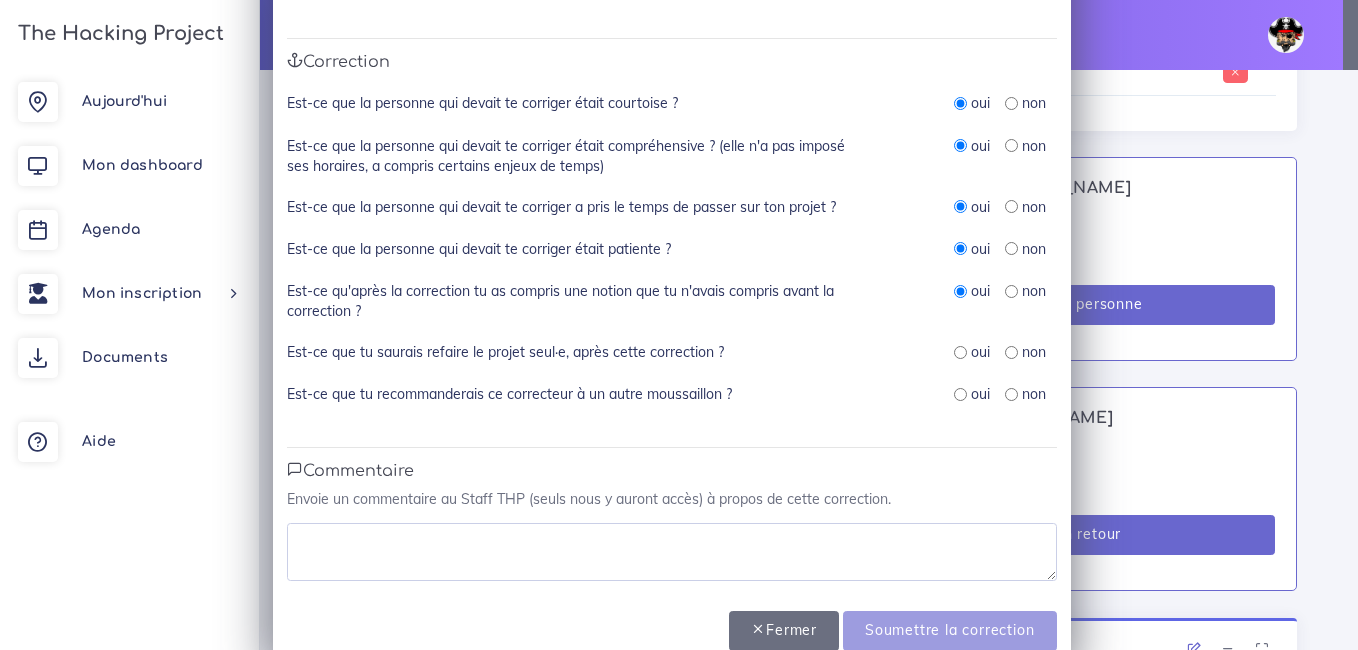 click at bounding box center (960, 352) 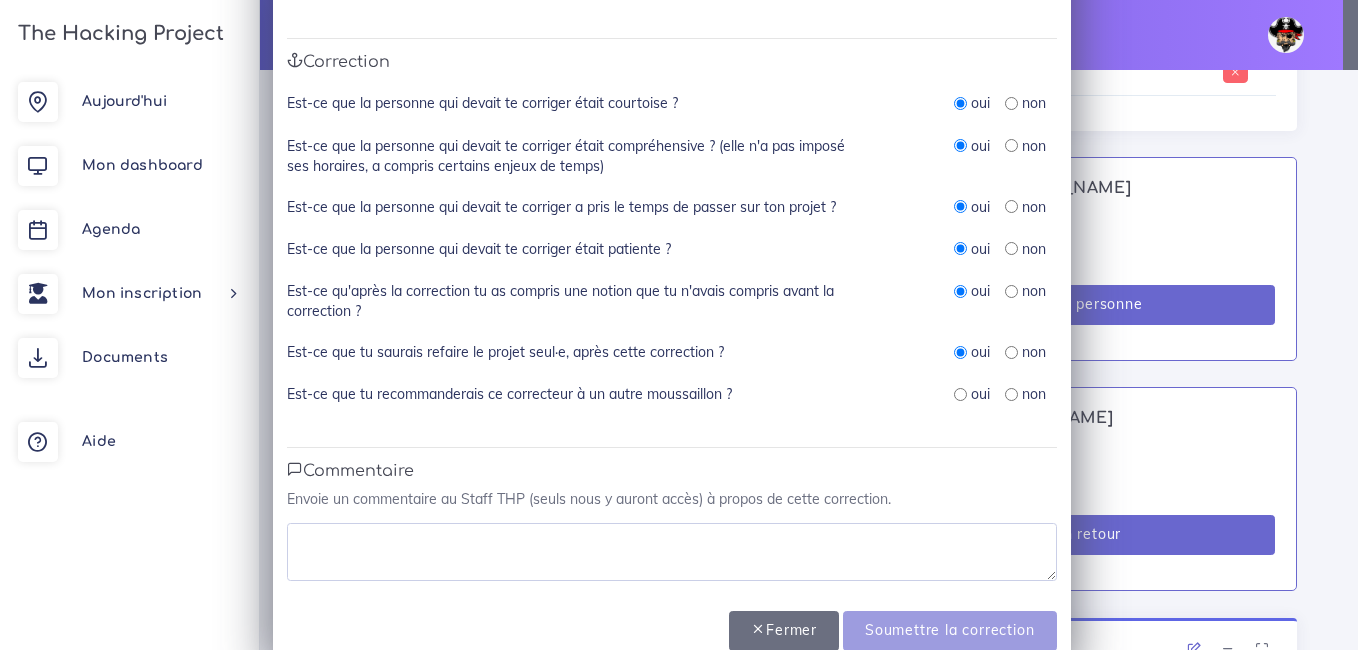 click on "oui" at bounding box center [972, 394] 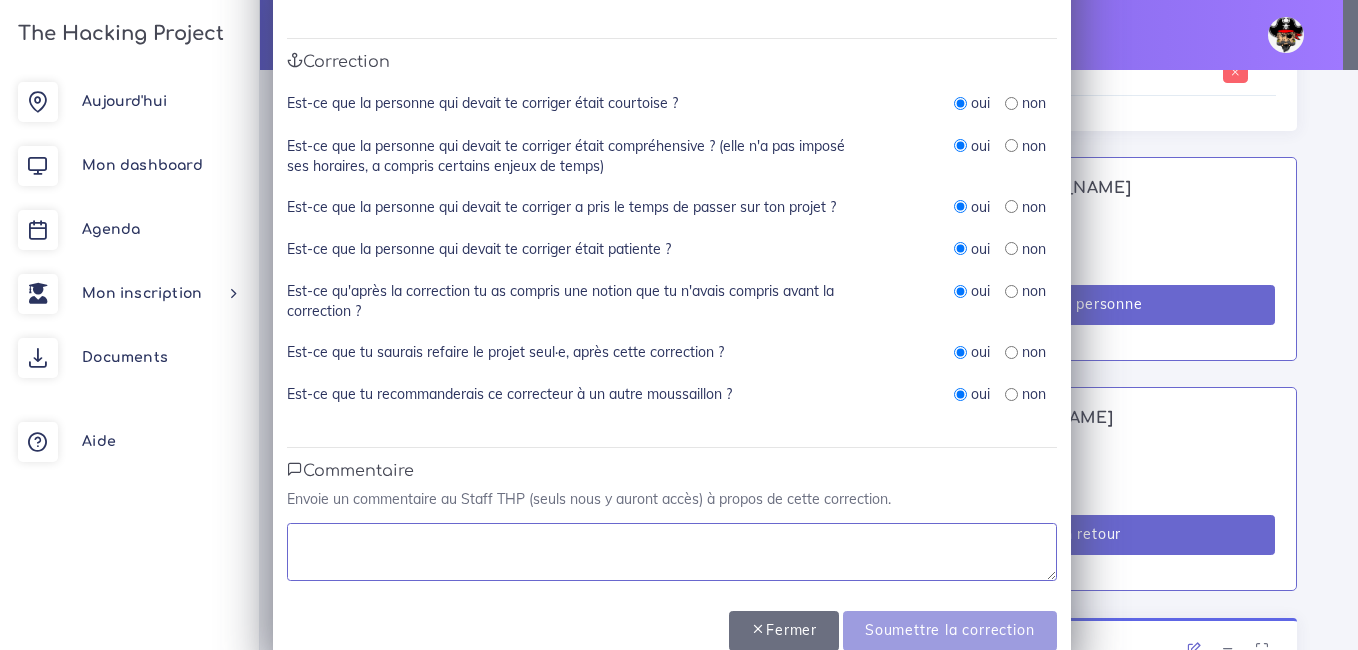click at bounding box center [672, 552] 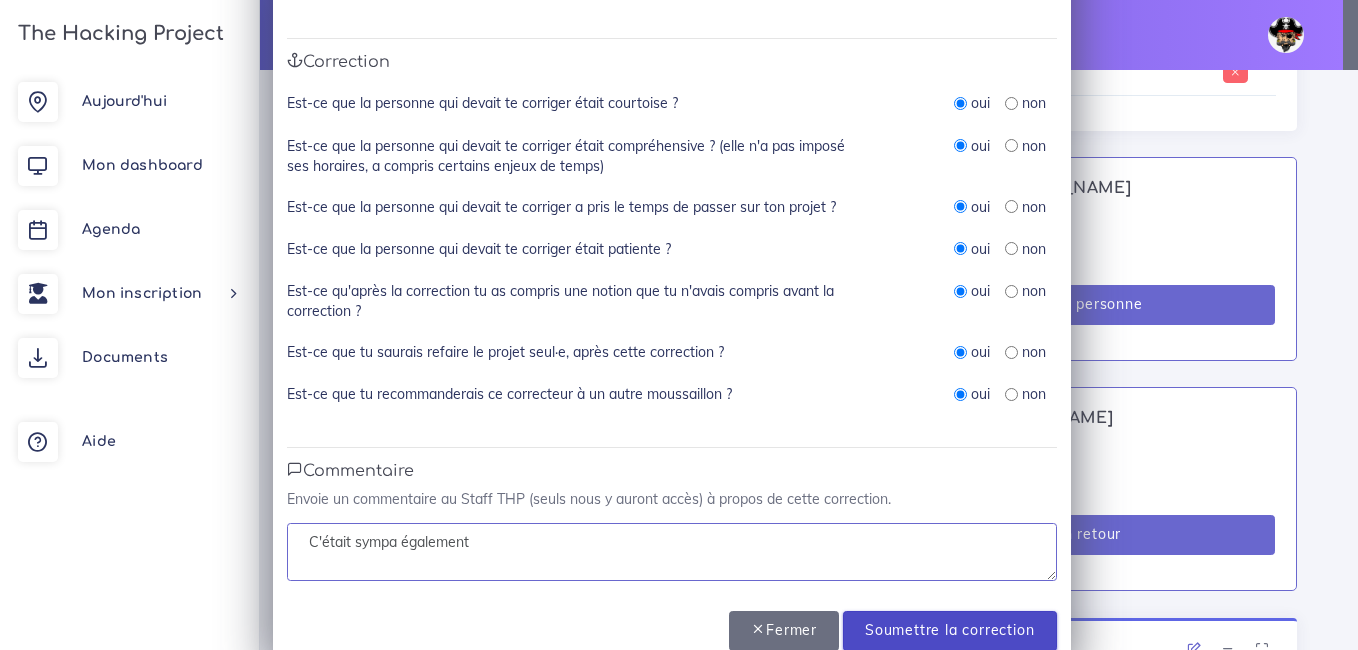 type on "C'était sympa également" 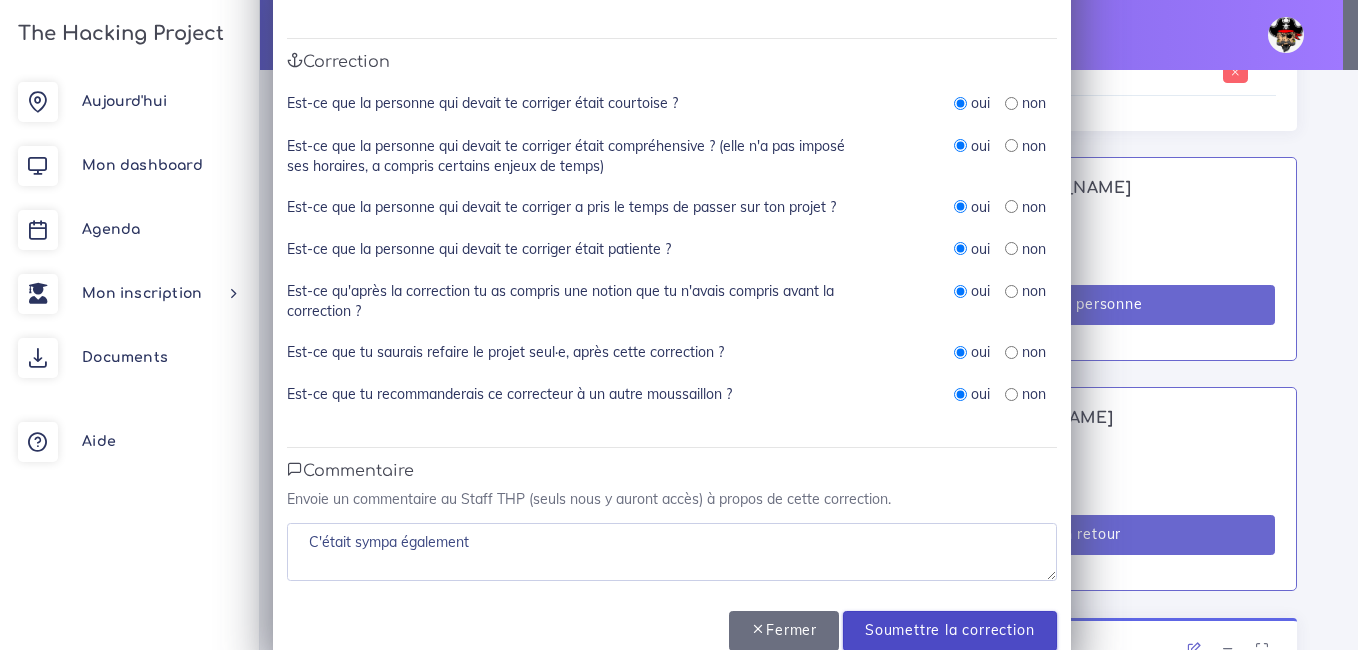 click on "Soumettre la correction" at bounding box center [949, 631] 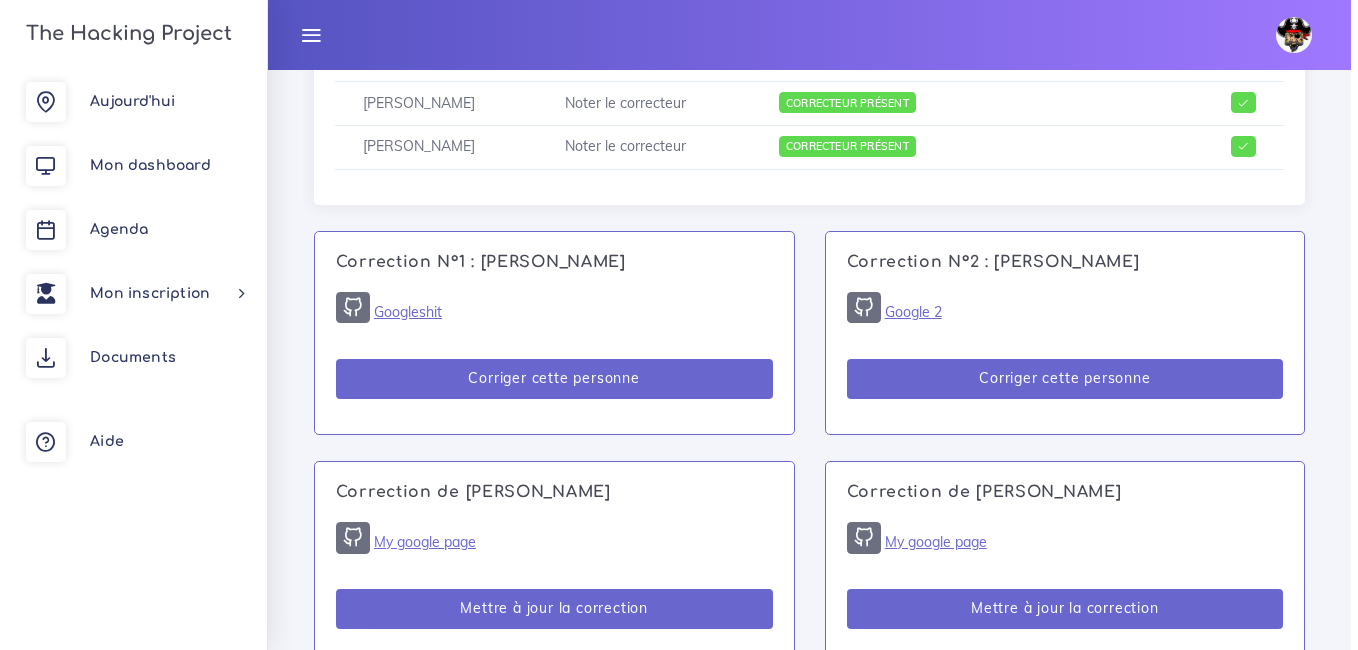 scroll, scrollTop: 1288, scrollLeft: 0, axis: vertical 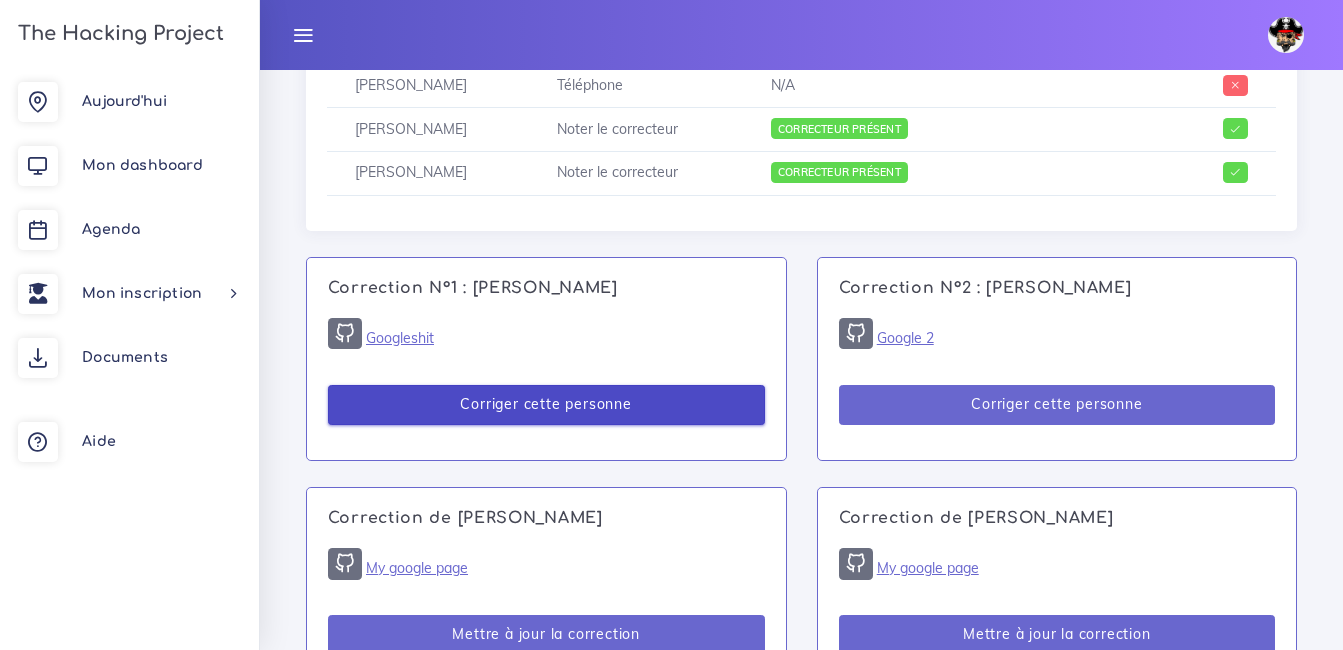 click on "Corriger cette personne" at bounding box center (546, 405) 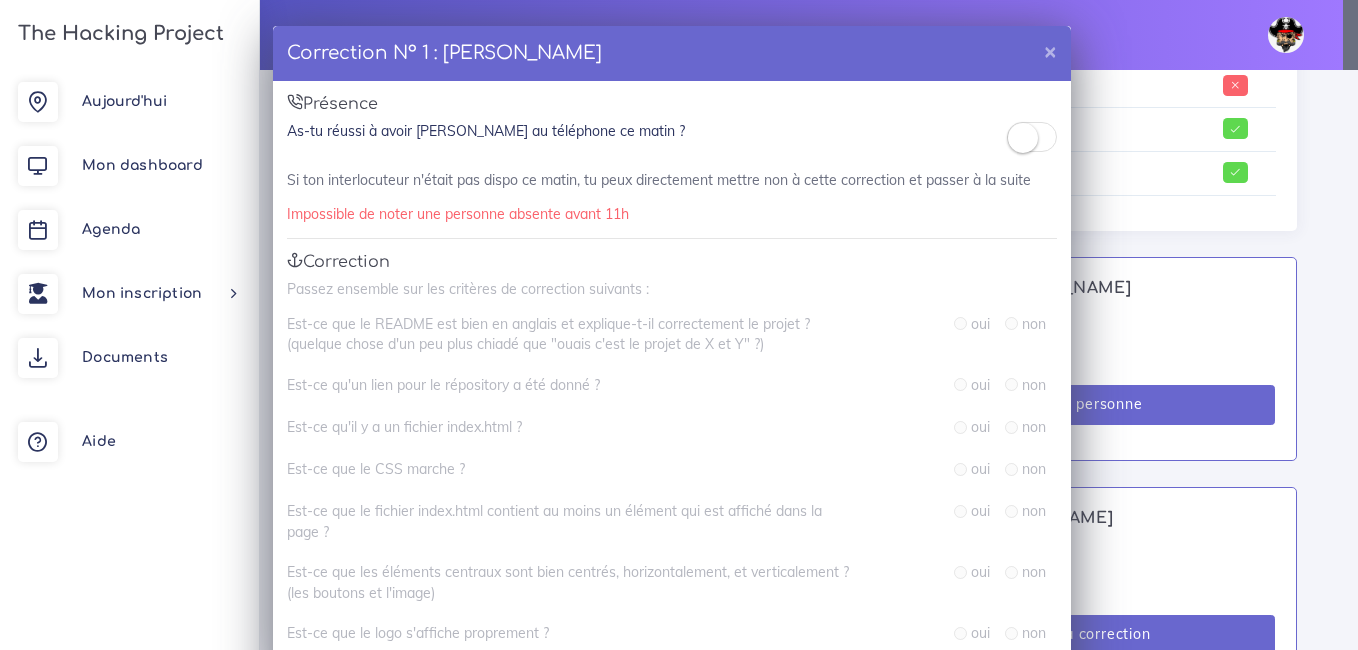 click at bounding box center [1023, 138] 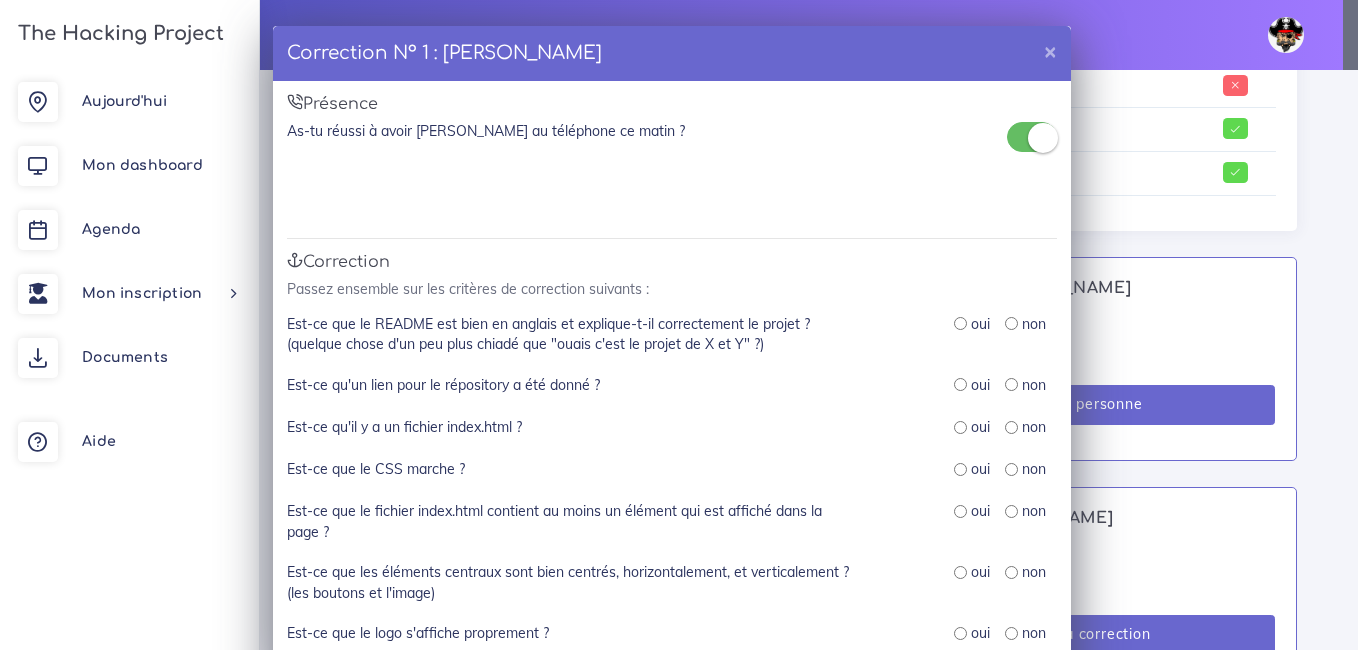 click on "Correction N°
1
:
Johanna DELFIEUX
×
Présence
As-tu réussi à avoir Johanna au téléphone ce matin ?
Si ton interlocuteur n'était pas dispo ce matin, tu peux directement mettre non à cette correction et passer à la suite
Impossible de noter une personne absente avant 11h
Correction
Passez ensemble sur les critères de correction suivants :
Est-ce que le README est bien en anglais et explique-t-il correctement le projet ? (quelque chose d'un peu plus chiadé que "ouais c'est le projet de X et Y" ?)
oui
non
Est-ce qu'un lien pour le répository a été donné ?
oui
non
Est-ce qu'il y a un fichier index.html ?
oui
non
Est-ce que le CSS marche ?
oui
non
Est-ce que le fichier index.html contient au moins un élément qui est affiché dans la page ?
oui" at bounding box center (679, 325) 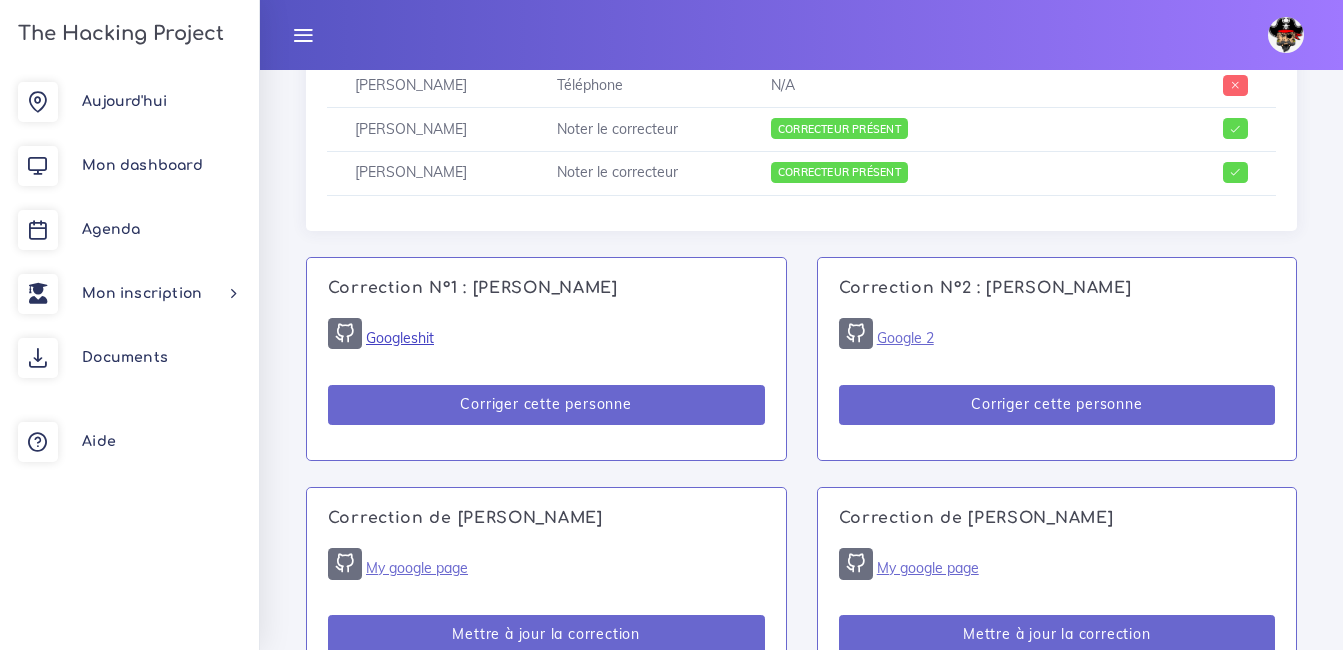 click on "Googleshit" at bounding box center (400, 338) 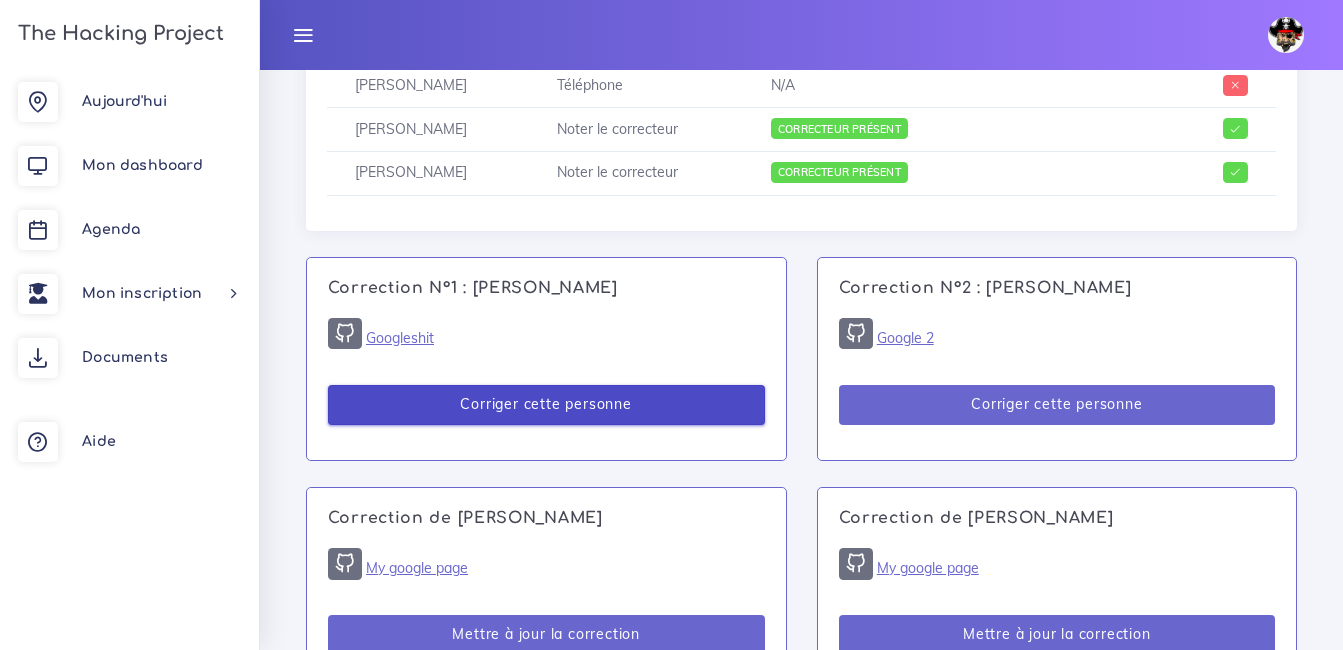 click on "Corriger cette personne" at bounding box center (546, 405) 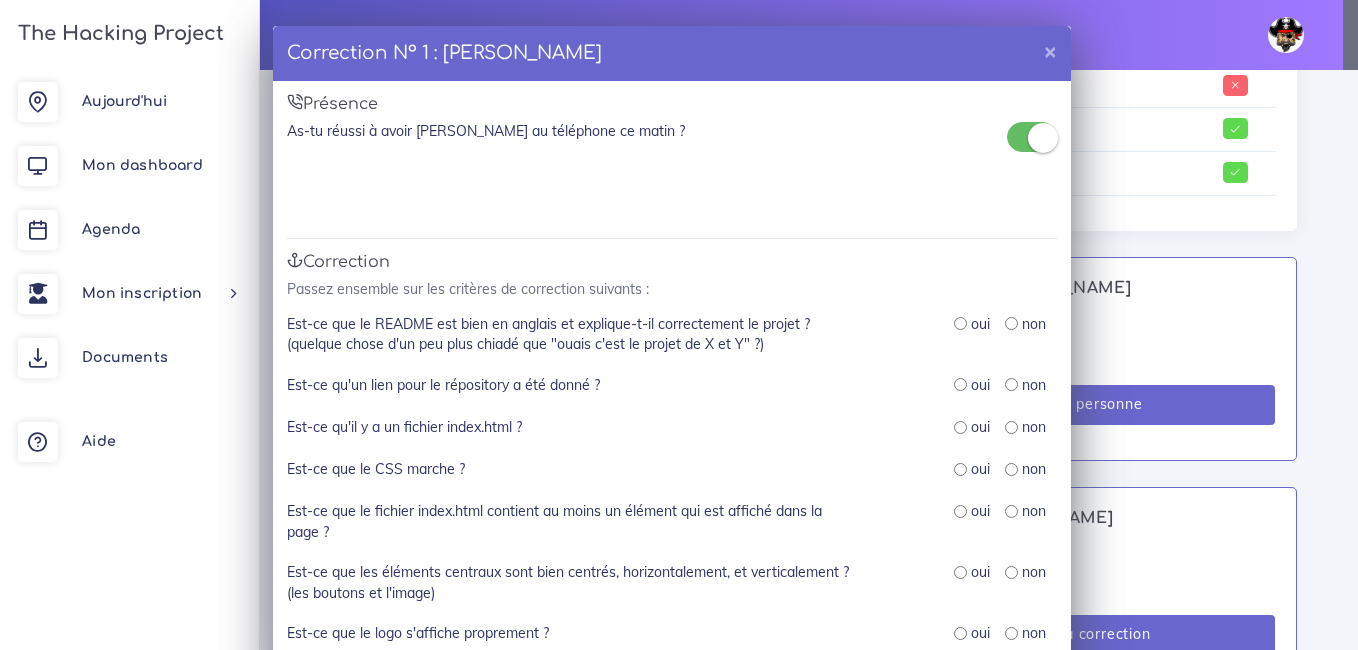 click at bounding box center (960, 323) 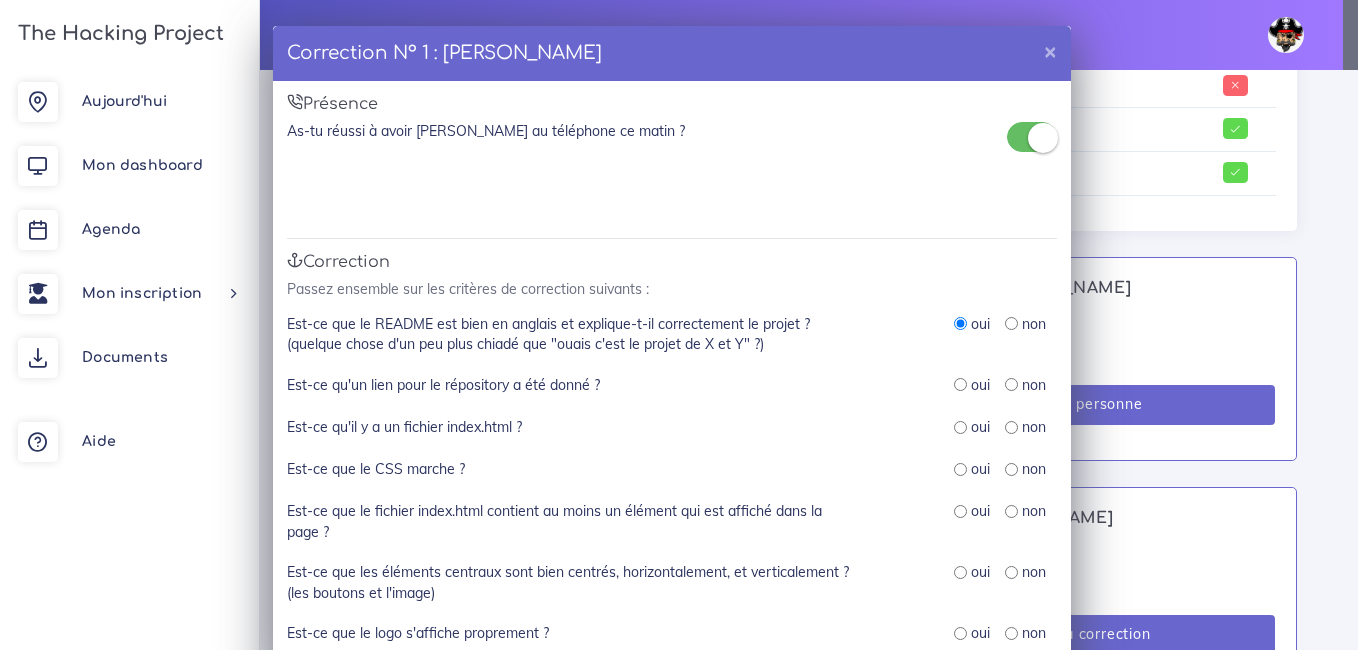 click at bounding box center [960, 384] 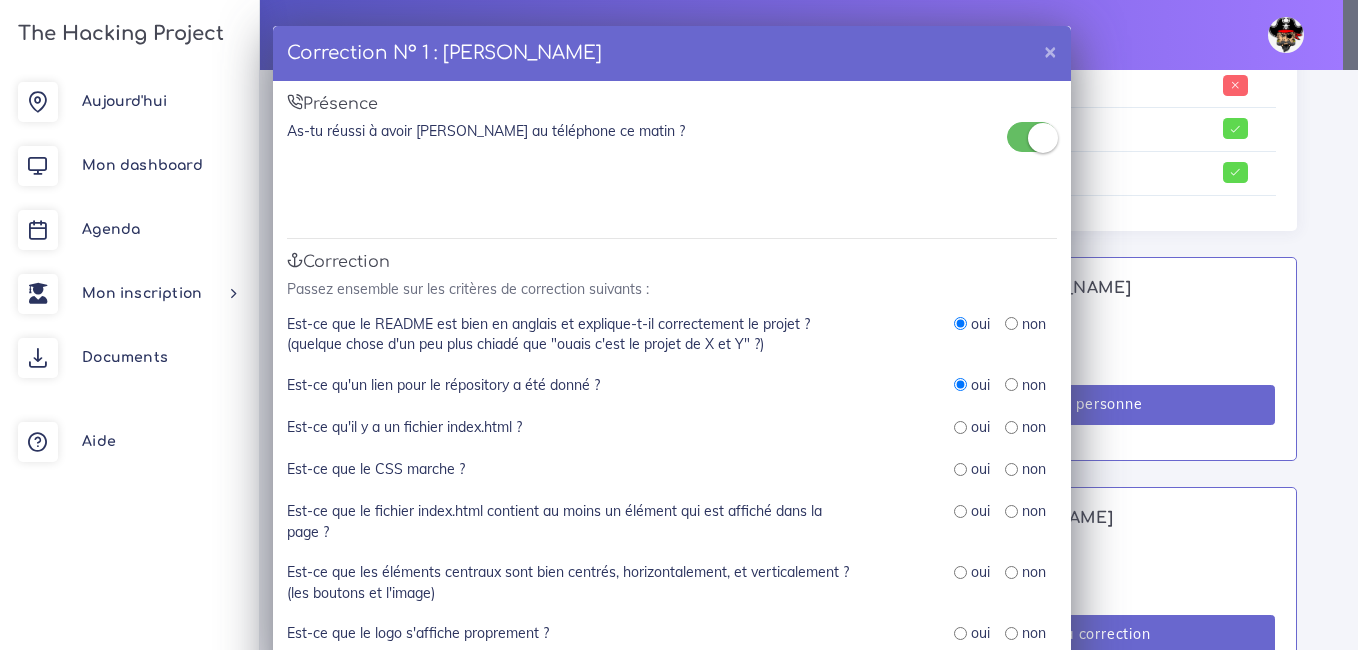 click at bounding box center (960, 427) 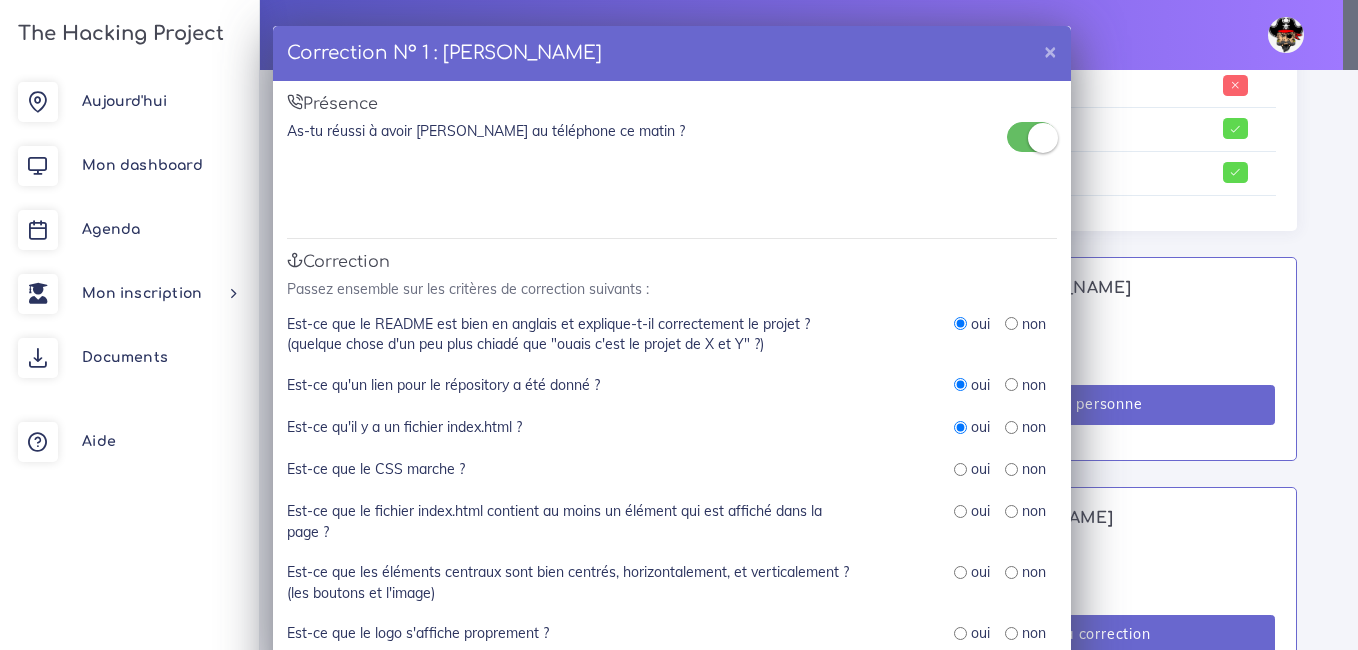 click at bounding box center (960, 469) 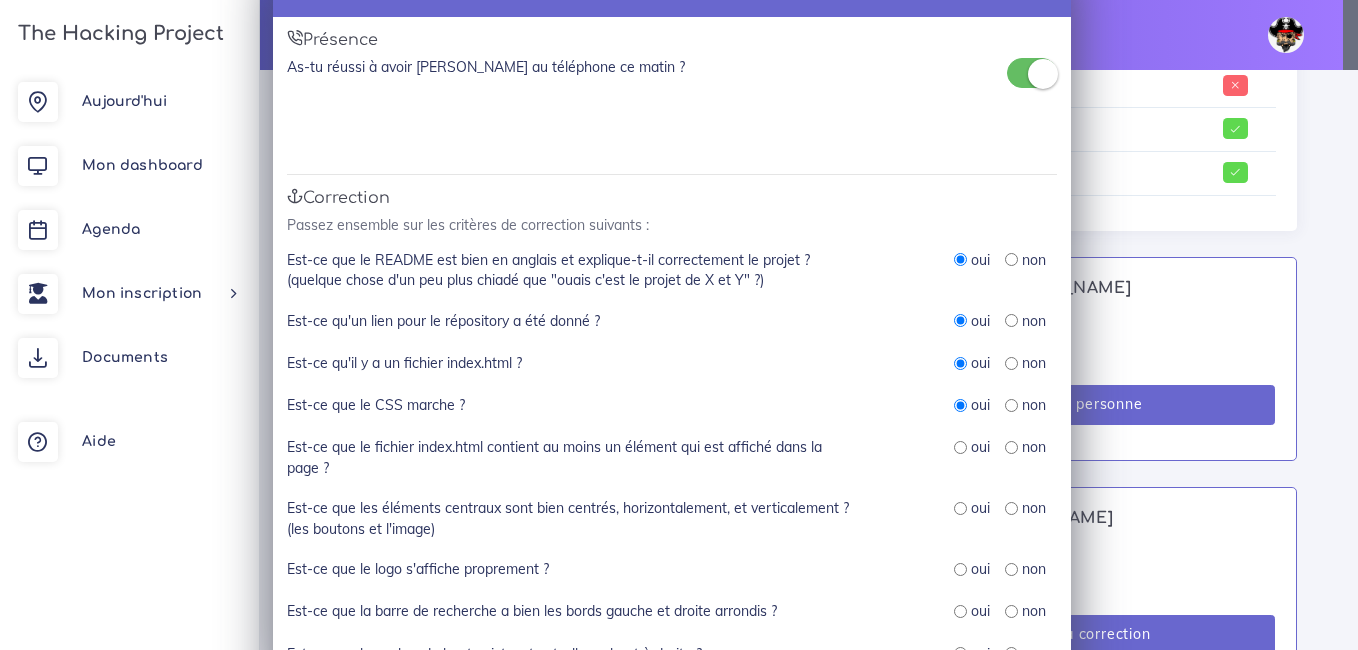 scroll, scrollTop: 100, scrollLeft: 0, axis: vertical 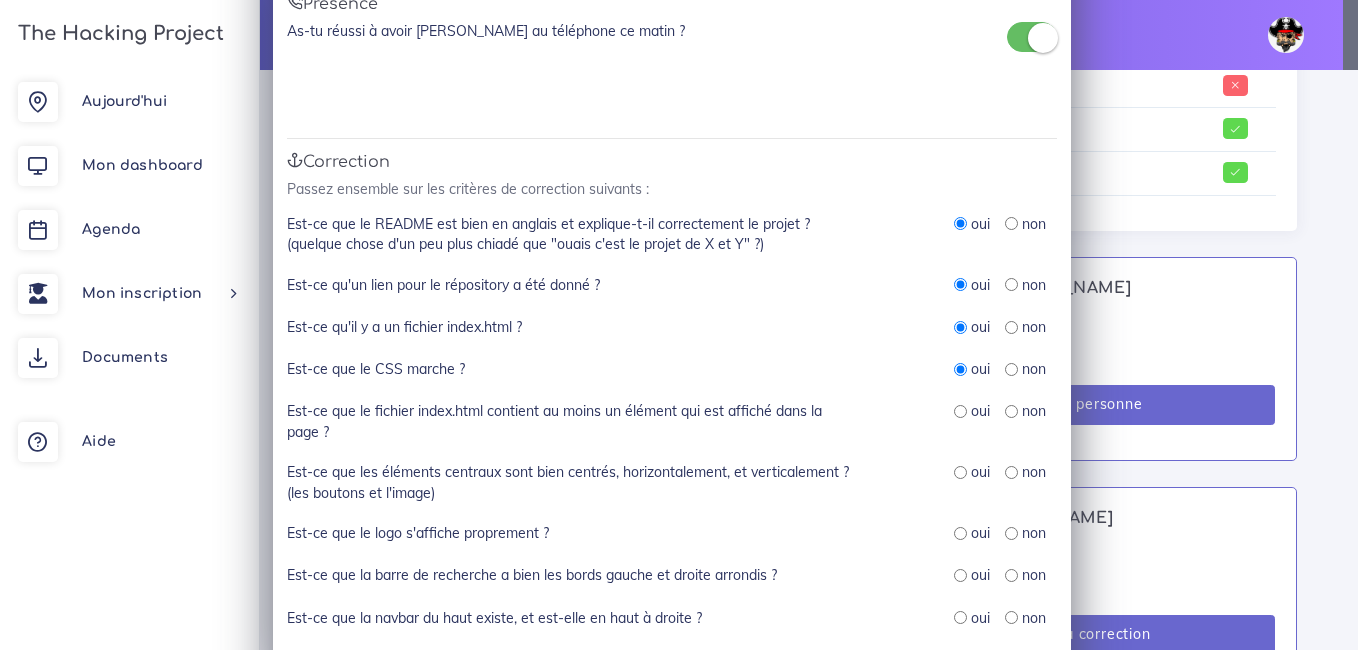 click on "oui" at bounding box center (972, 411) 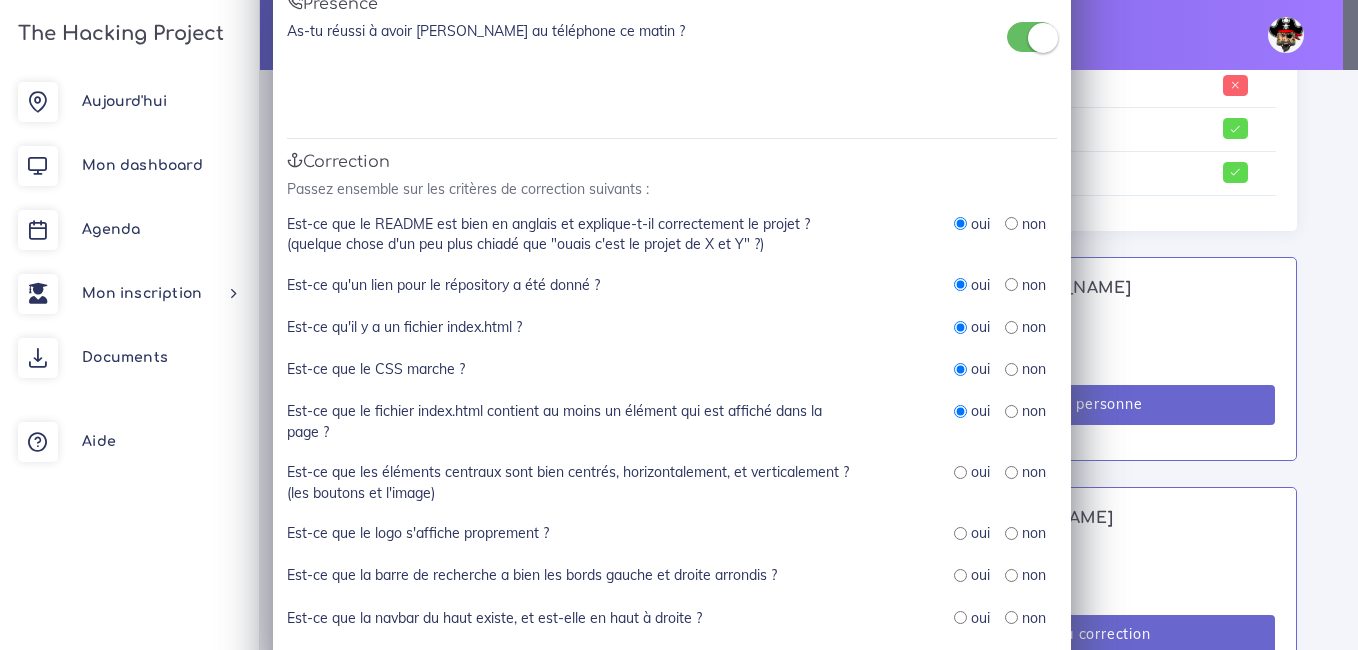 click at bounding box center [1011, 472] 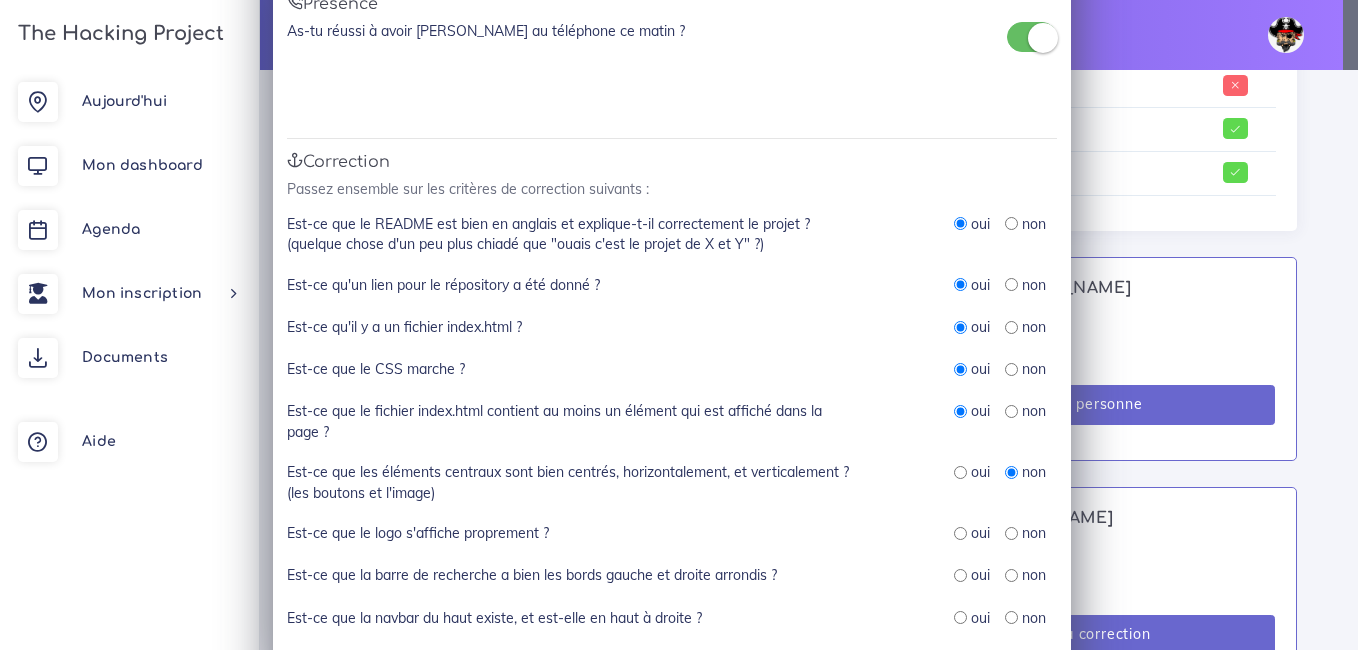 click at bounding box center (1011, 533) 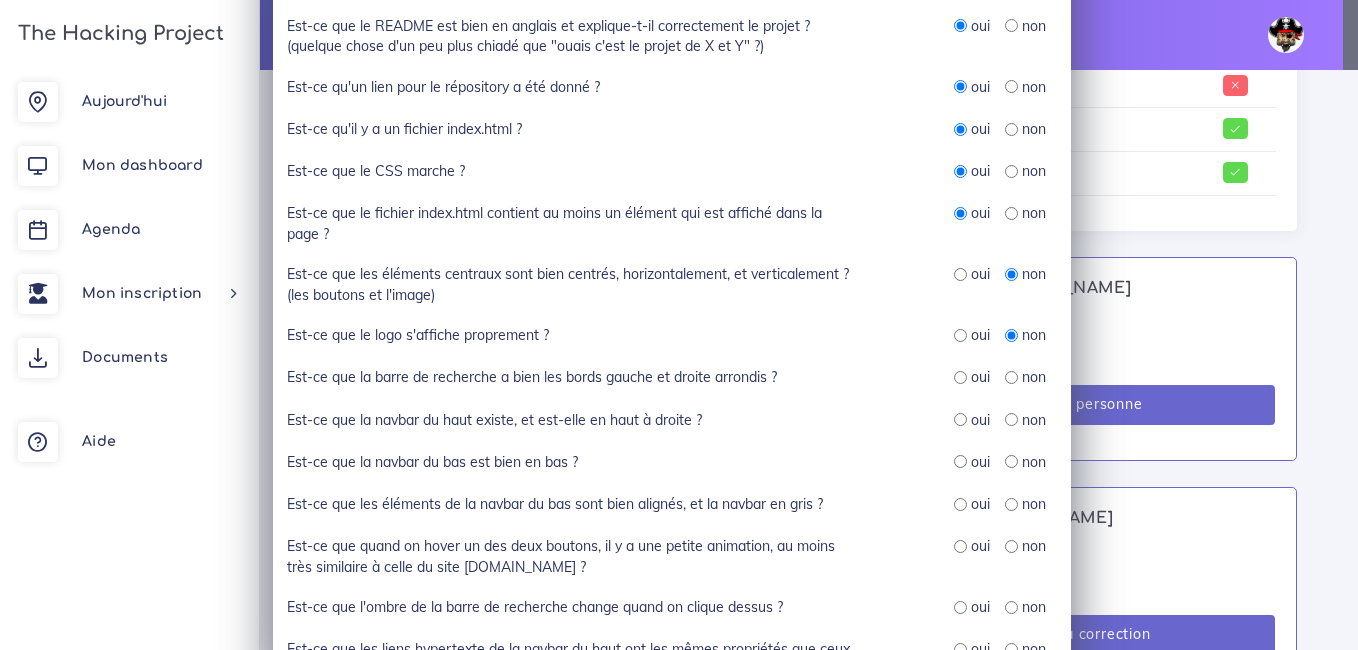 scroll, scrollTop: 300, scrollLeft: 0, axis: vertical 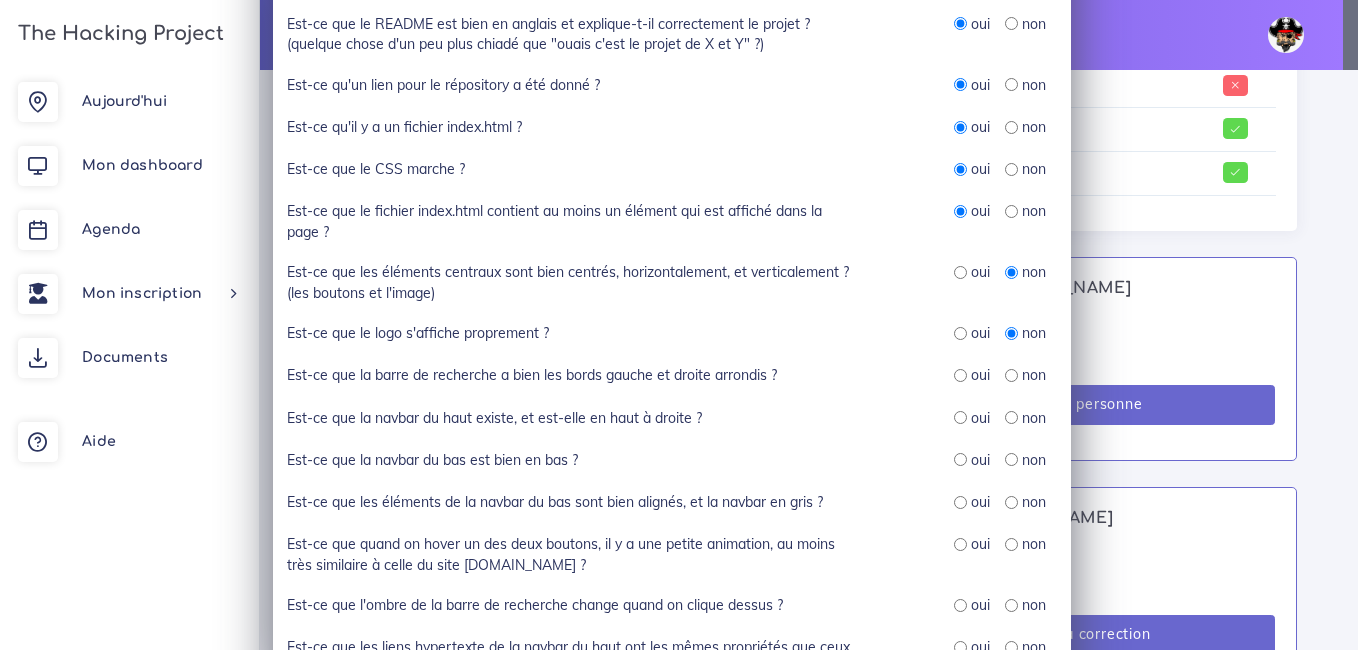 click at bounding box center (1011, 375) 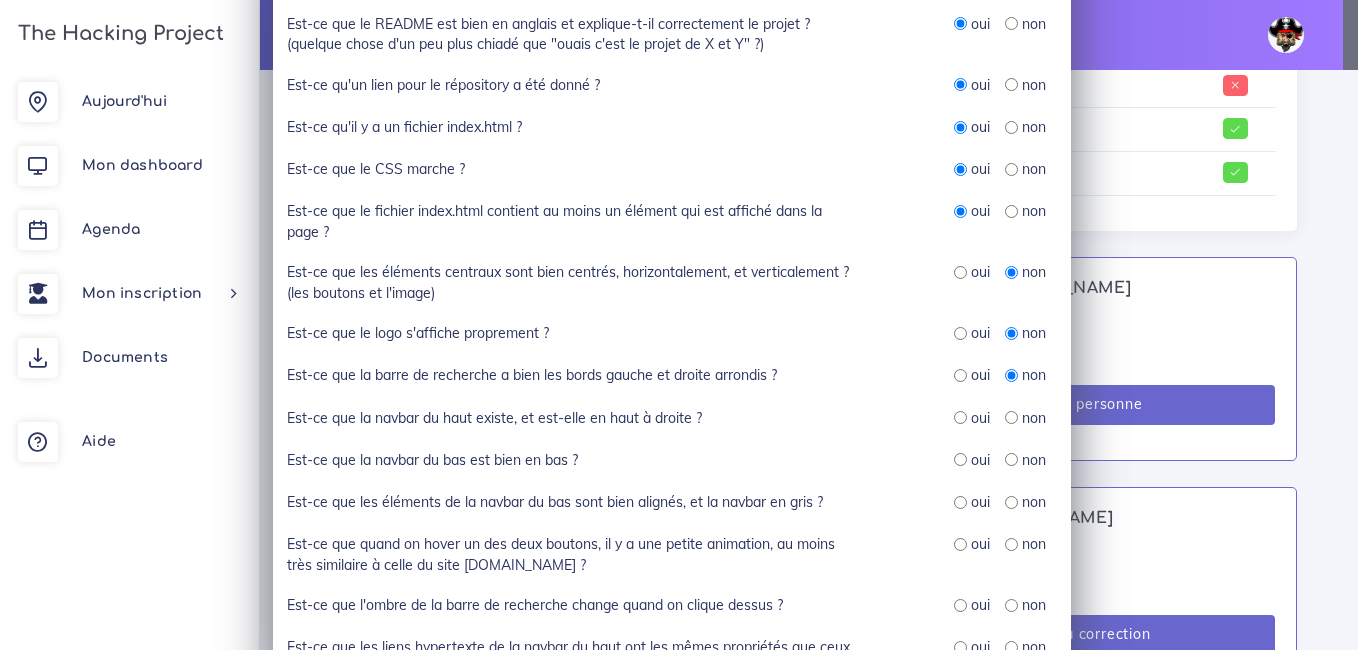 click at bounding box center [960, 417] 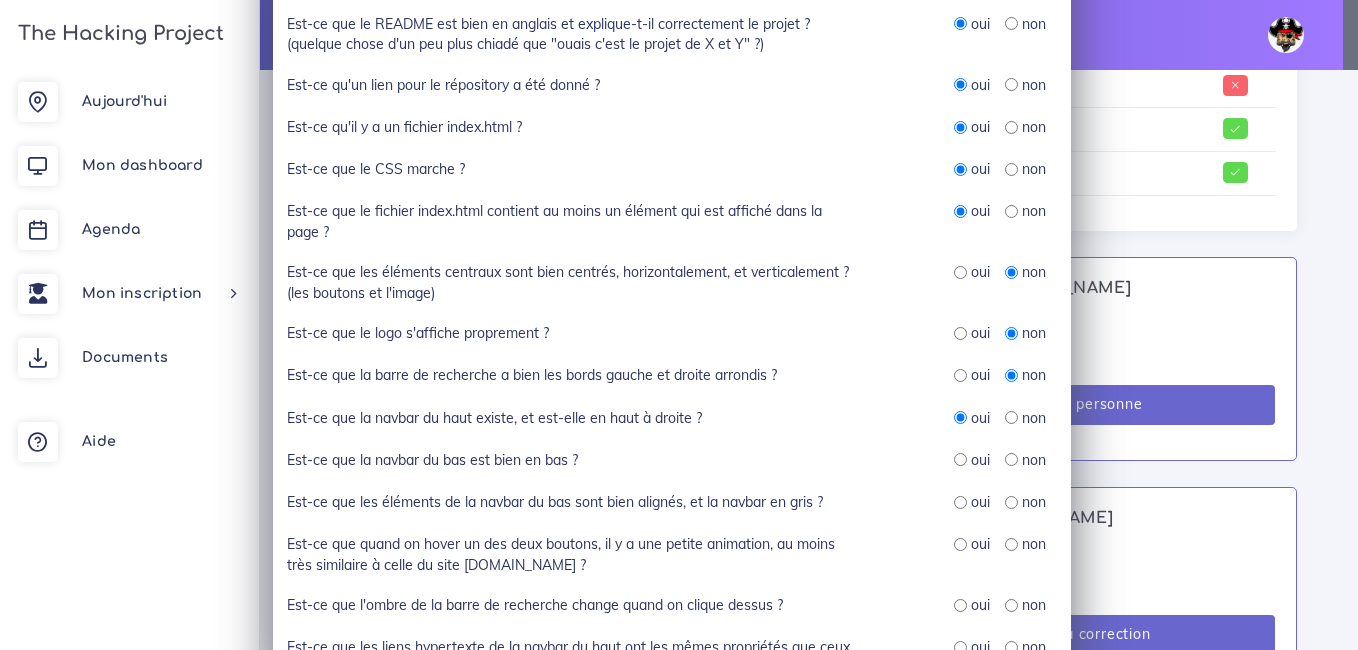 click at bounding box center [960, 417] 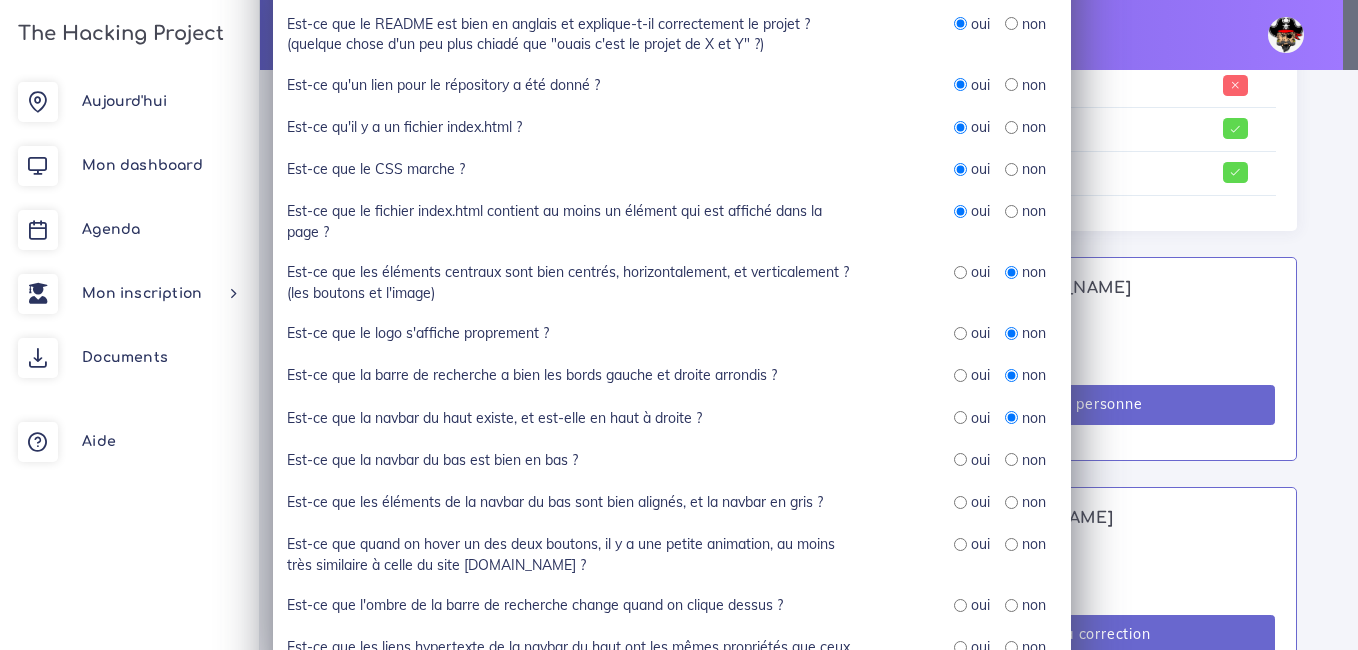 click at bounding box center (1011, 459) 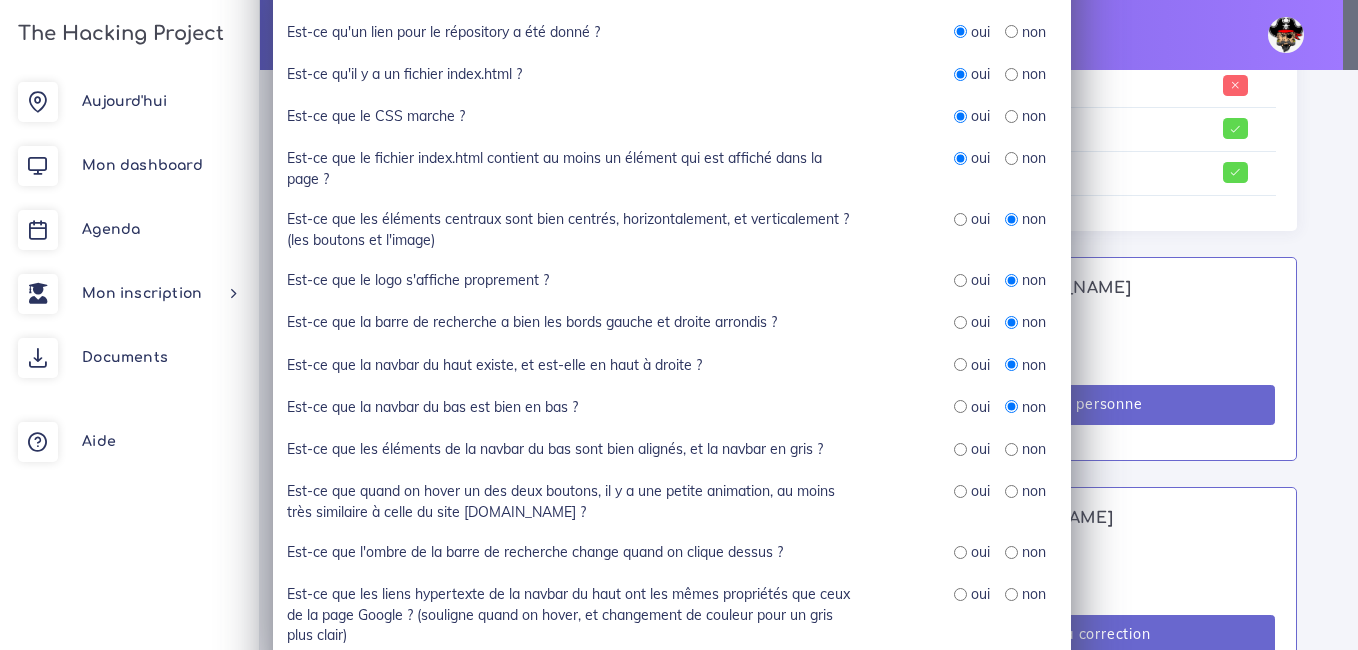 scroll, scrollTop: 400, scrollLeft: 0, axis: vertical 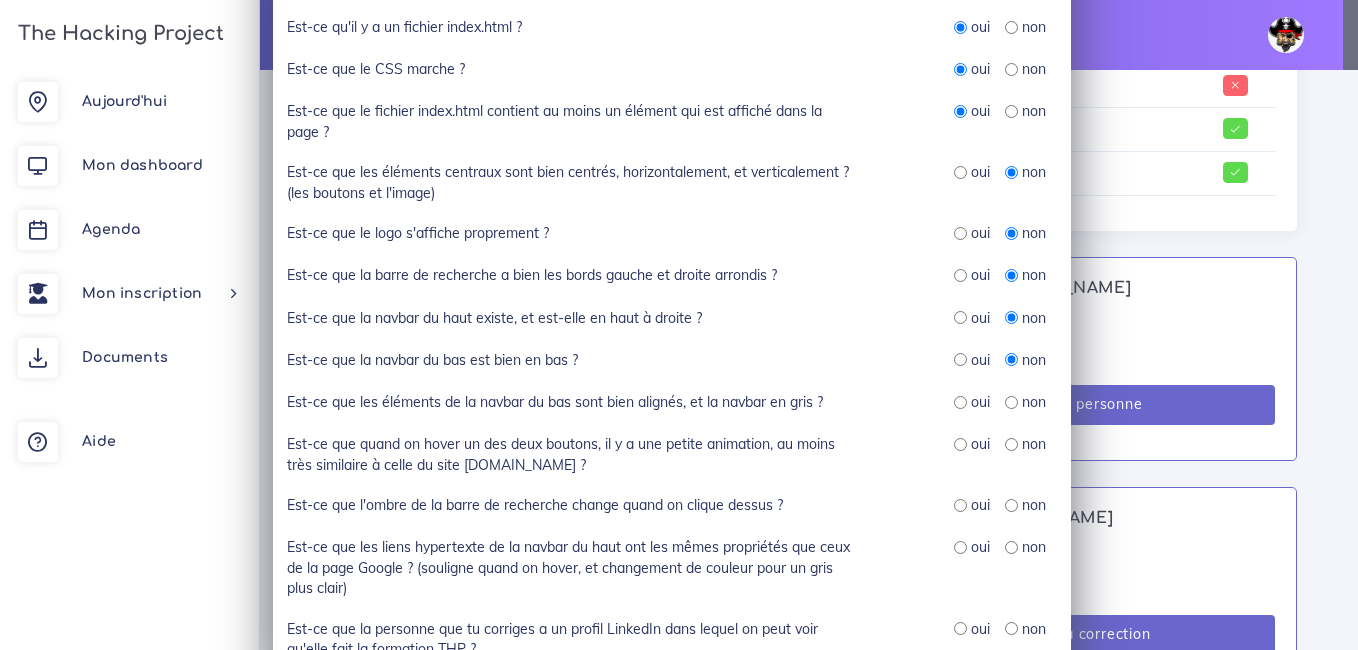 click on "oui
non" at bounding box center [1005, 403] 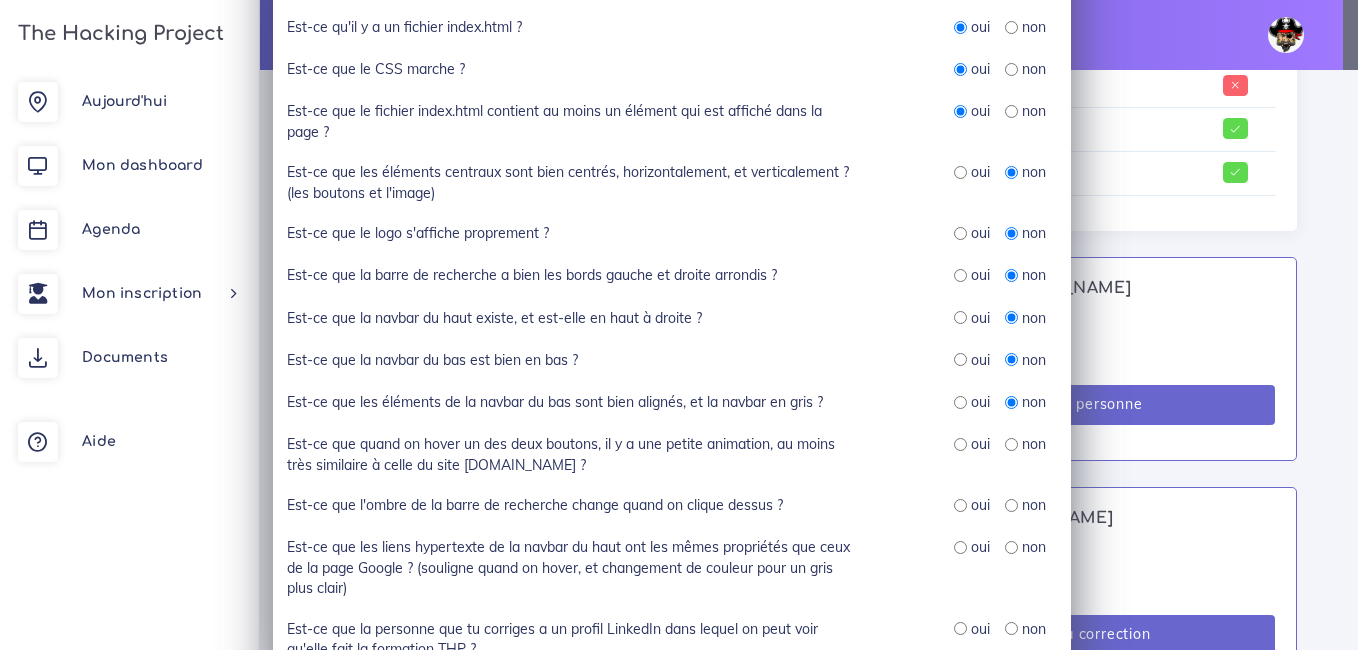 click at bounding box center (1011, 444) 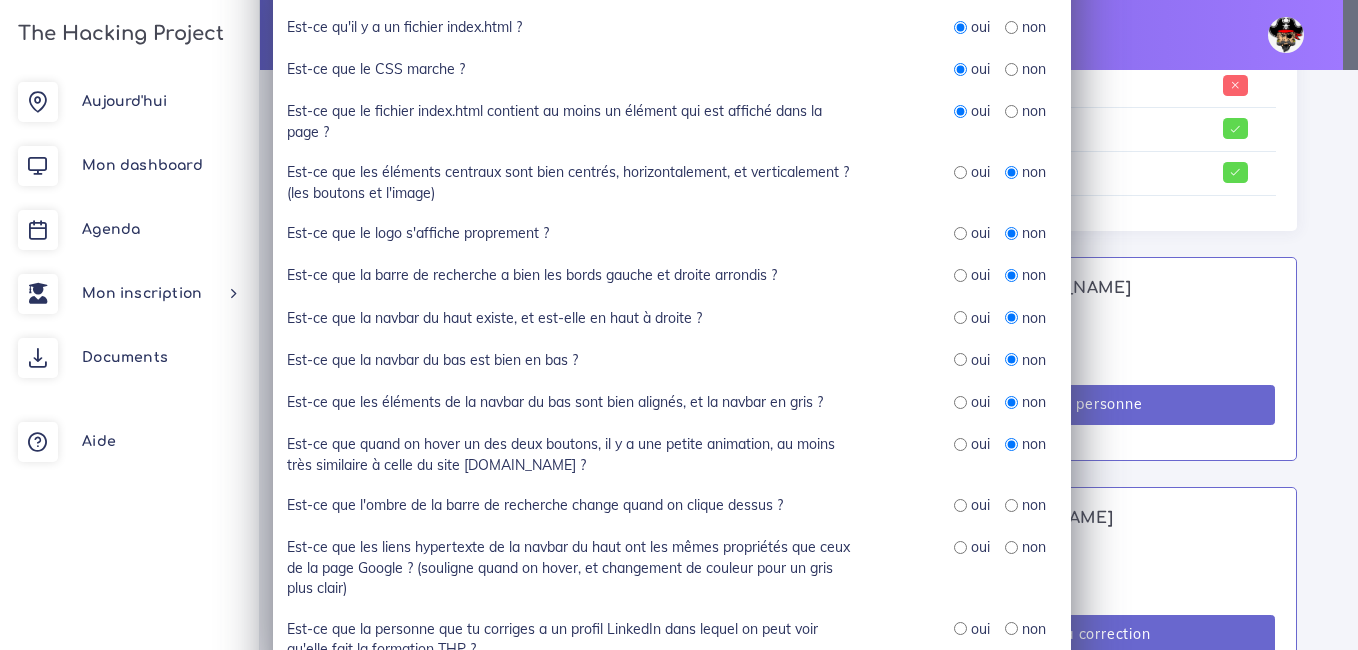 scroll, scrollTop: 500, scrollLeft: 0, axis: vertical 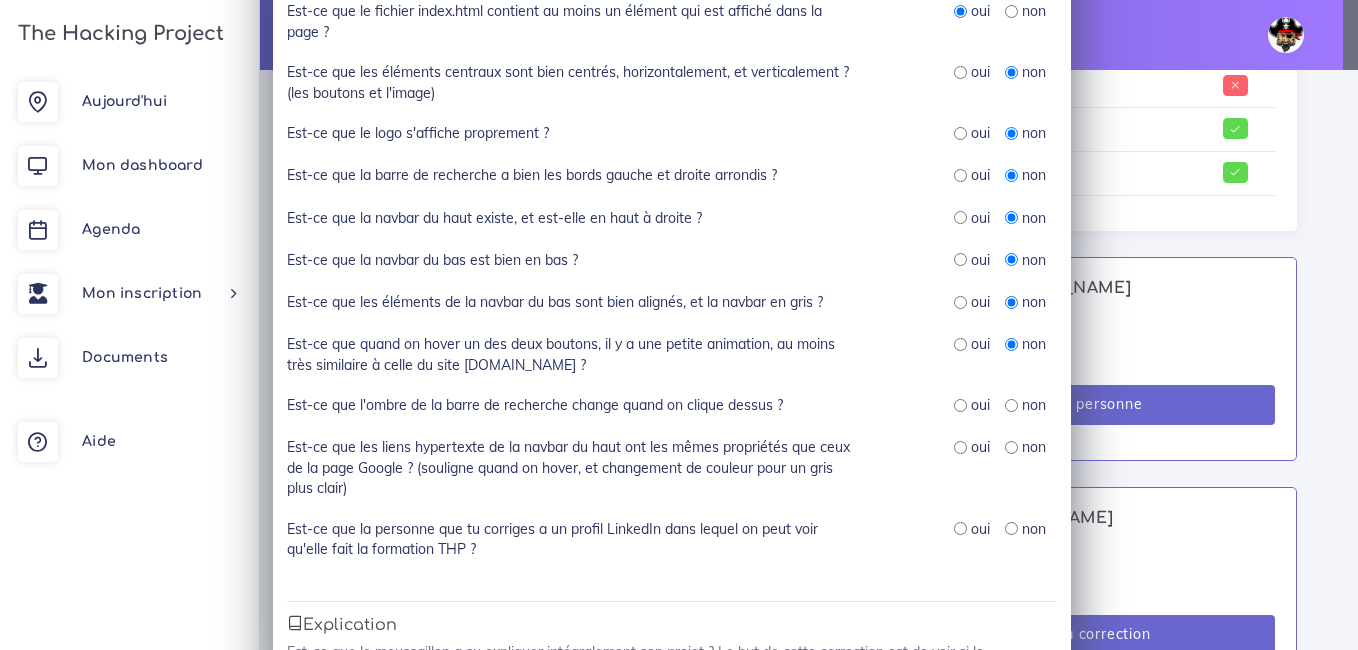 click at bounding box center [1011, 405] 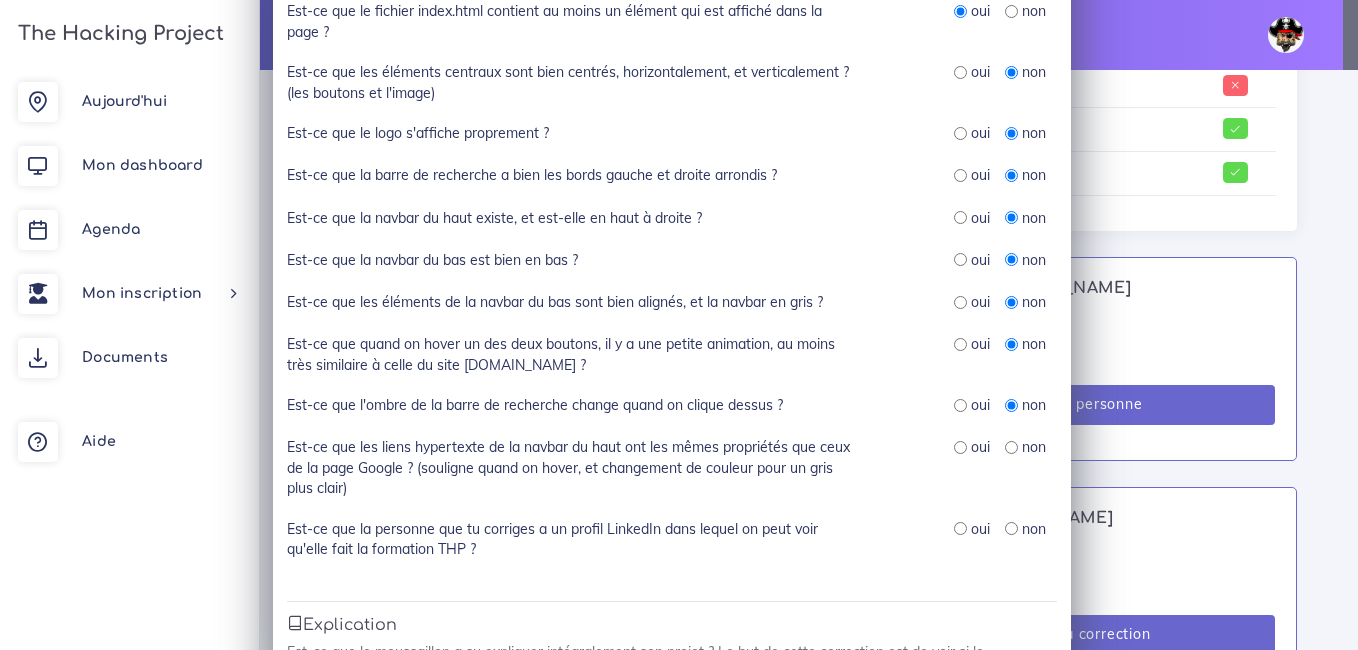 click at bounding box center [1011, 447] 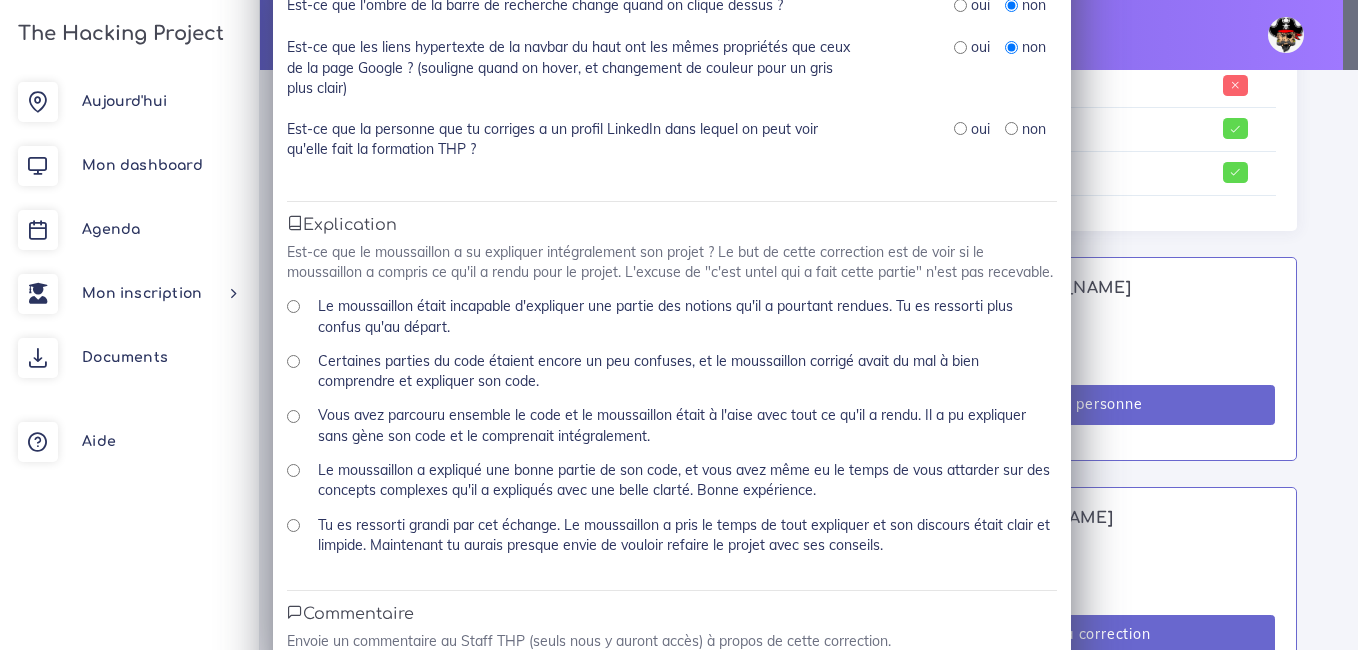 scroll, scrollTop: 800, scrollLeft: 0, axis: vertical 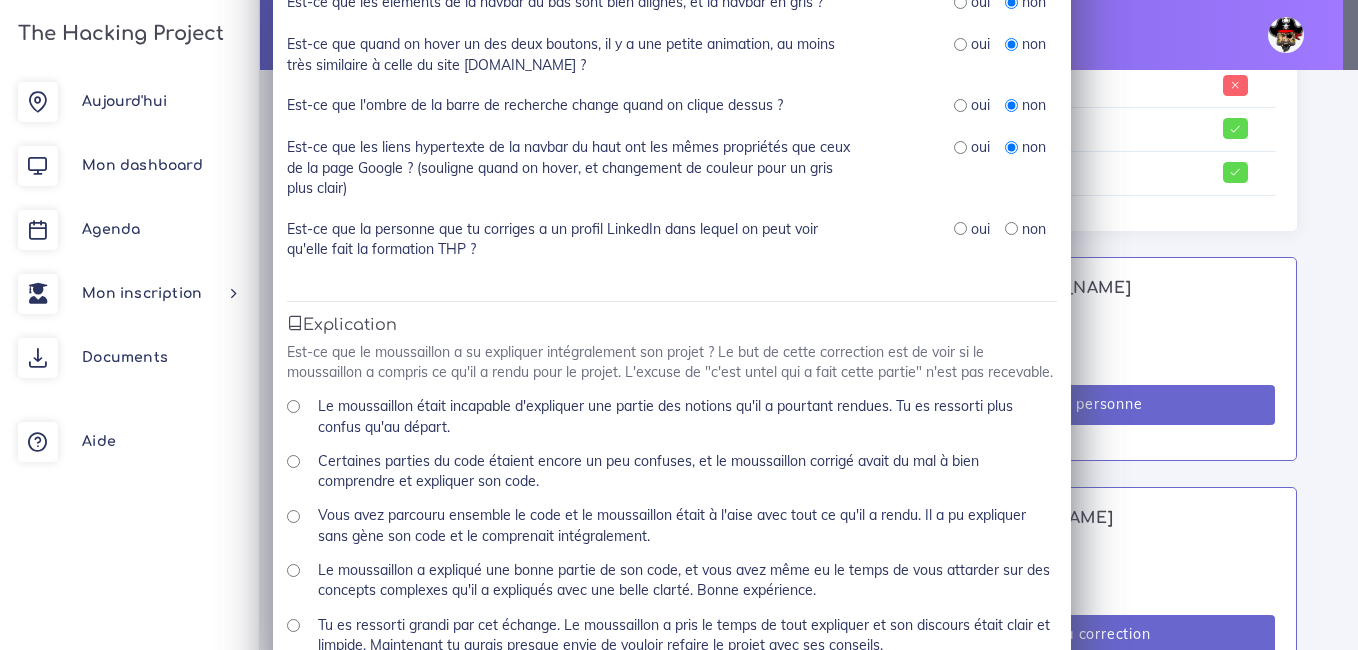 click at bounding box center (960, 228) 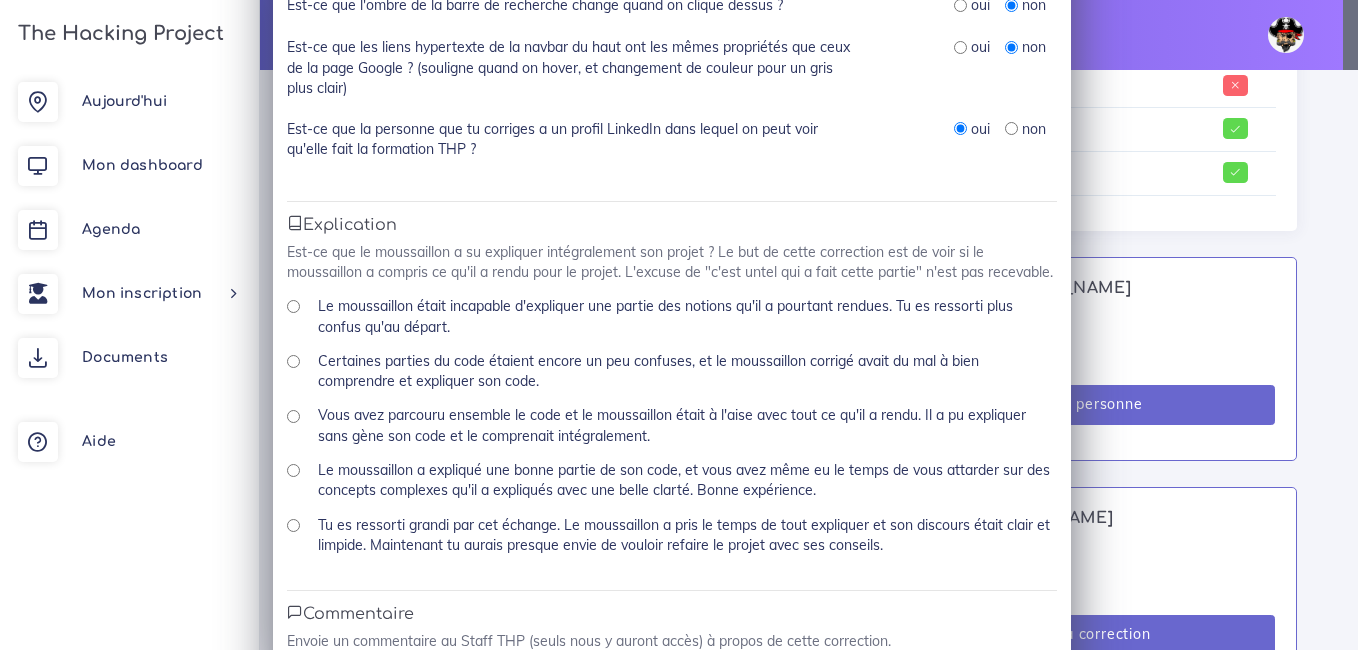 scroll, scrollTop: 1000, scrollLeft: 0, axis: vertical 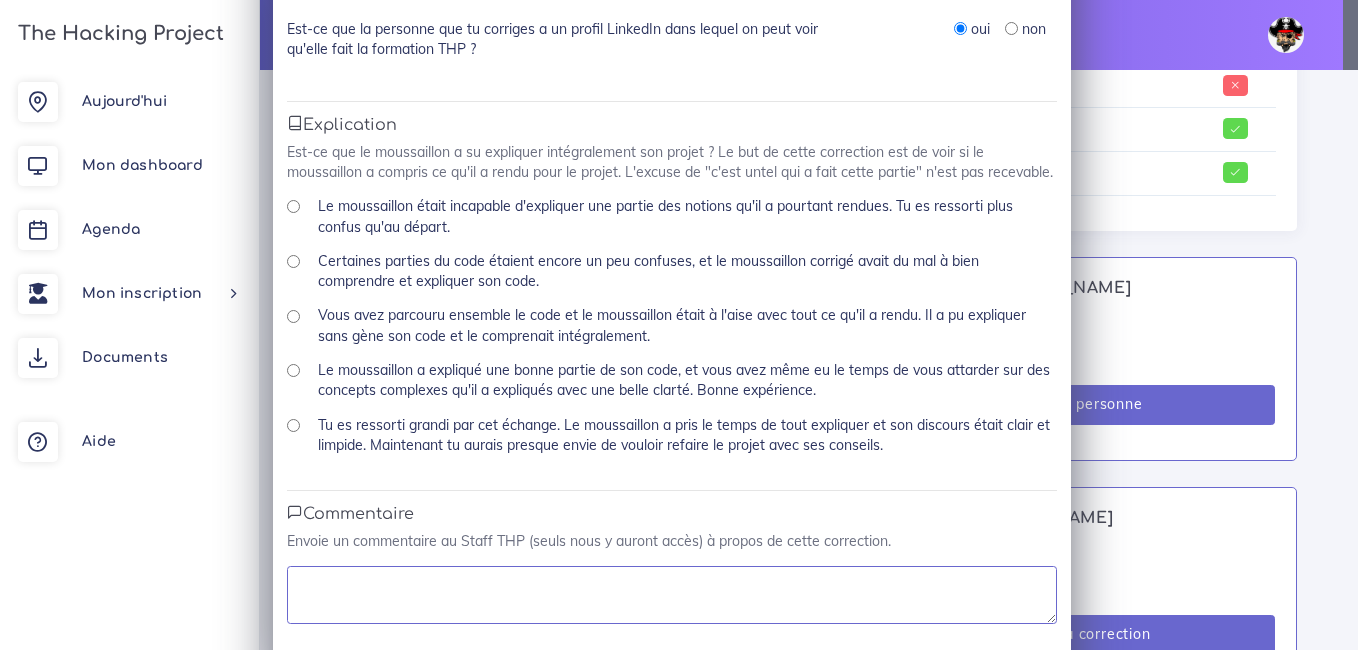 click at bounding box center (672, 595) 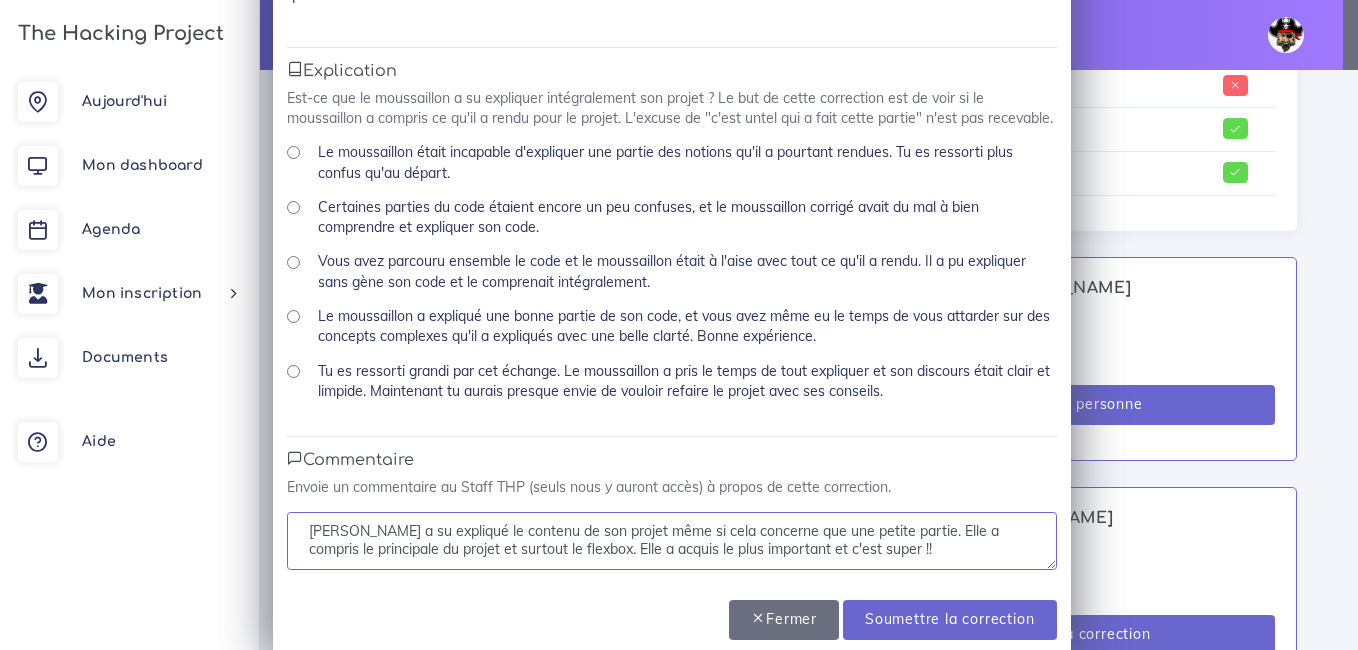 scroll, scrollTop: 1084, scrollLeft: 0, axis: vertical 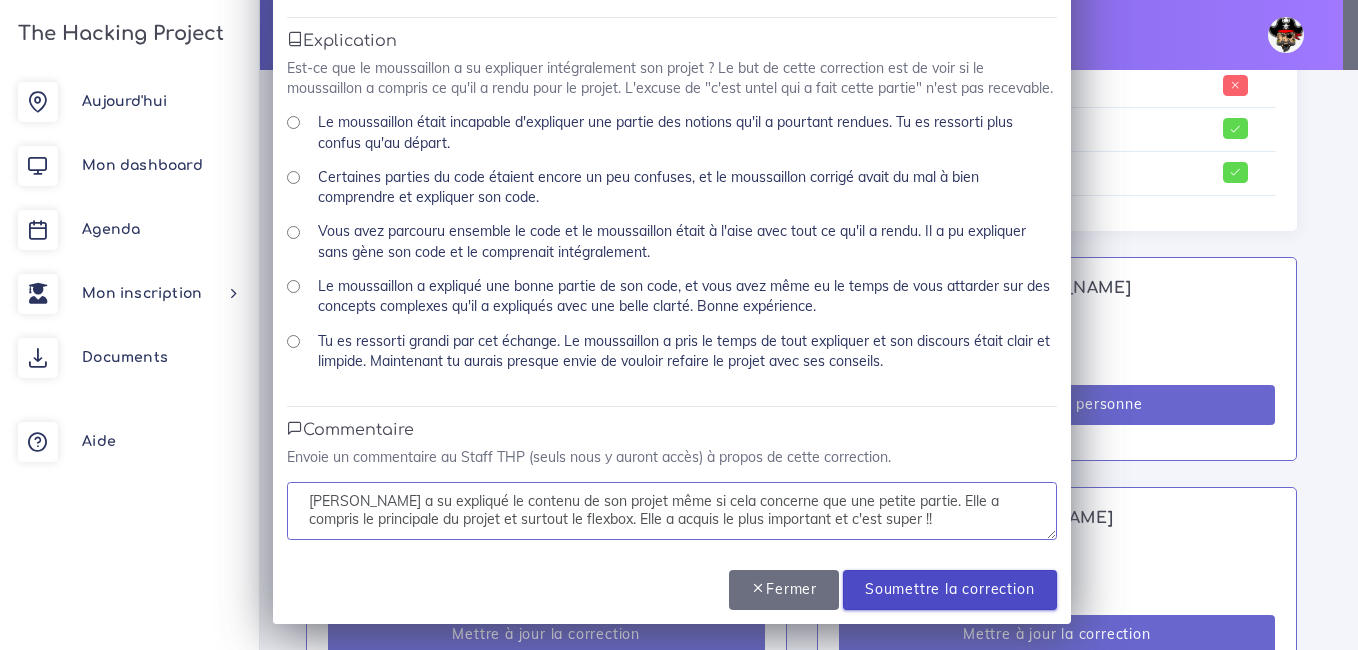 type on "Johanna a su expliqué le contenu de son projet même si cela concerne que une petite partie. Elle a compris le principale du projet et surtout le flexbox. Elle a acquis le plus important et c'est super !!" 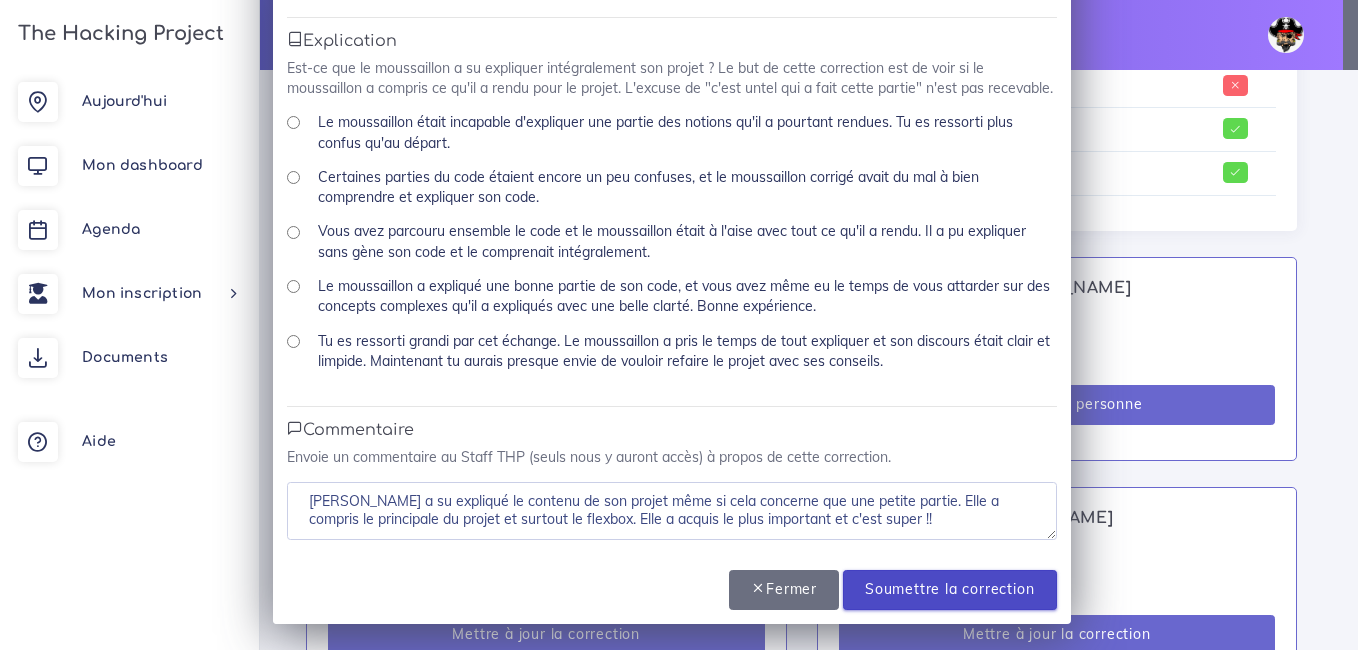 click on "Soumettre la correction" at bounding box center [949, 590] 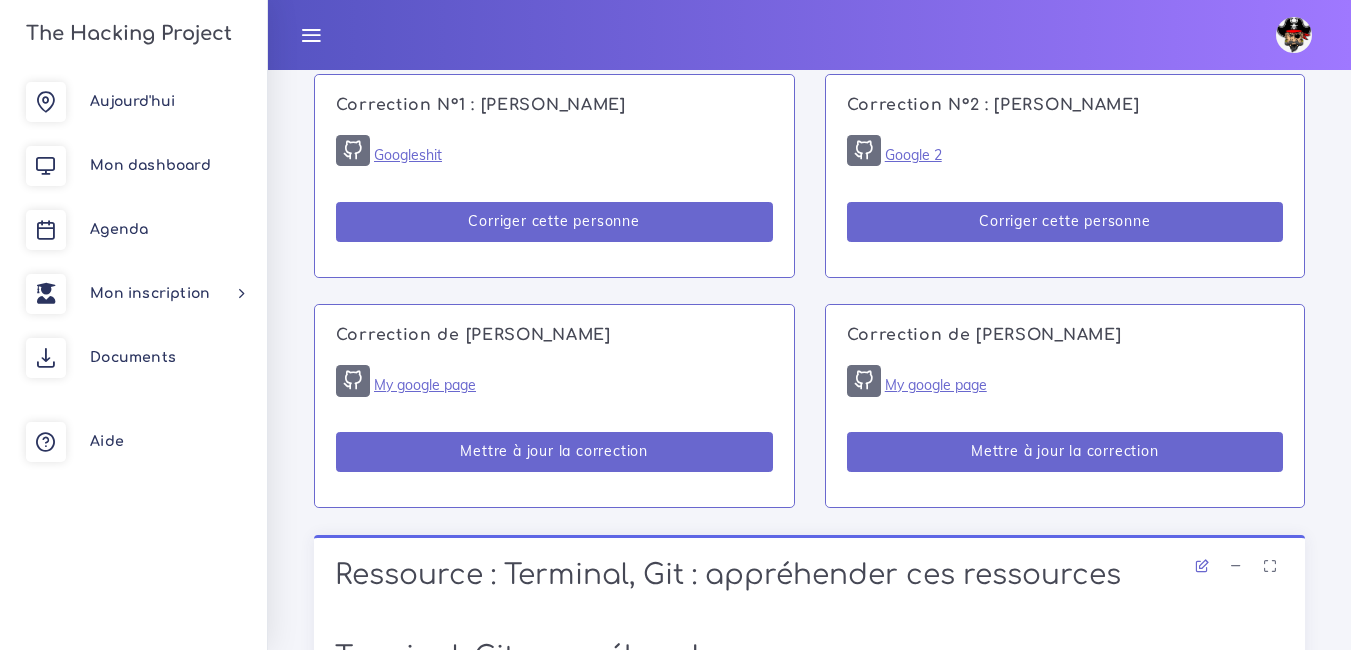 scroll, scrollTop: 1476, scrollLeft: 0, axis: vertical 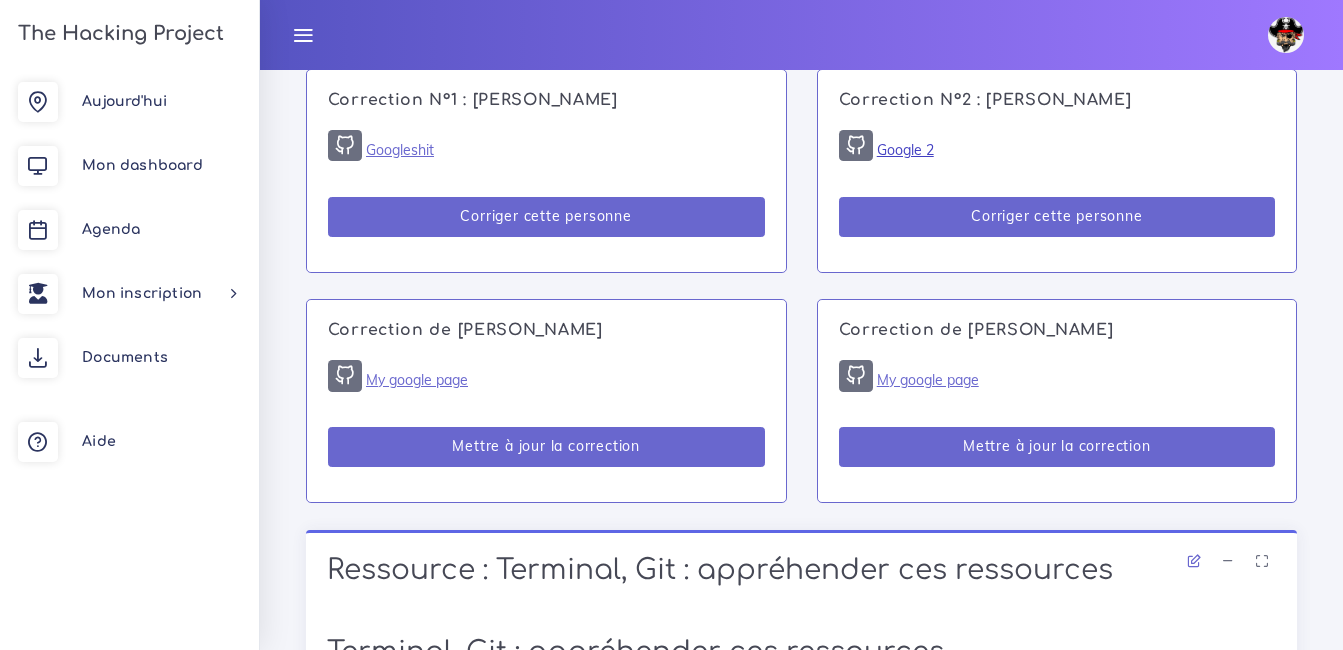 click on "Google 2" at bounding box center (905, 150) 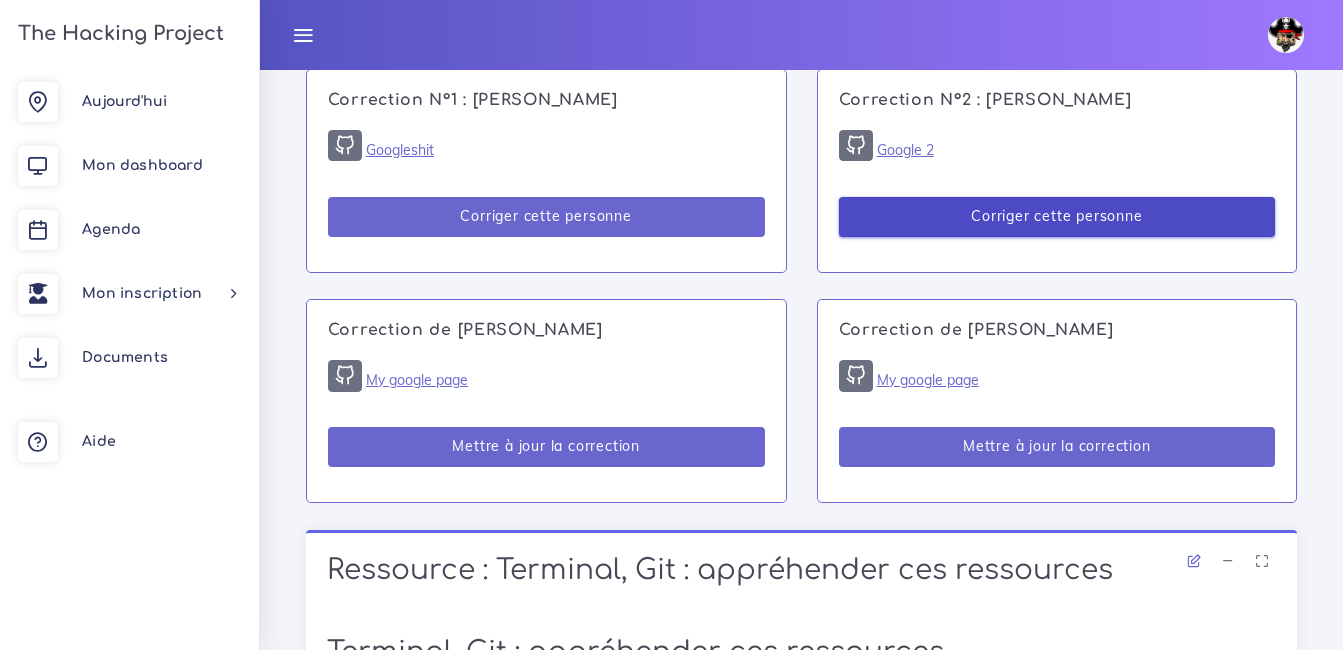 click on "Corriger cette personne" at bounding box center (1057, 217) 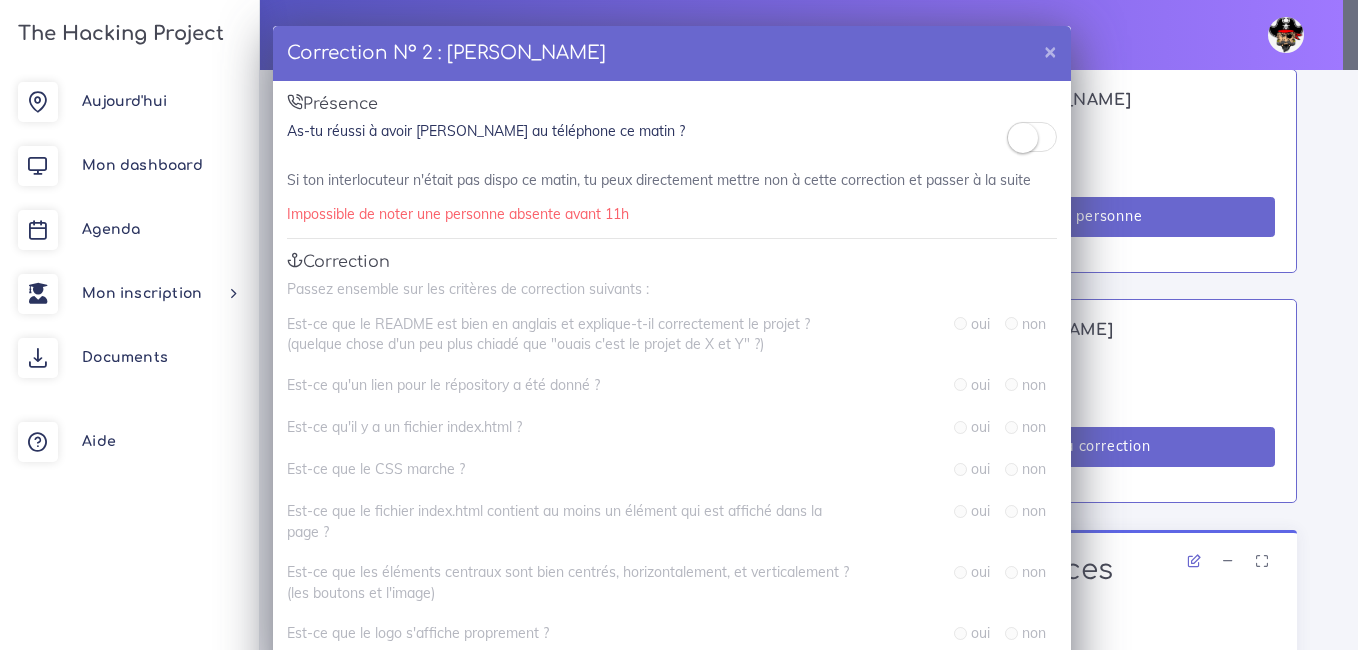 click at bounding box center (1023, 138) 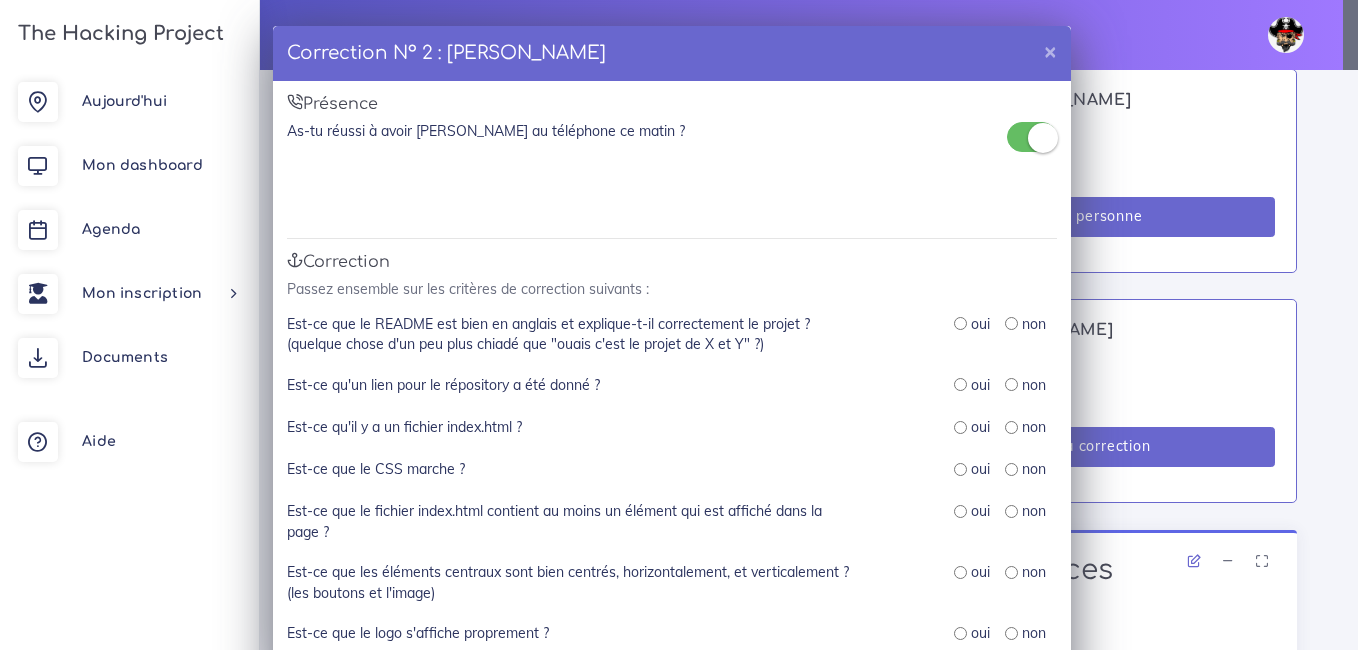 click at bounding box center (960, 323) 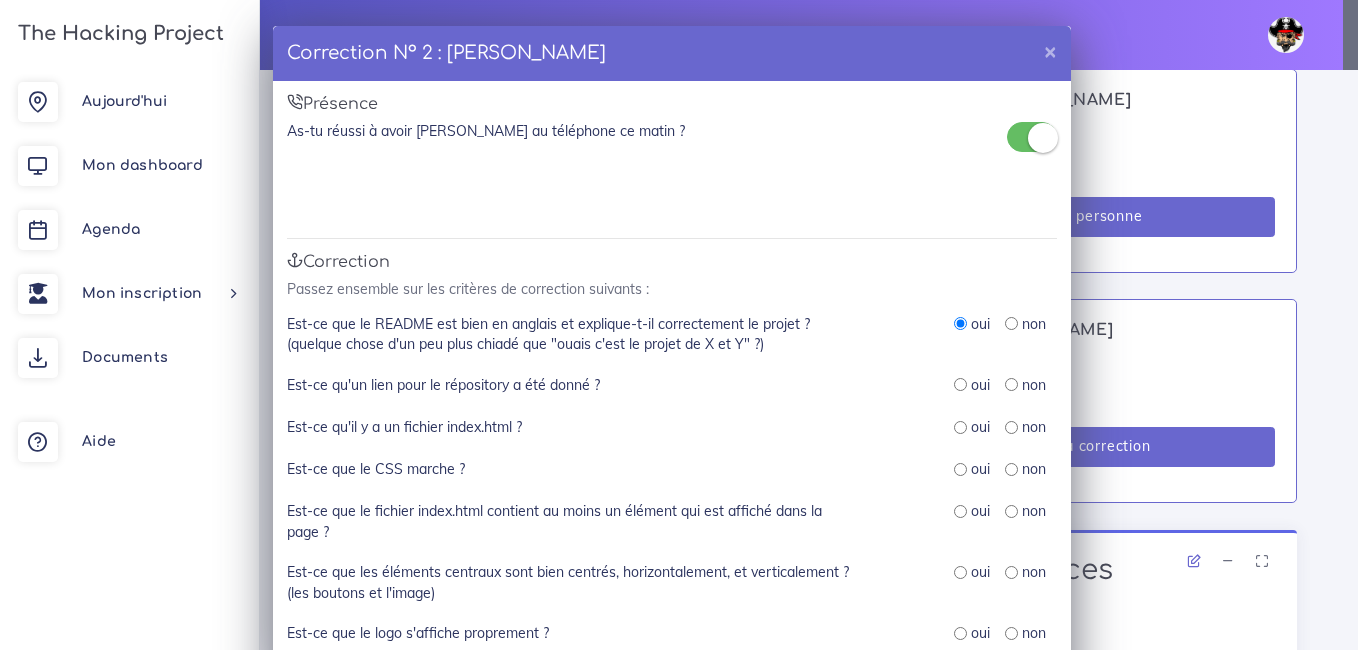 click at bounding box center [960, 384] 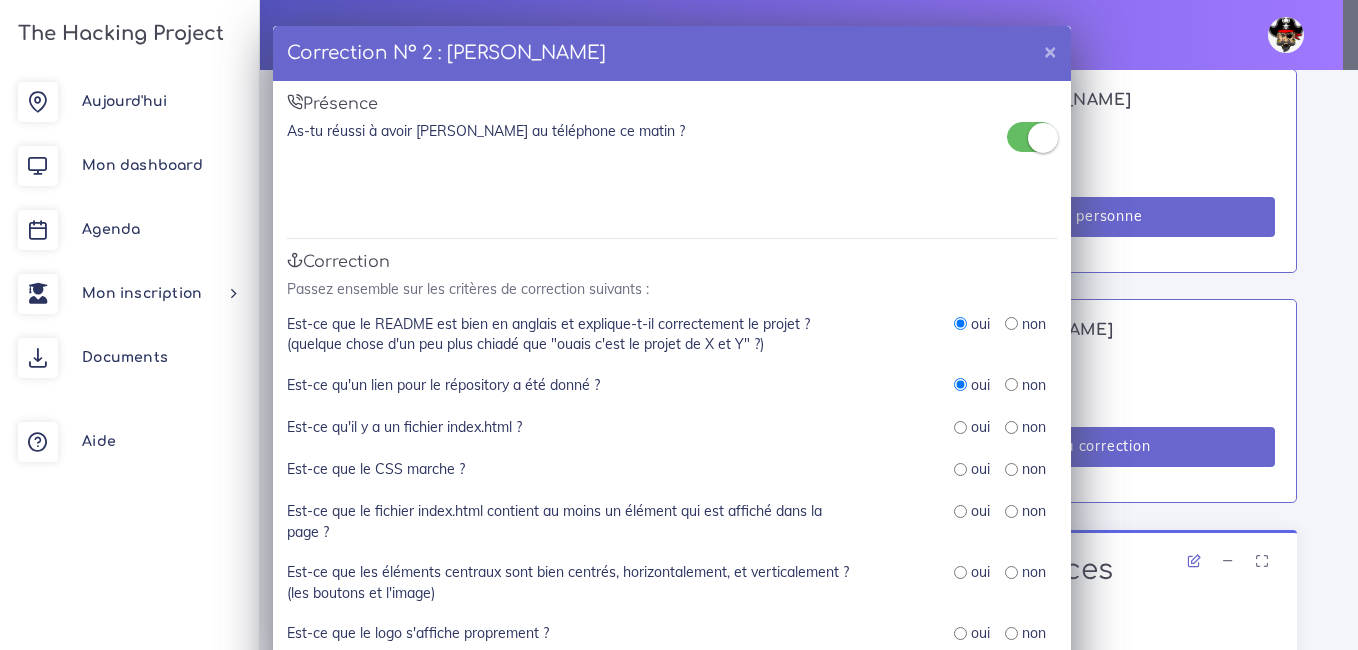 click at bounding box center [960, 427] 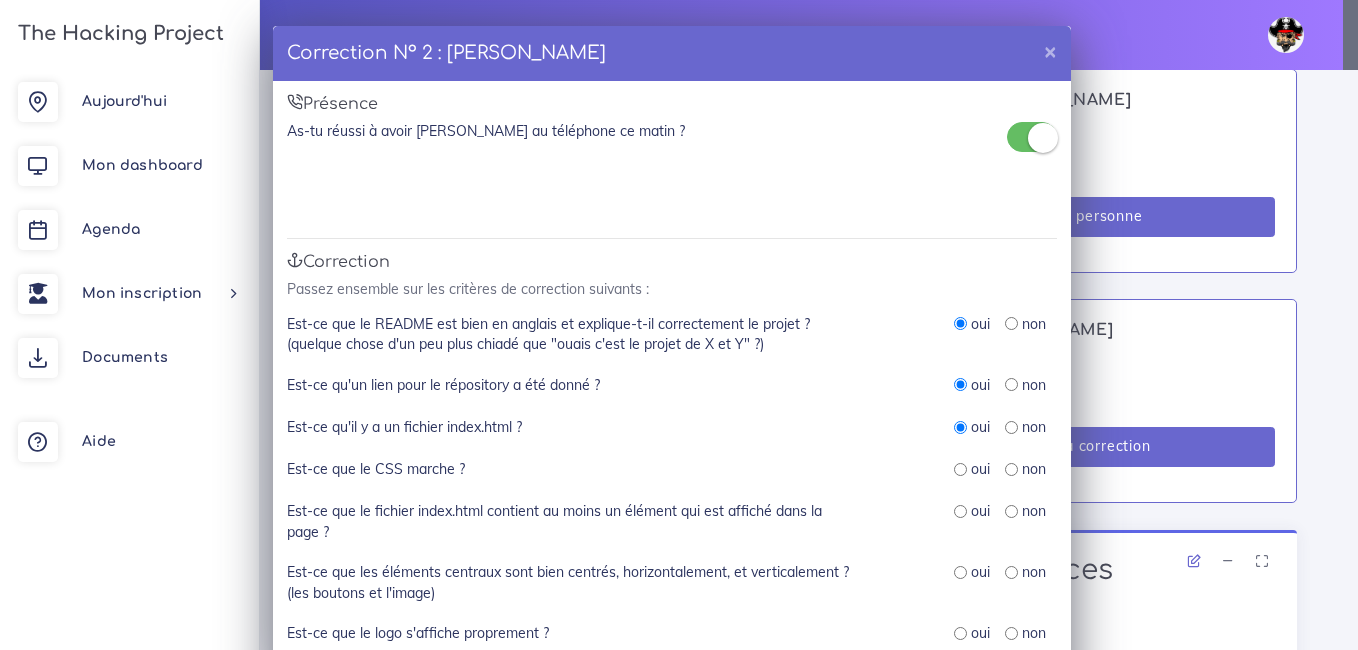 click at bounding box center [960, 469] 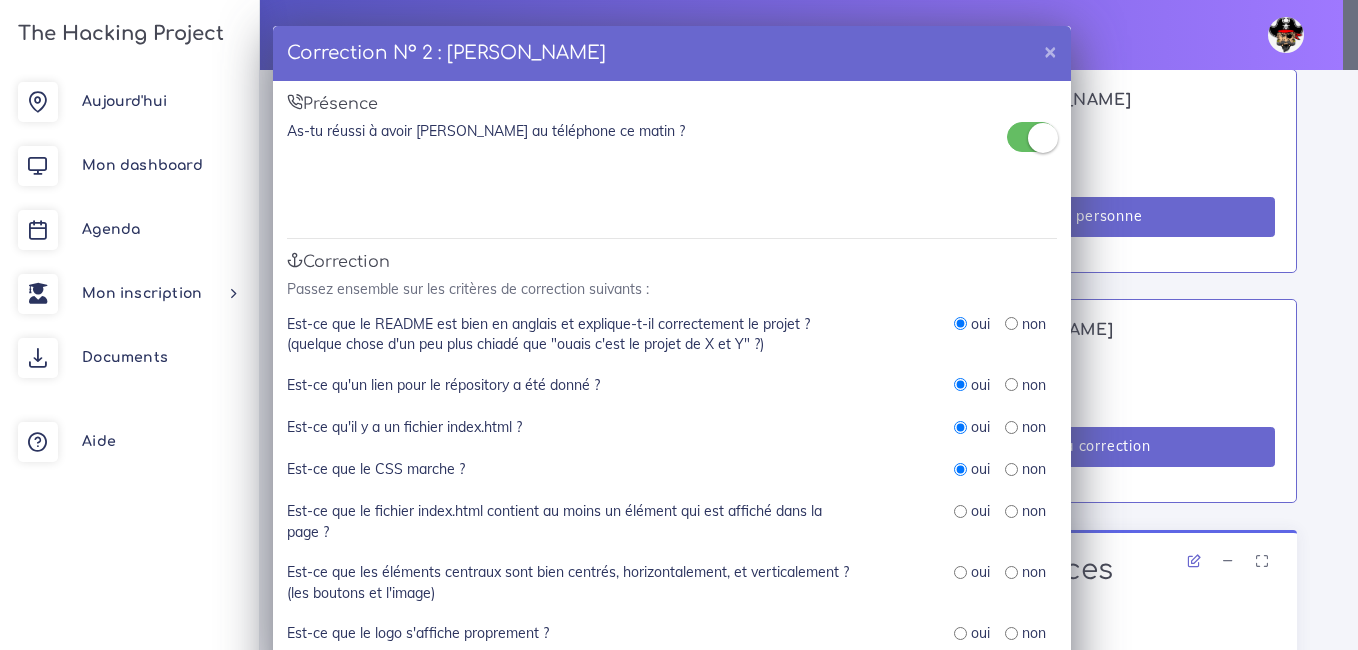 click on "oui" at bounding box center [972, 511] 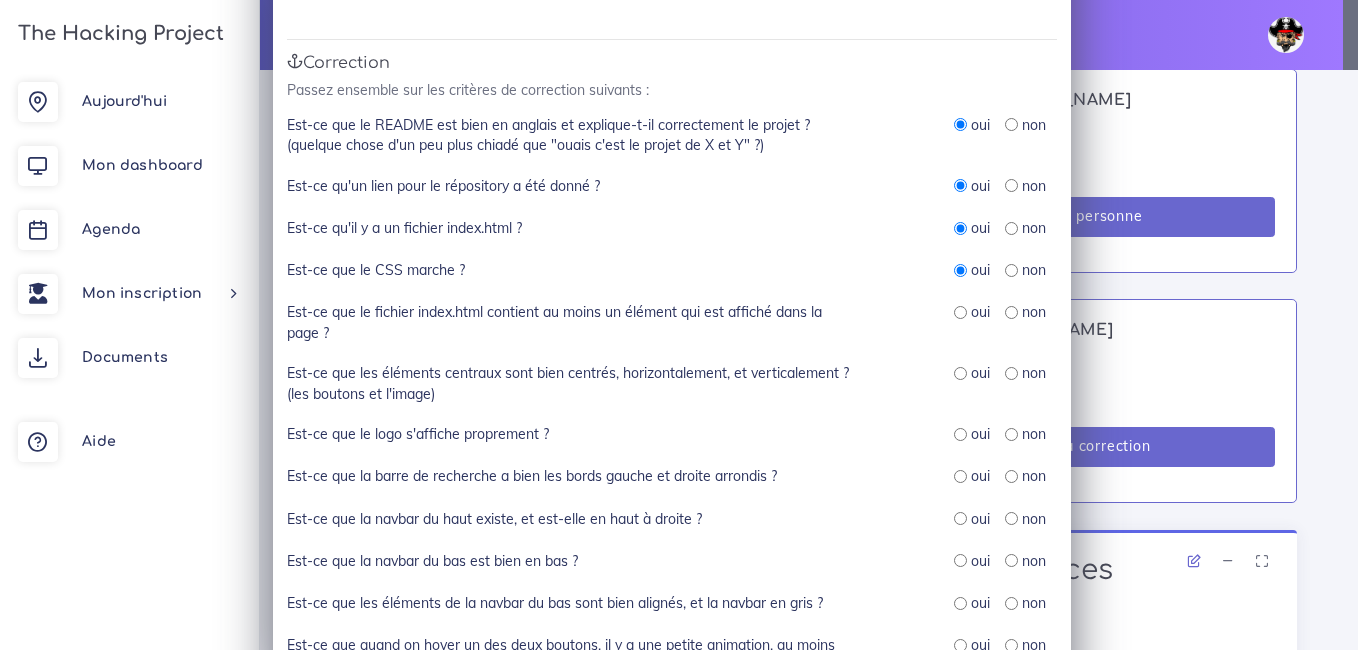 scroll, scrollTop: 200, scrollLeft: 0, axis: vertical 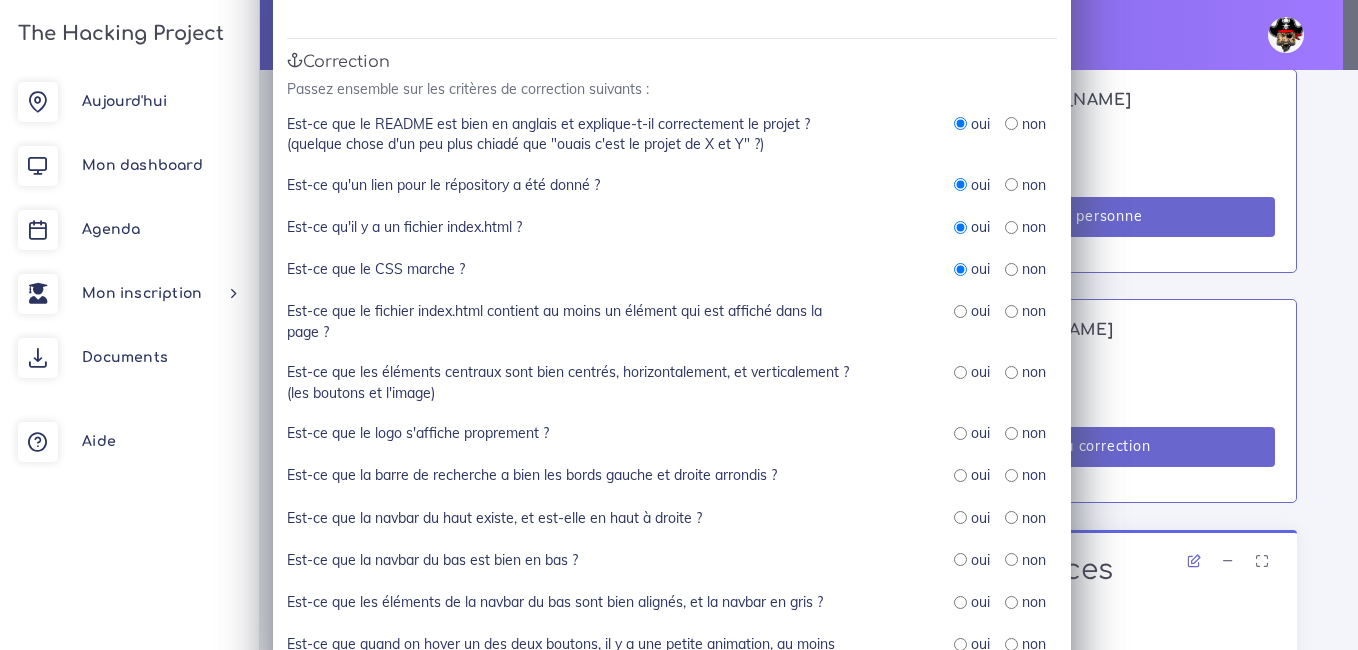 click at bounding box center [960, 311] 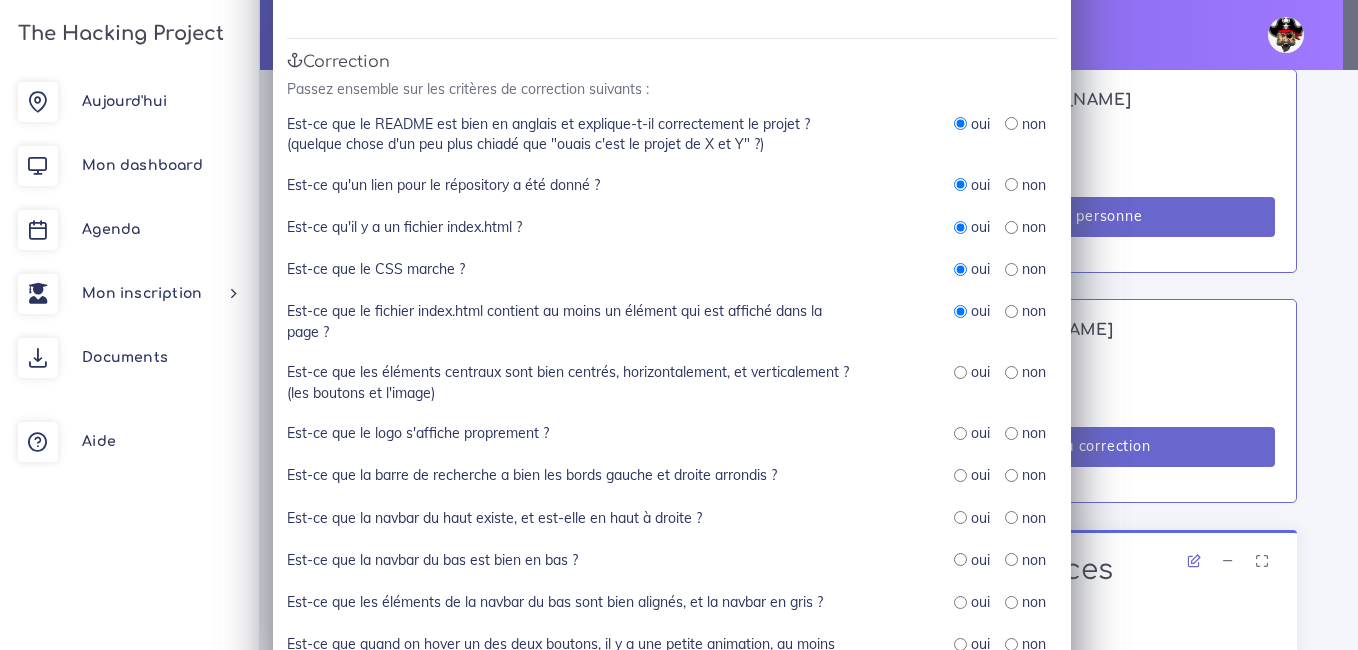click at bounding box center (960, 372) 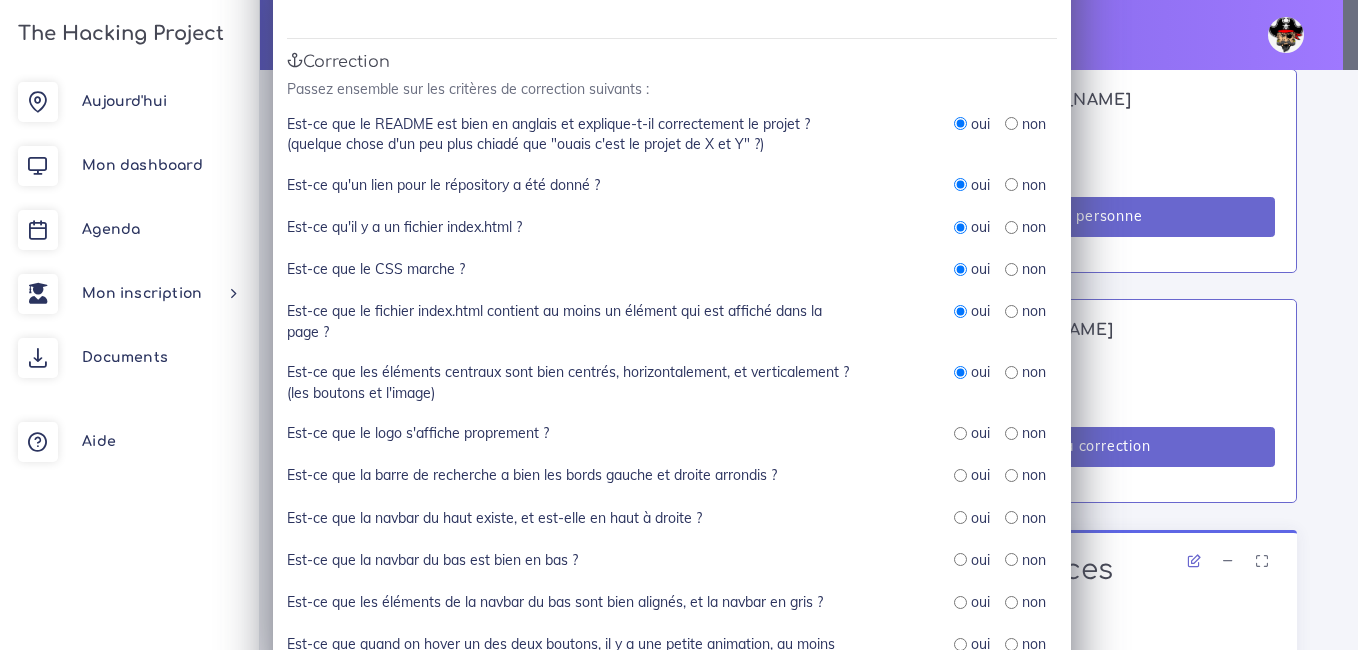 click at bounding box center (960, 433) 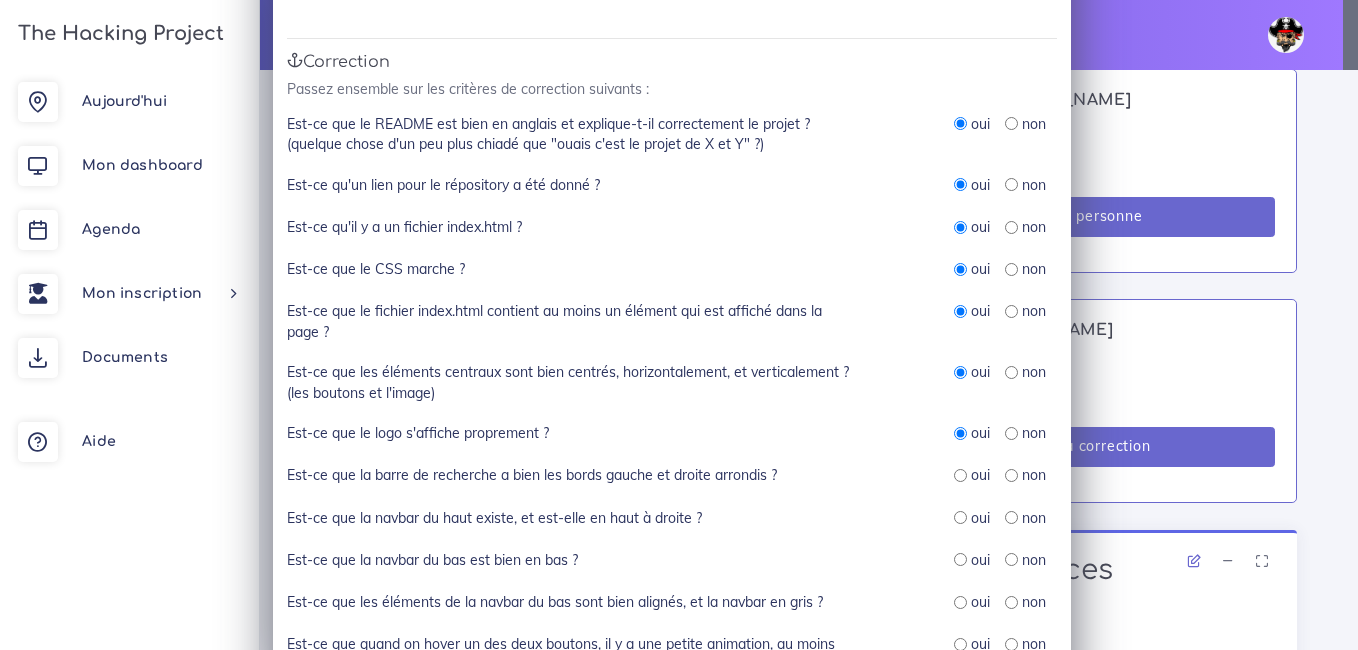click at bounding box center [960, 475] 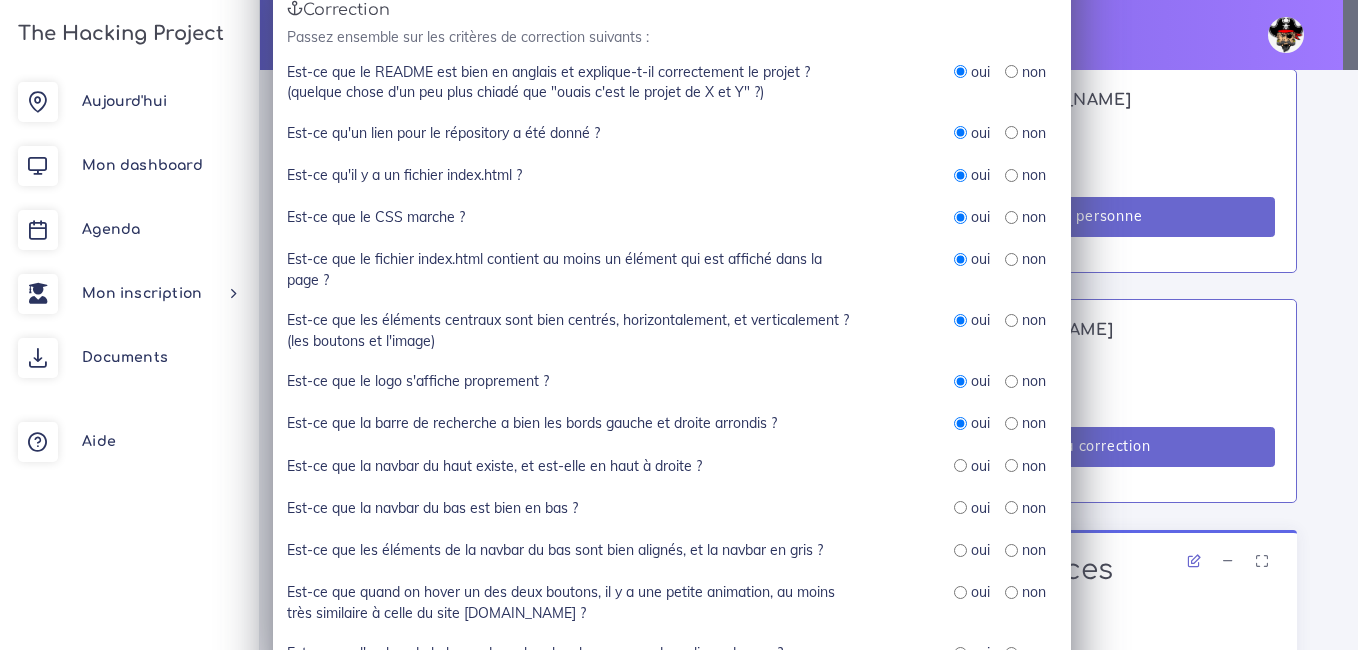 scroll, scrollTop: 300, scrollLeft: 0, axis: vertical 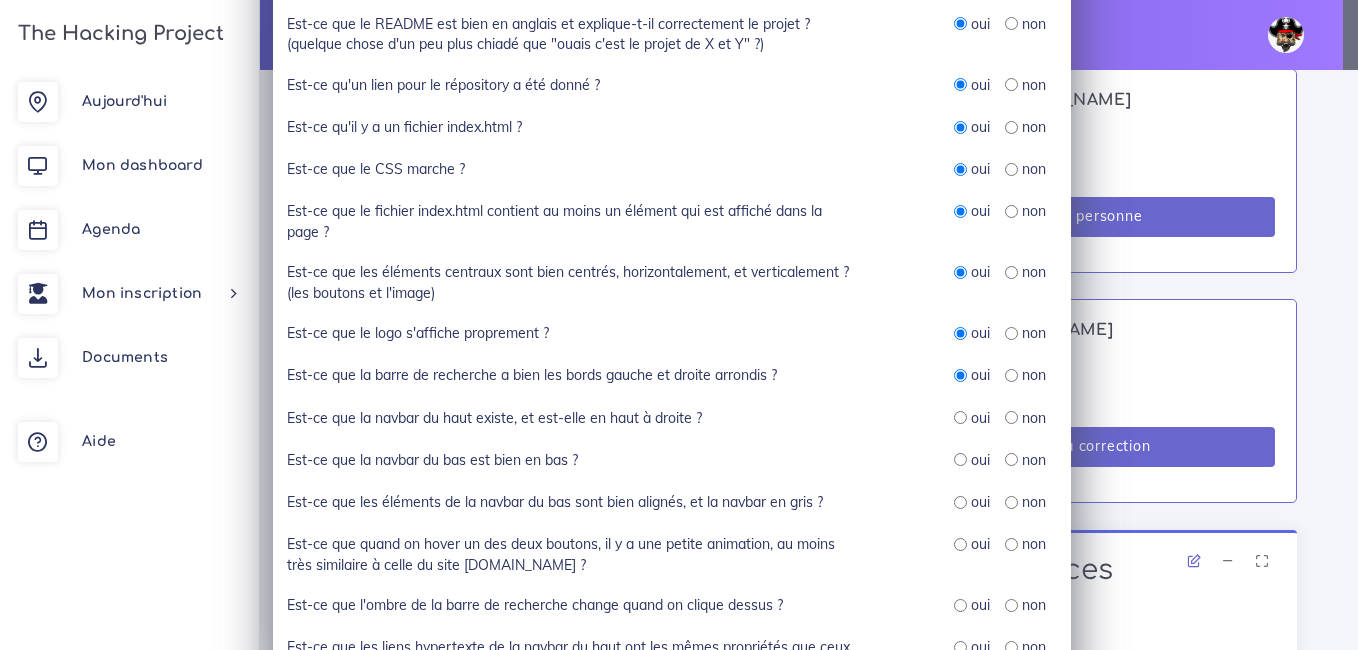 click at bounding box center [960, 417] 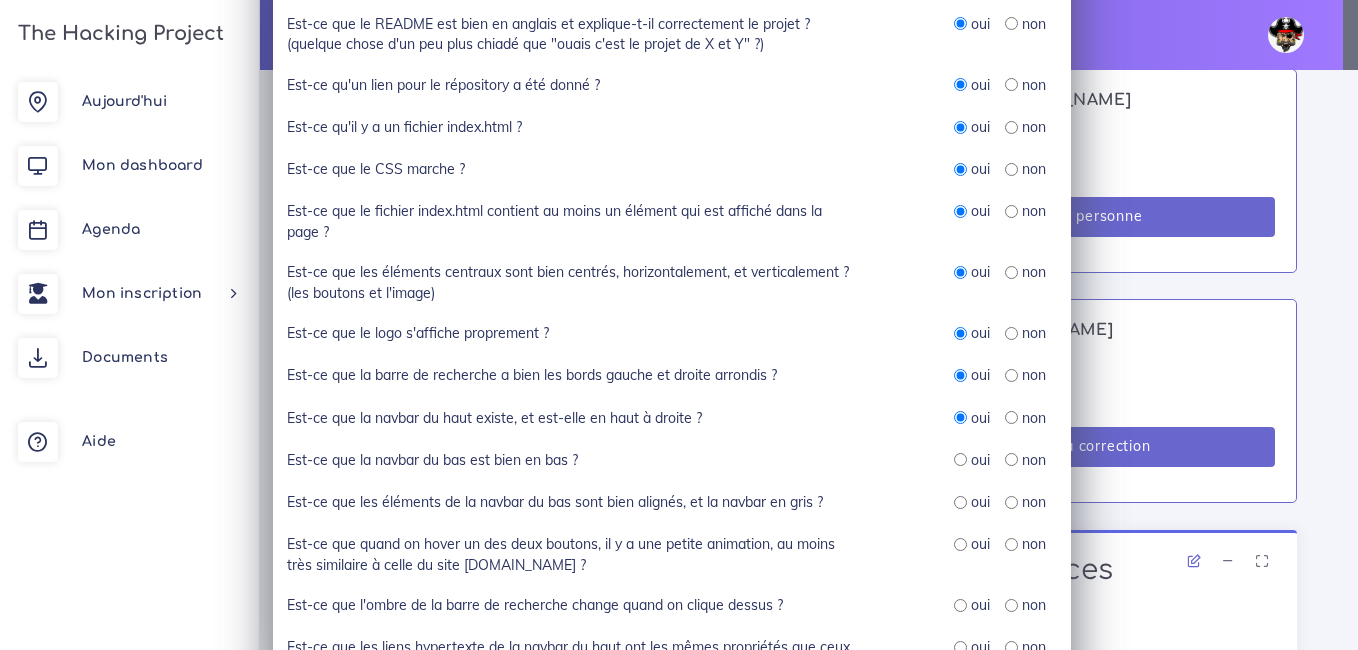 click at bounding box center (960, 459) 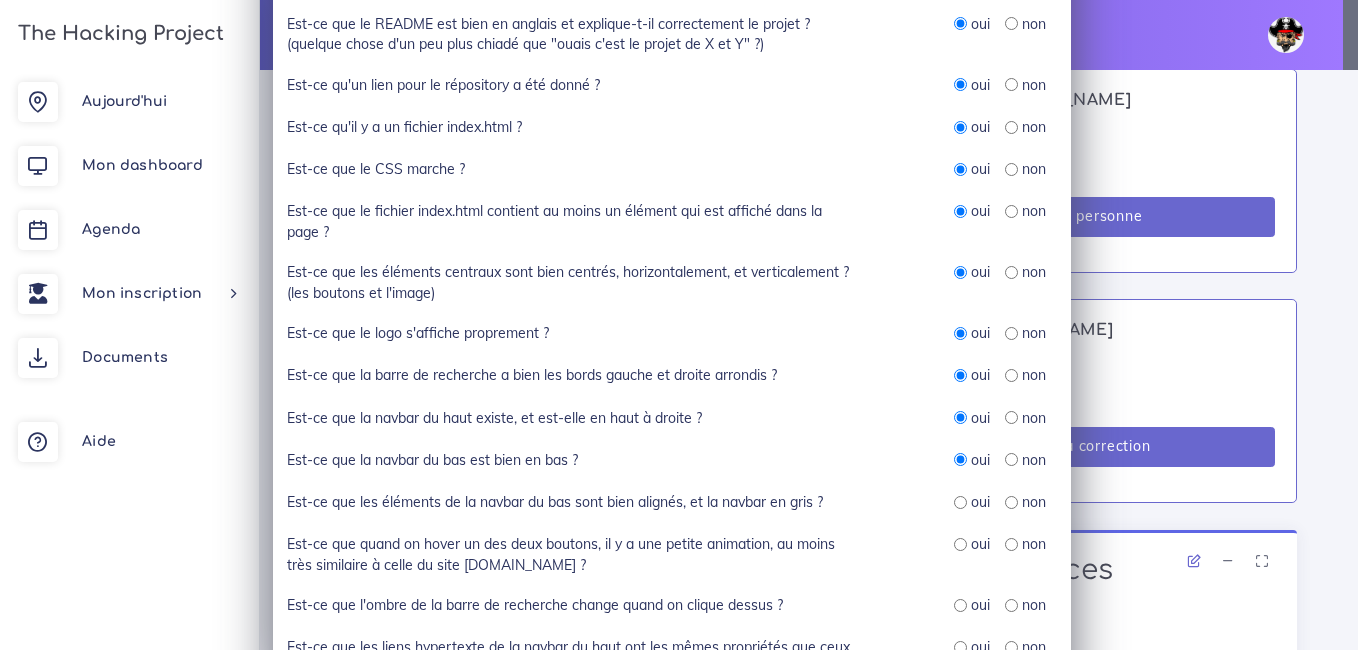 click at bounding box center (960, 502) 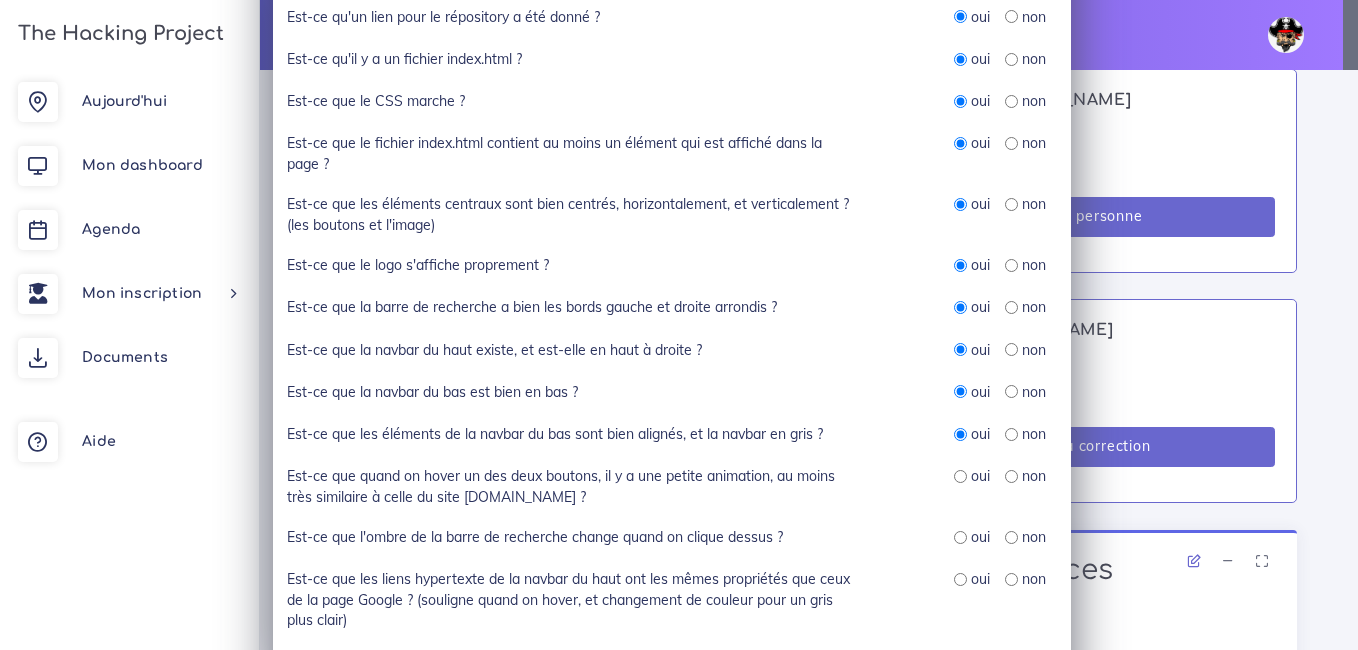 scroll, scrollTop: 400, scrollLeft: 0, axis: vertical 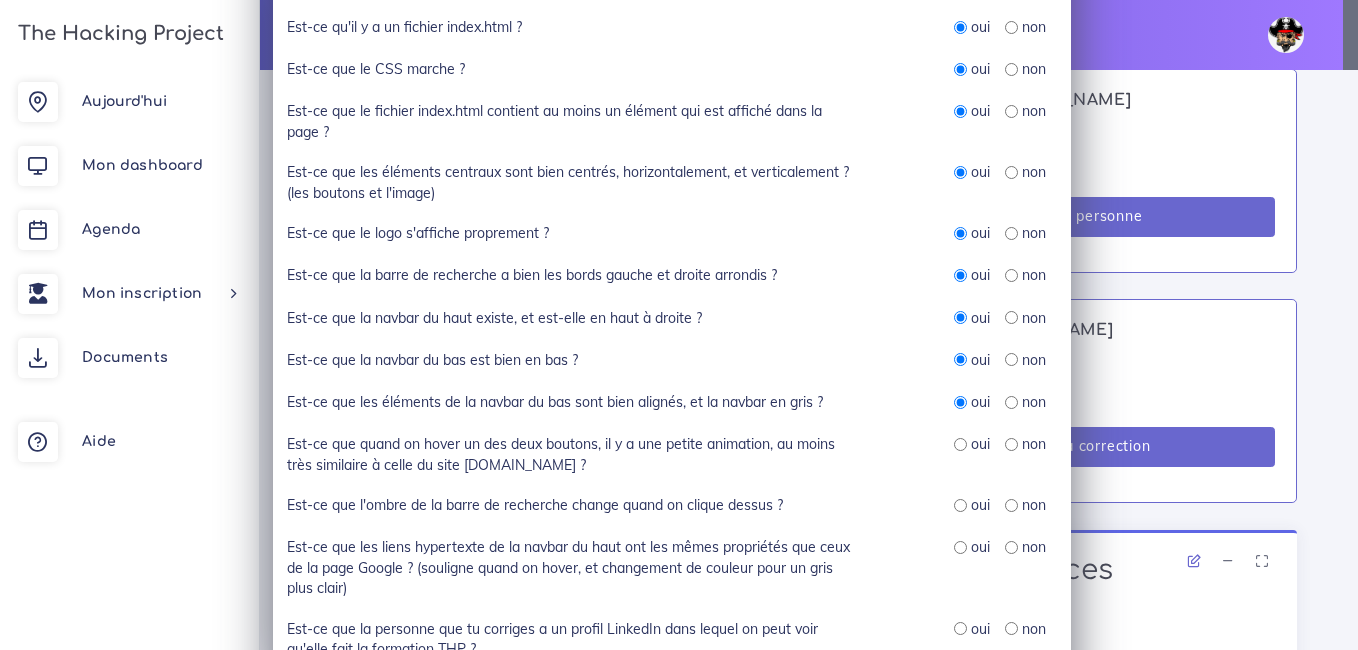 click at bounding box center [960, 444] 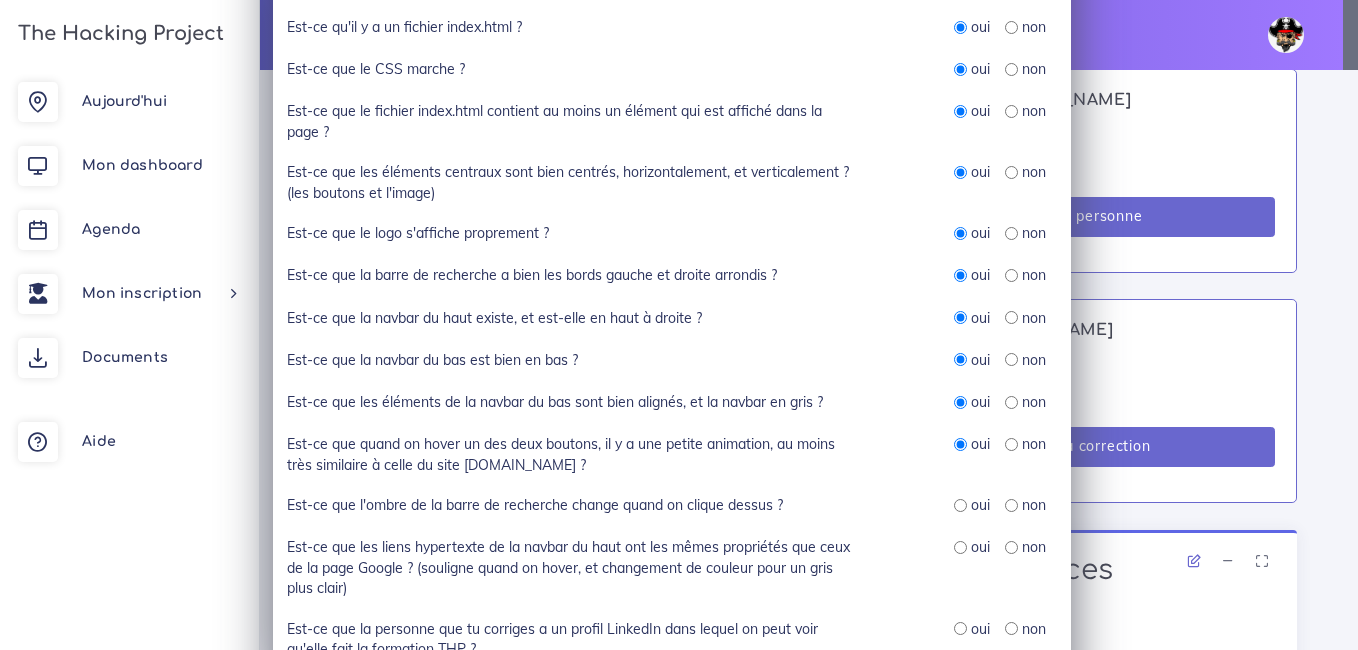 click at bounding box center (1011, 505) 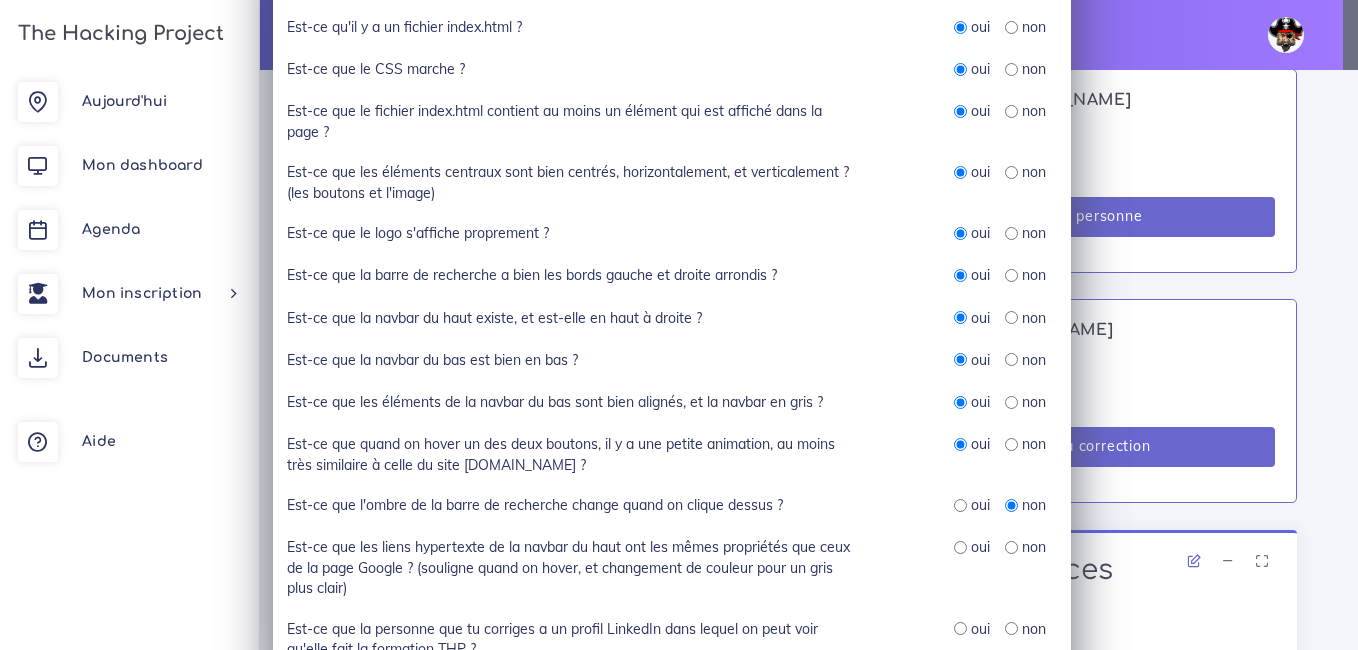 click at bounding box center (960, 547) 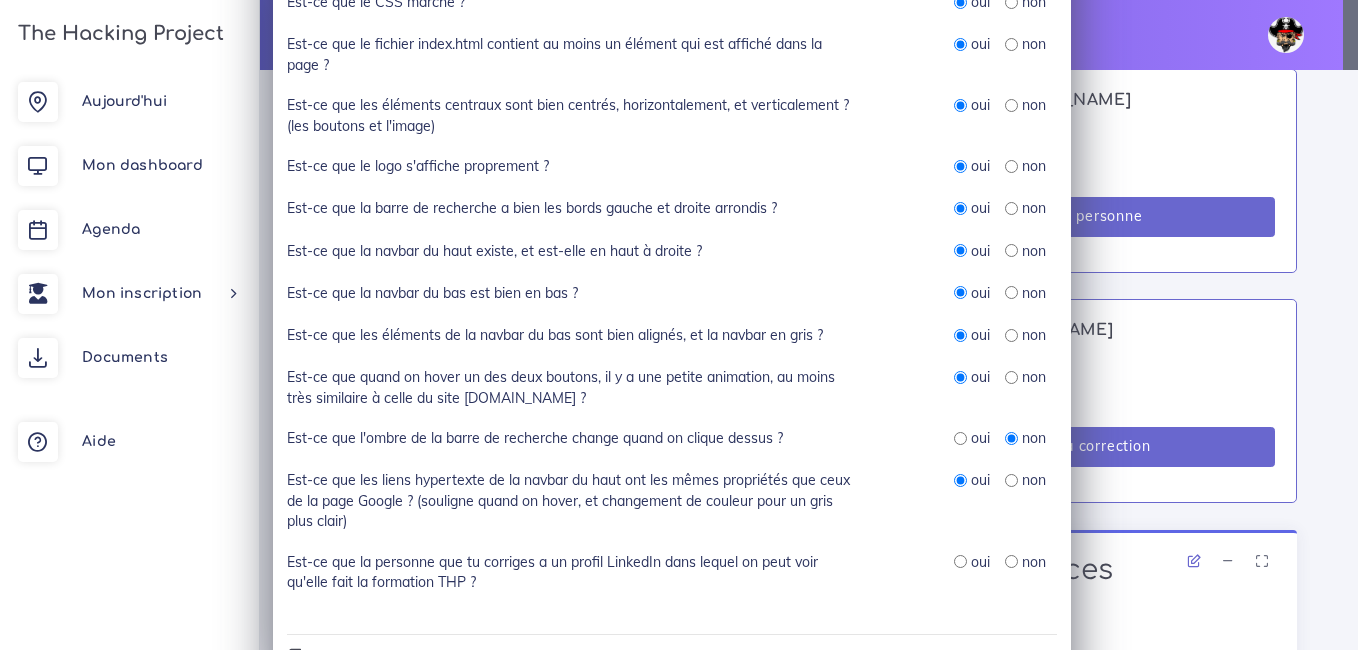 scroll, scrollTop: 500, scrollLeft: 0, axis: vertical 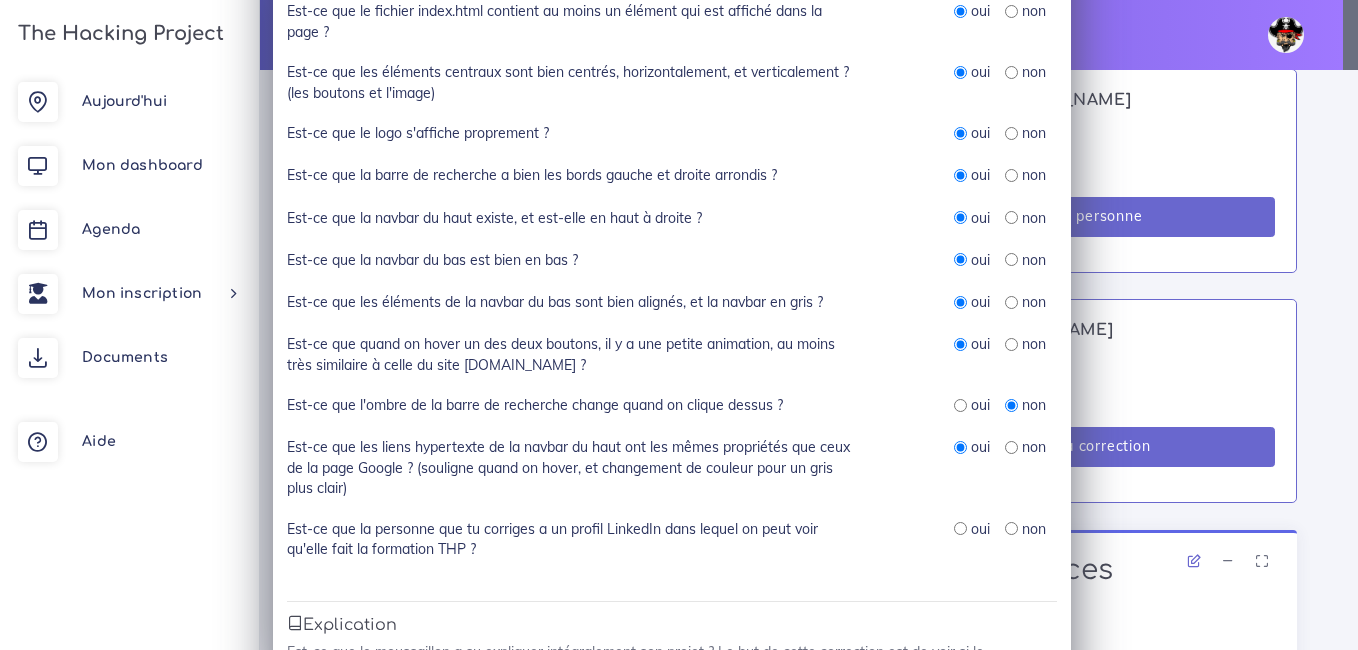 click at bounding box center (960, 528) 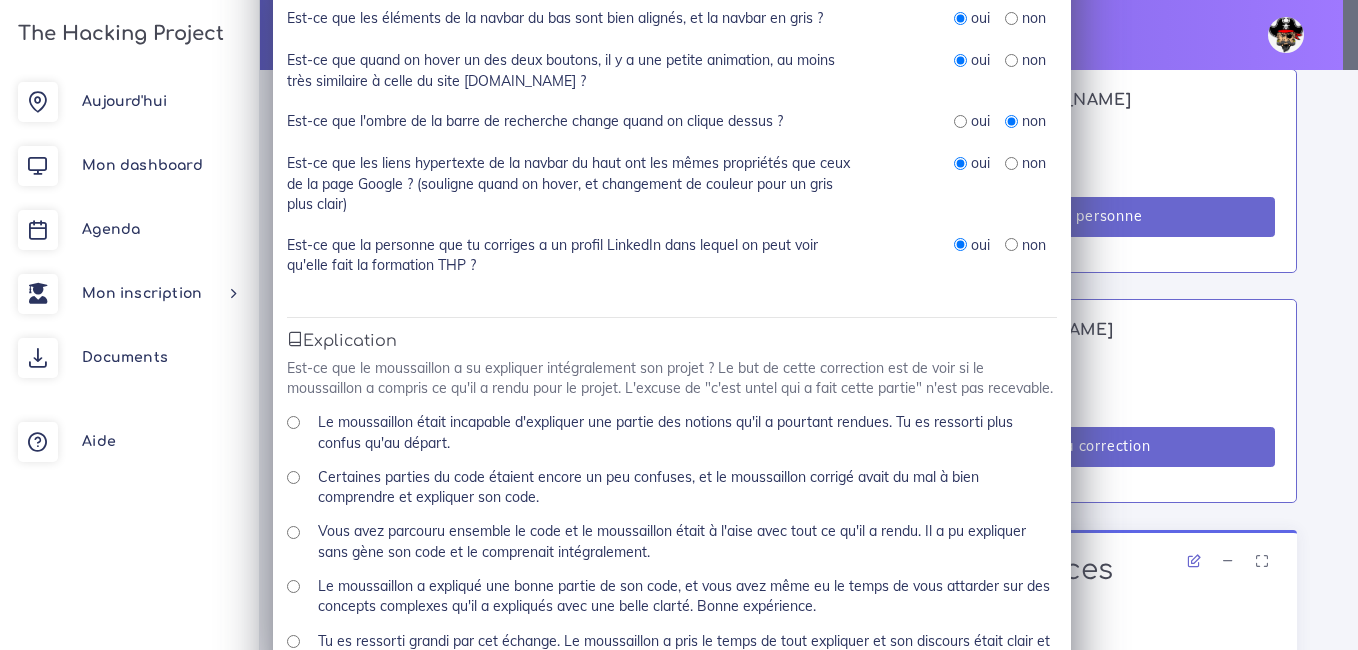 scroll, scrollTop: 900, scrollLeft: 0, axis: vertical 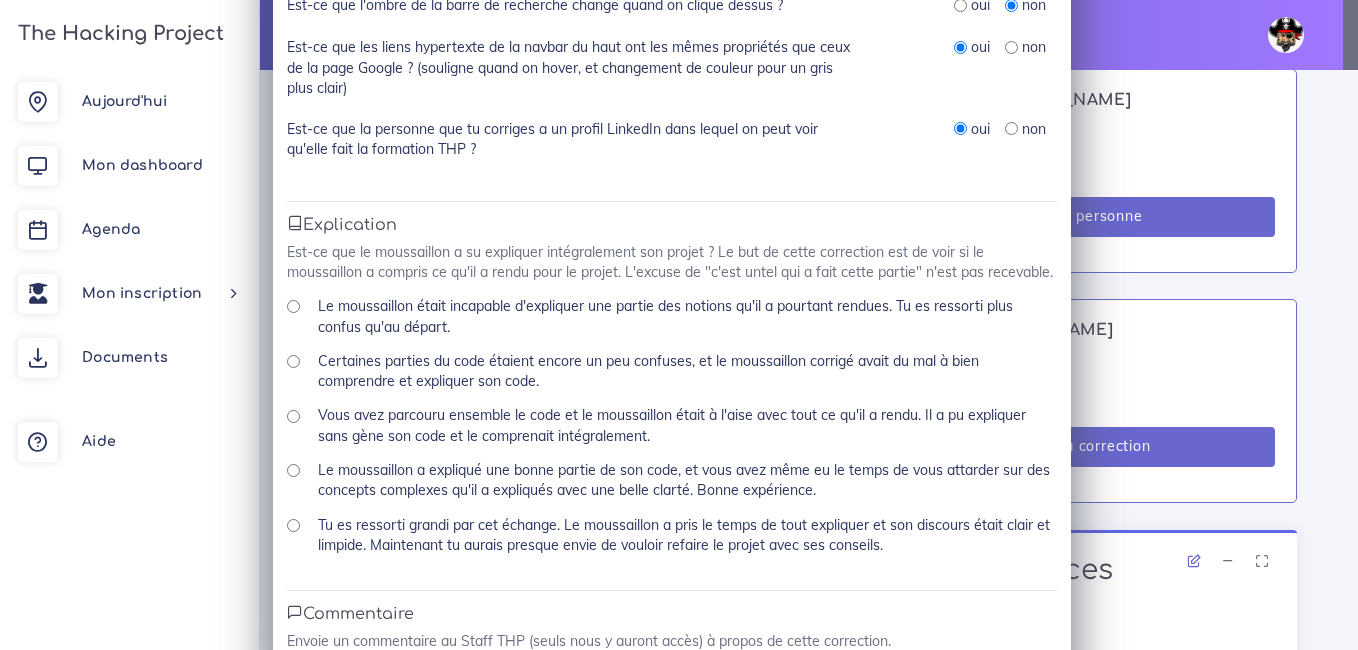 click on "Le moussaillon était incapable d'expliquer une partie des notions qu'il a pourtant rendues. Tu es ressorti plus confus qu'au départ." at bounding box center (293, 306) 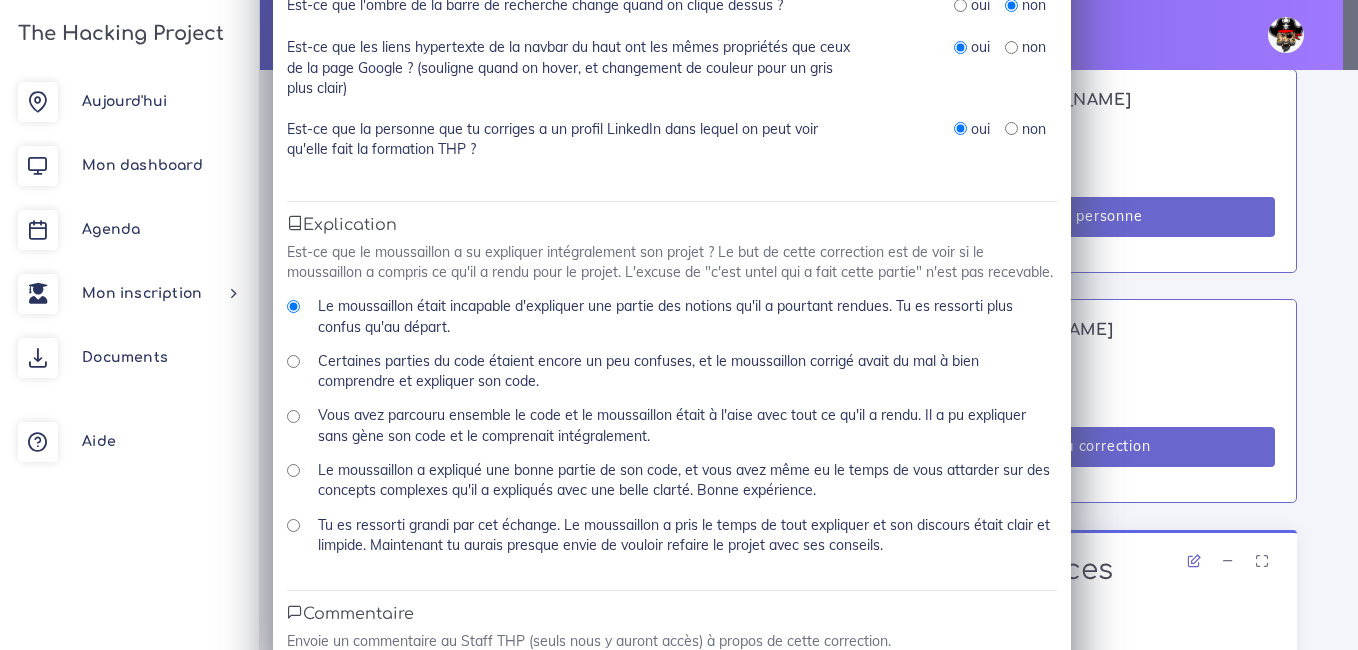 click on "Le moussaillon était incapable d'expliquer une partie des notions qu'il a pourtant rendues. Tu es ressorti plus confus qu'au départ." at bounding box center (293, 306) 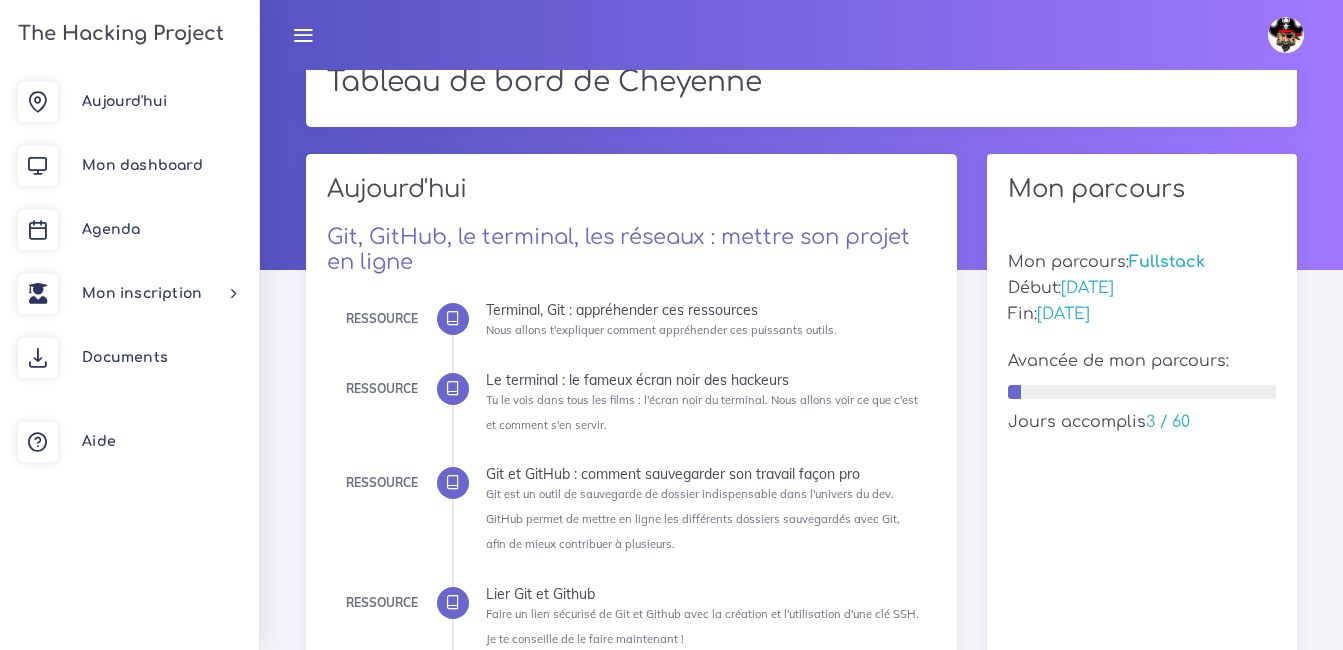 scroll, scrollTop: 0, scrollLeft: 0, axis: both 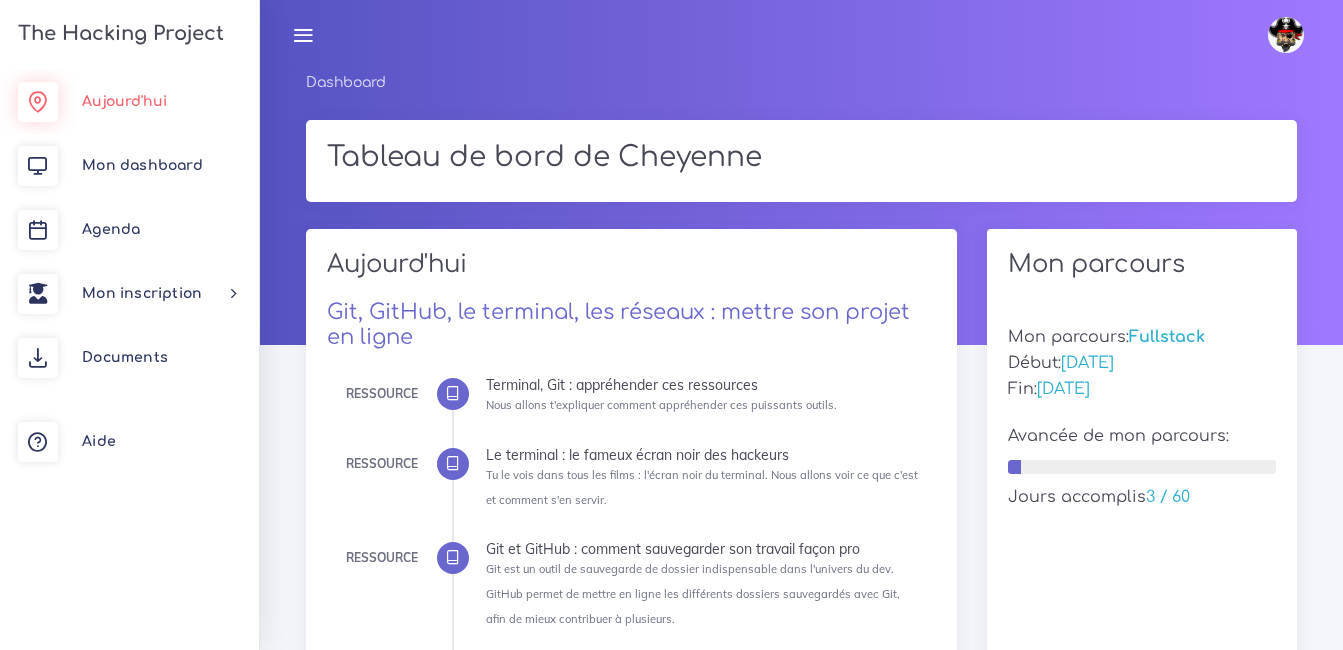 click on "Aujourd'hui" at bounding box center [124, 101] 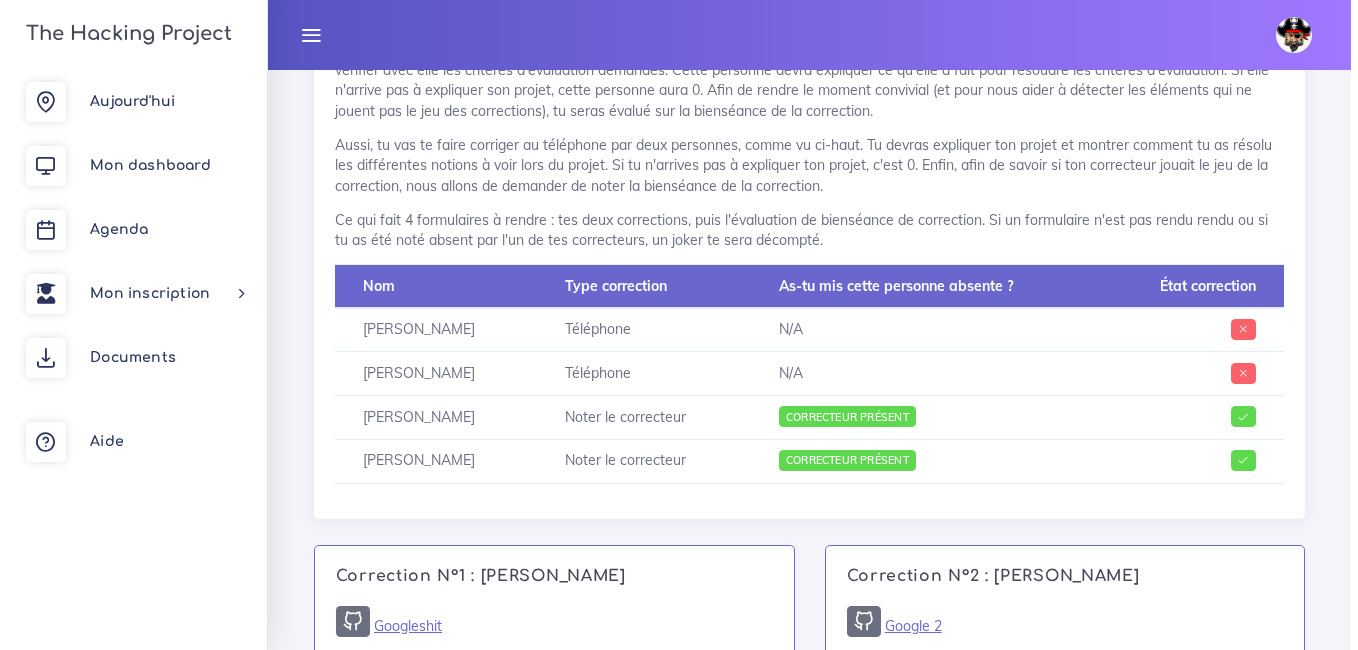 scroll, scrollTop: 1300, scrollLeft: 0, axis: vertical 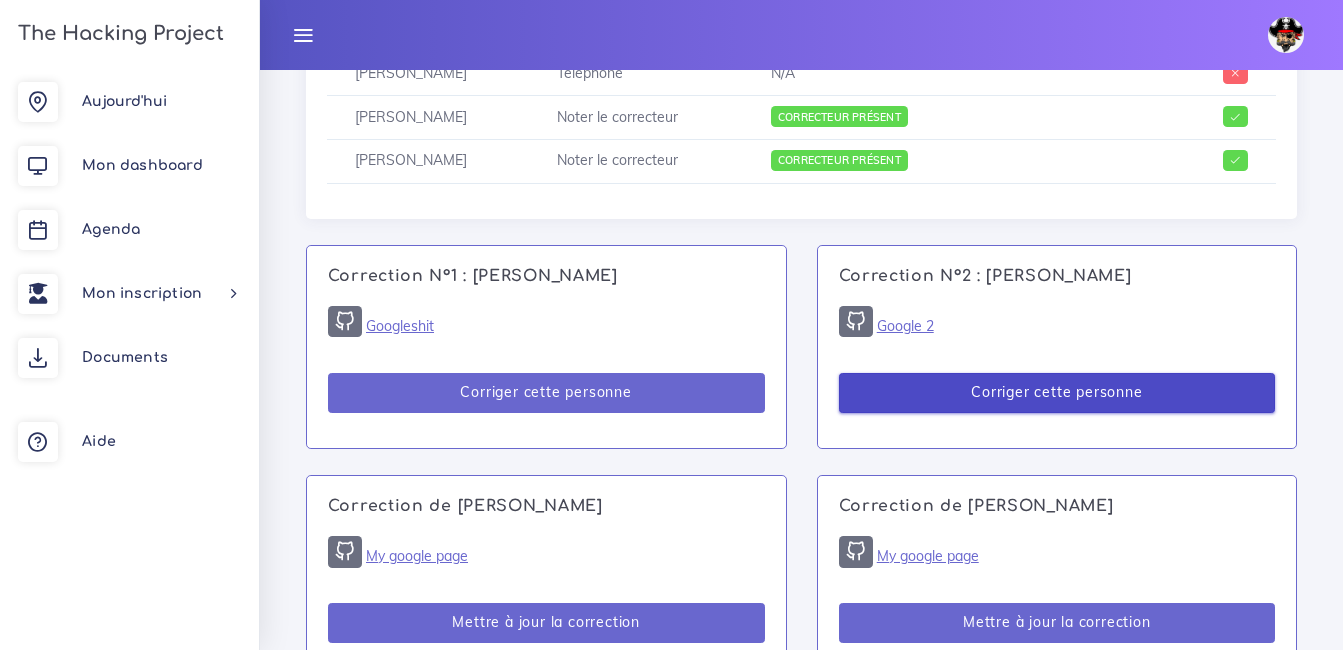 click on "Corriger cette personne" at bounding box center [1057, 393] 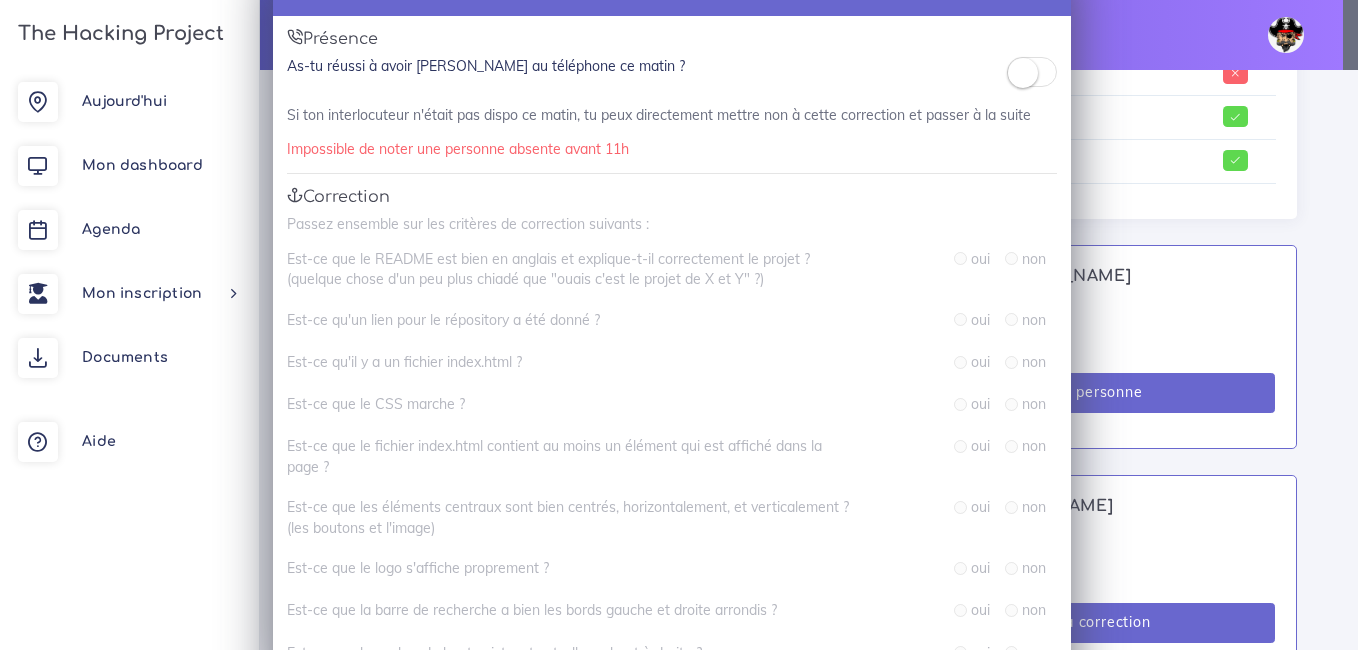 scroll, scrollTop: 100, scrollLeft: 0, axis: vertical 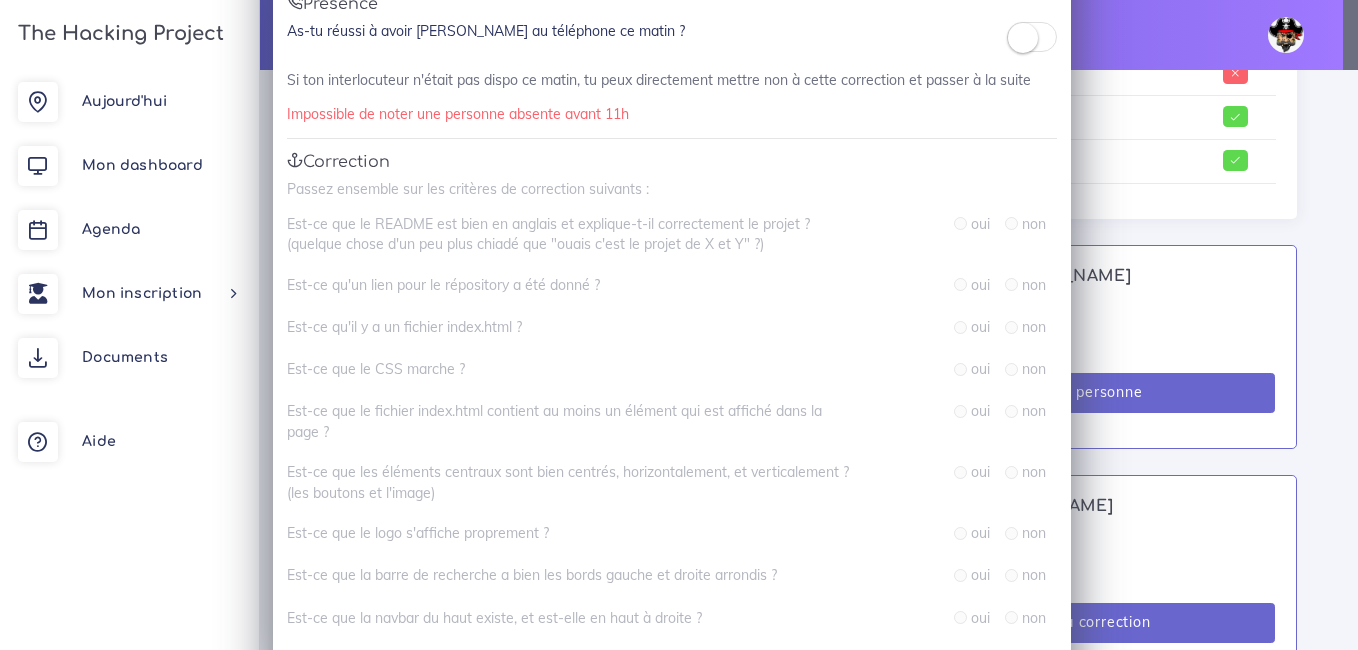 click at bounding box center (1023, 38) 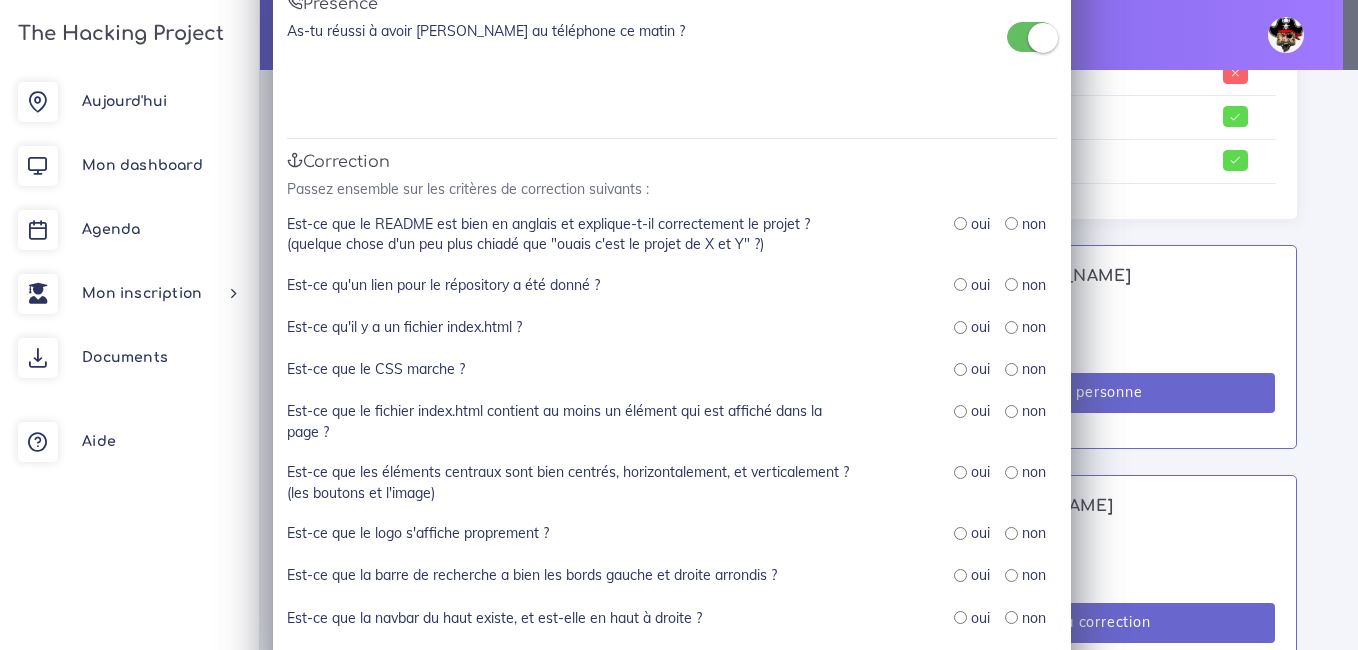 click at bounding box center (960, 223) 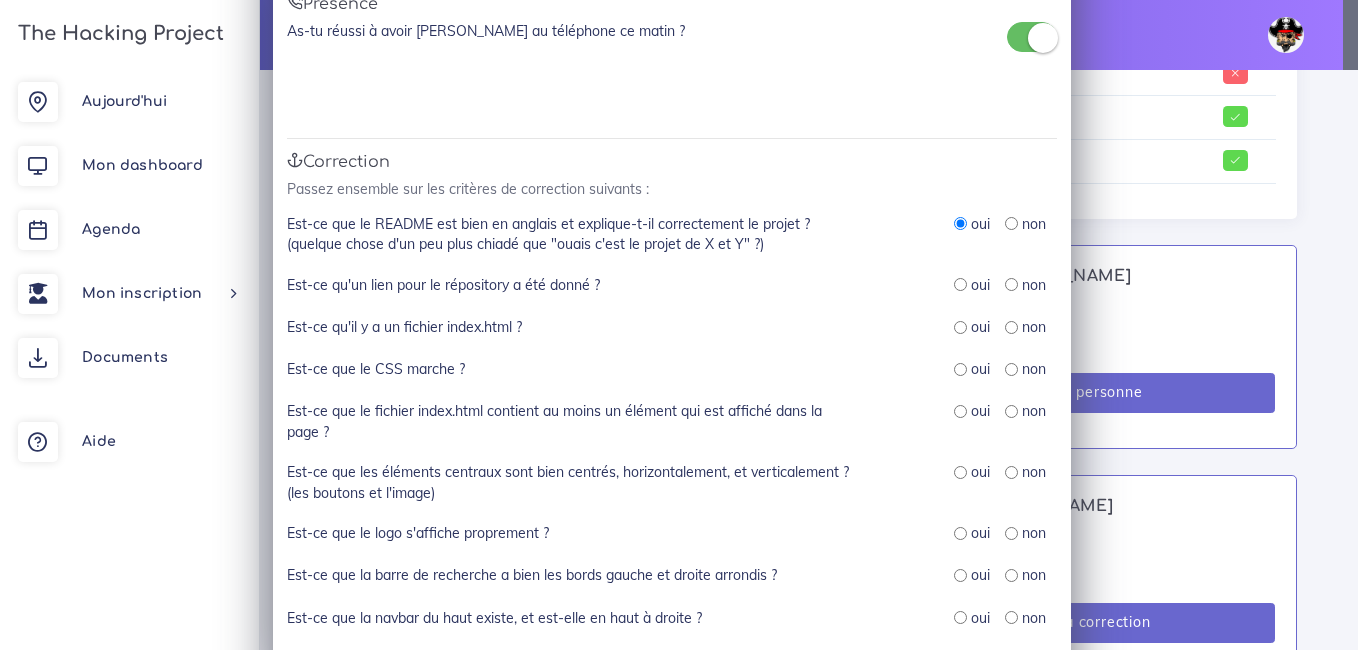 click on "oui" at bounding box center (972, 285) 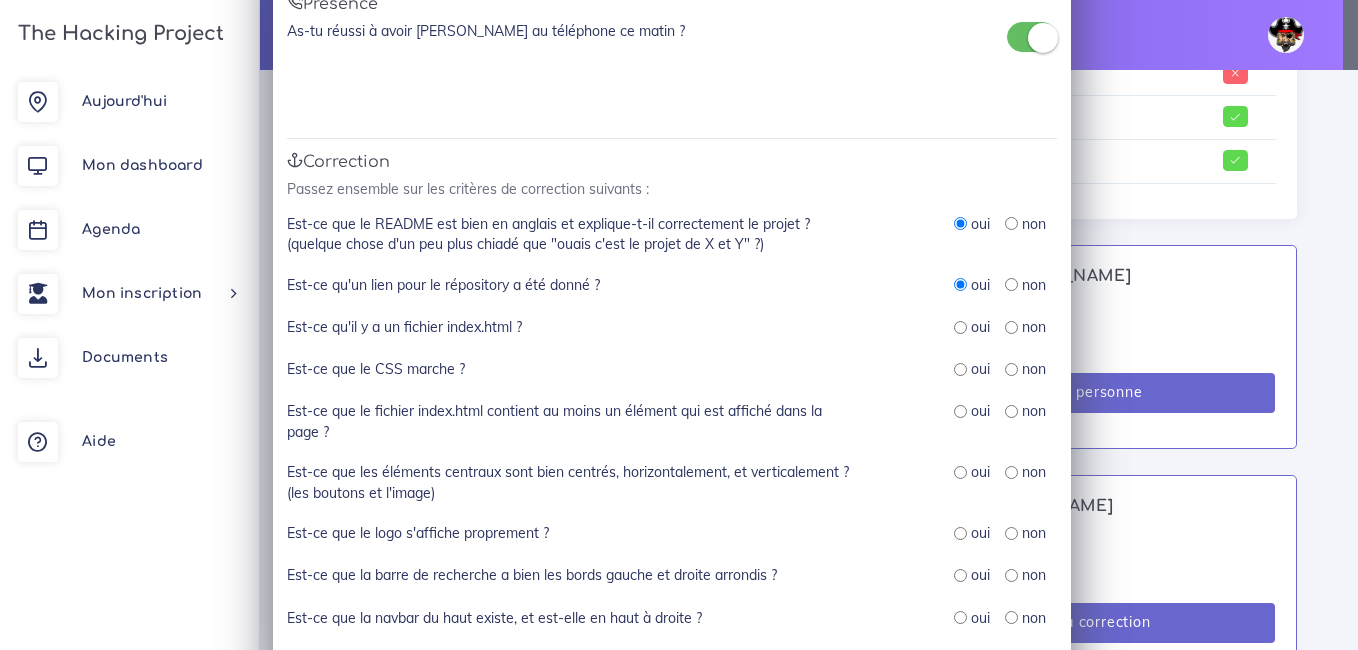 click at bounding box center [960, 327] 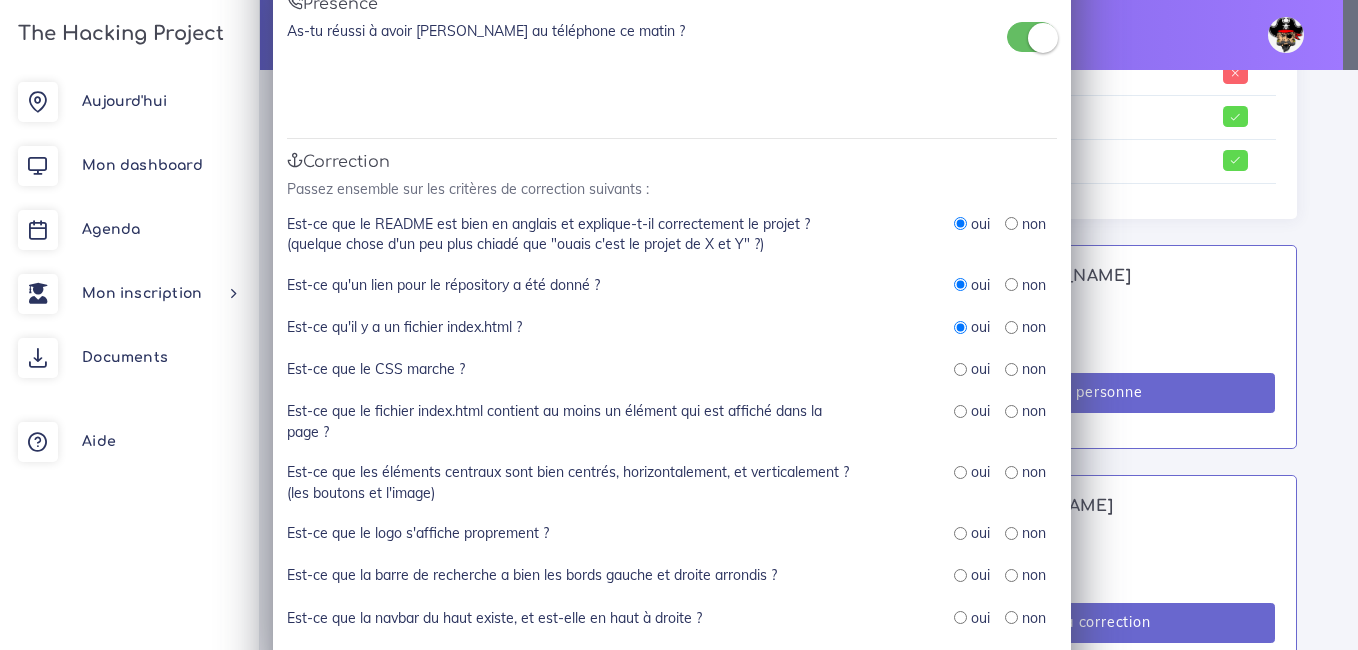 click at bounding box center [960, 369] 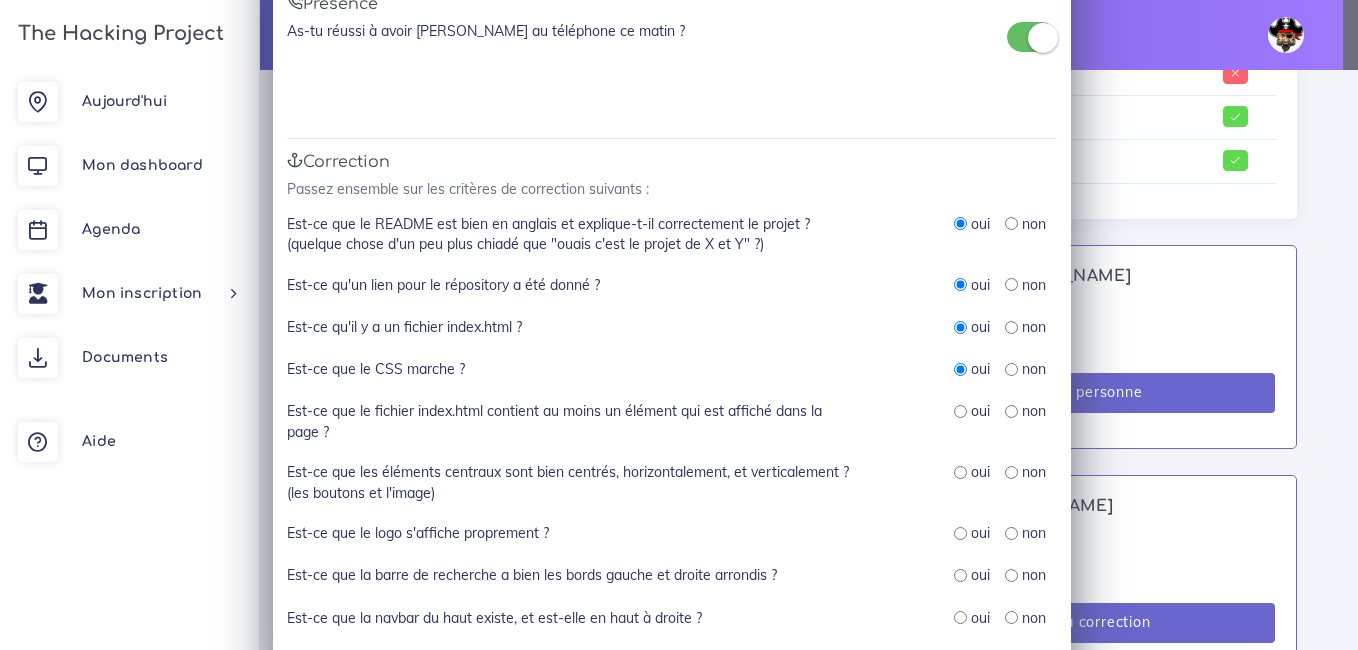 click at bounding box center [960, 411] 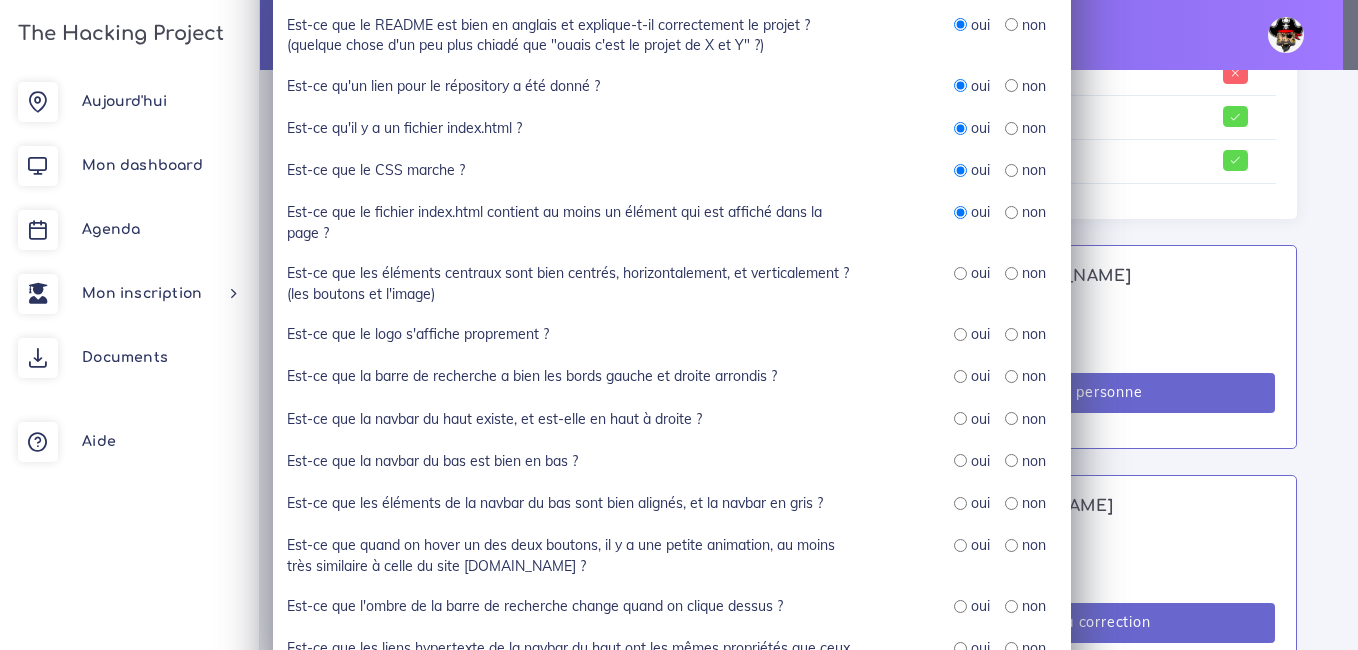 scroll, scrollTop: 300, scrollLeft: 0, axis: vertical 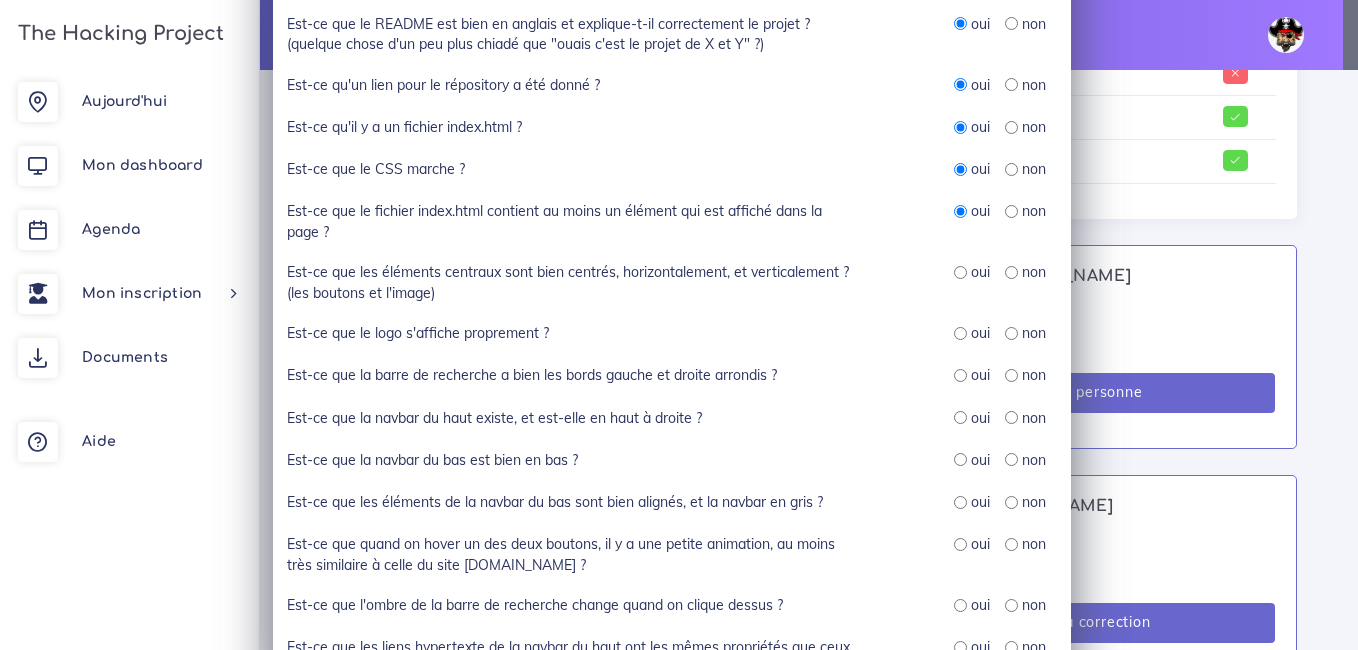 click at bounding box center [960, 272] 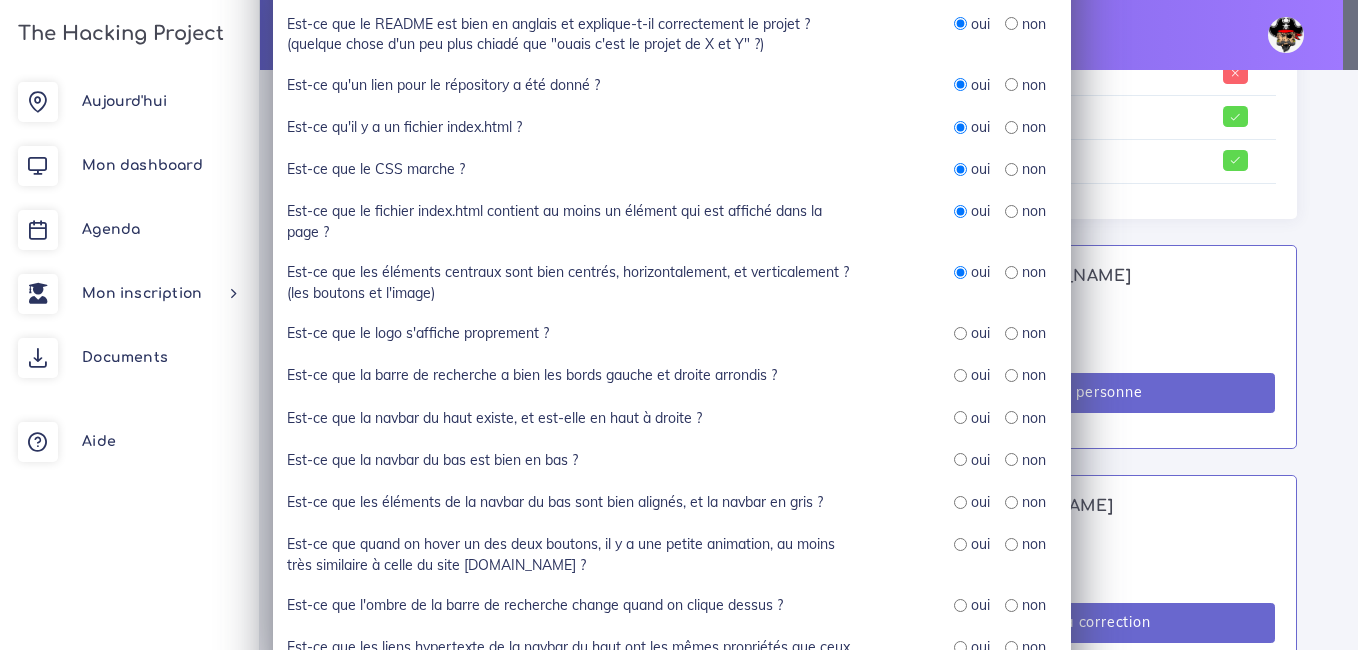 click at bounding box center [960, 333] 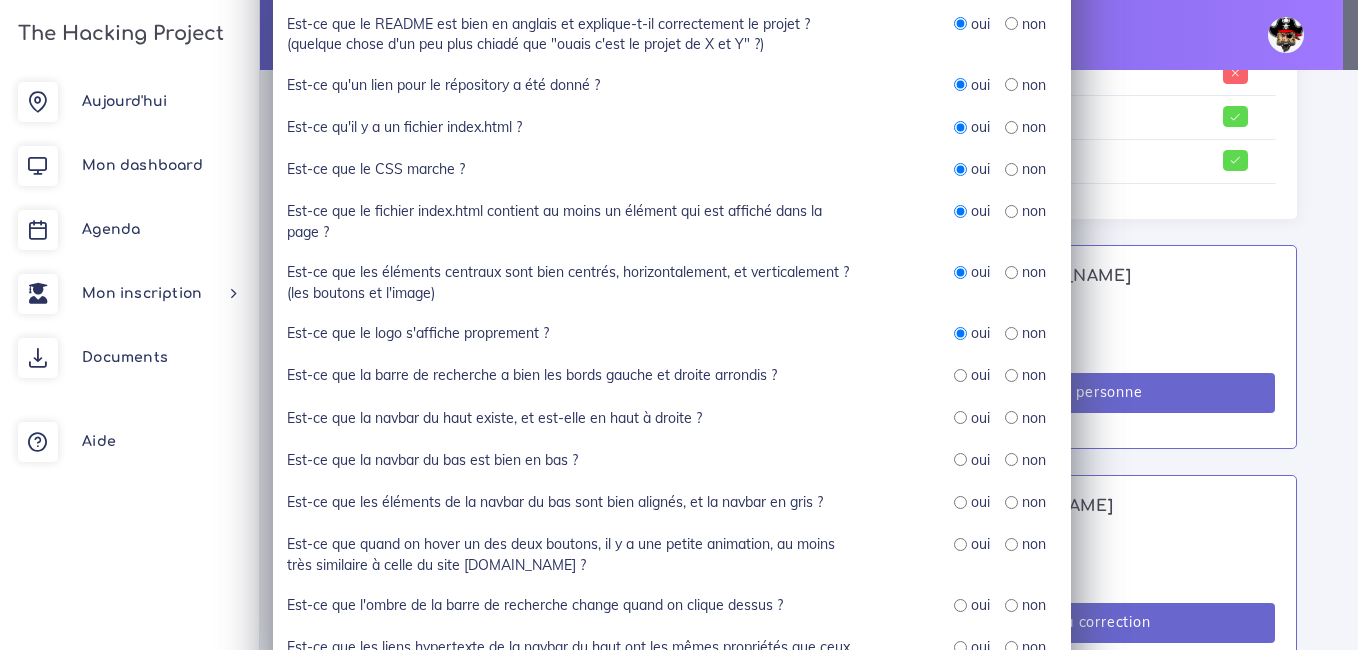 click at bounding box center (960, 375) 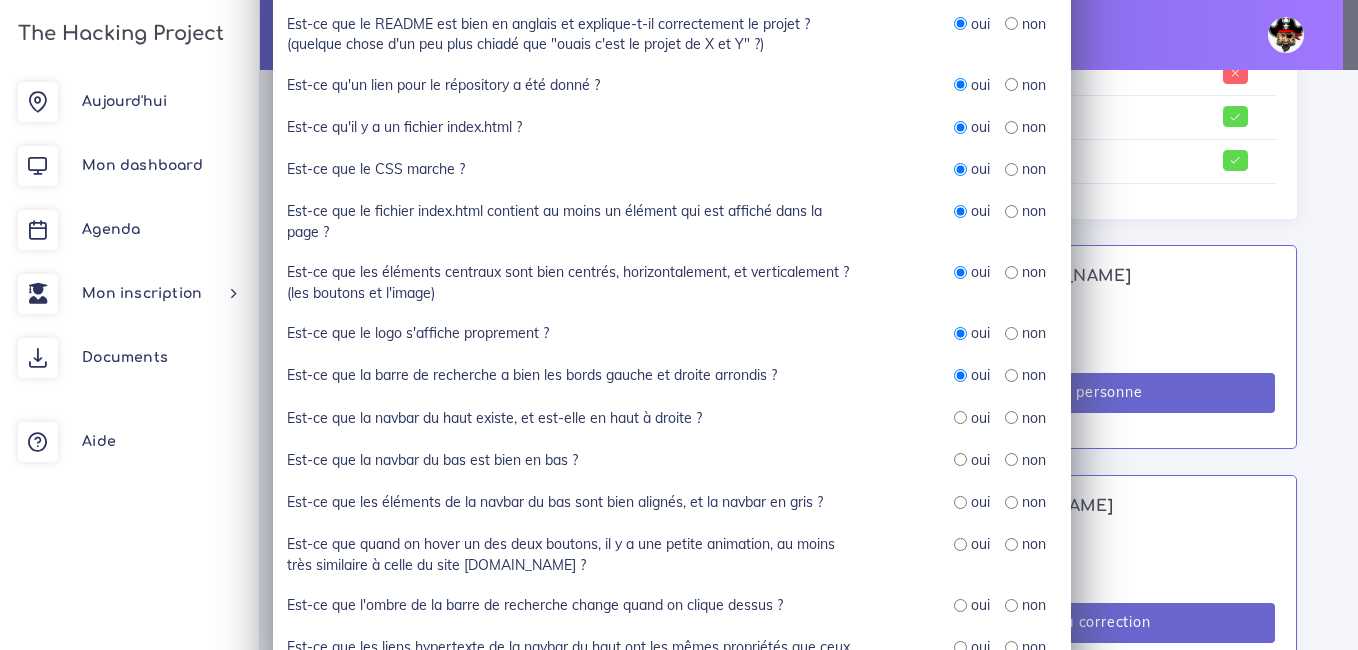 scroll, scrollTop: 400, scrollLeft: 0, axis: vertical 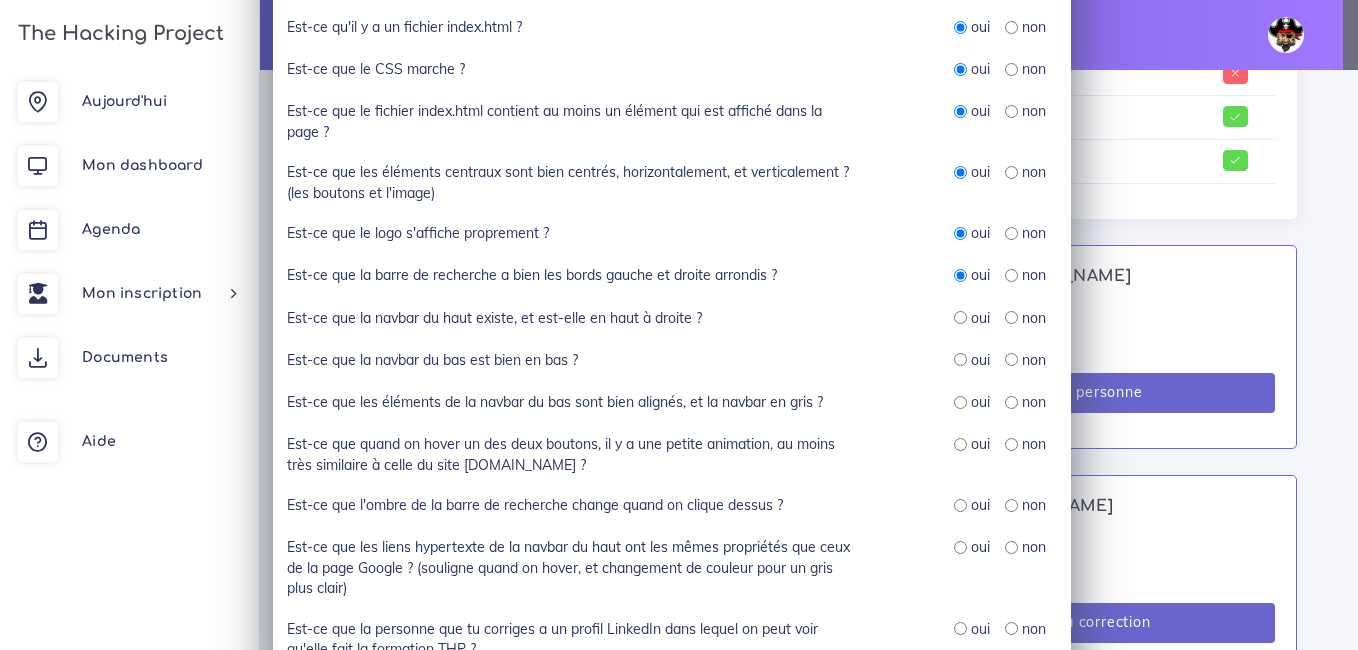 click at bounding box center [960, 317] 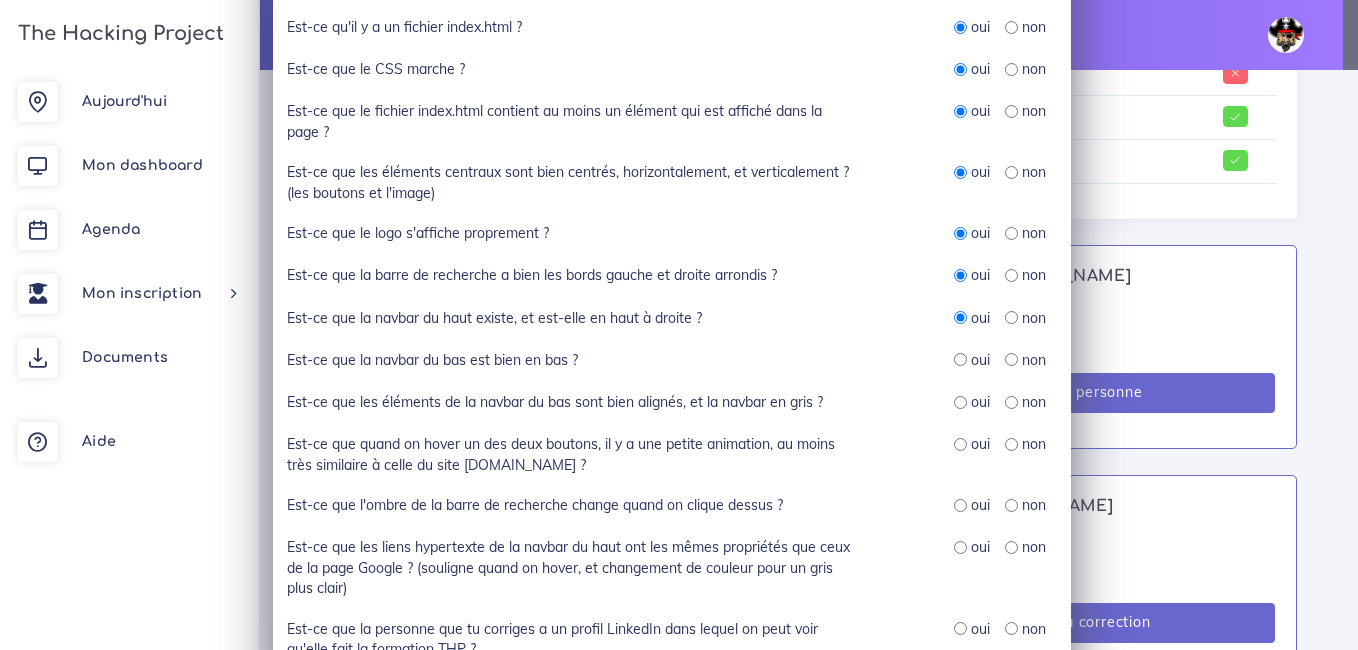 click at bounding box center [960, 359] 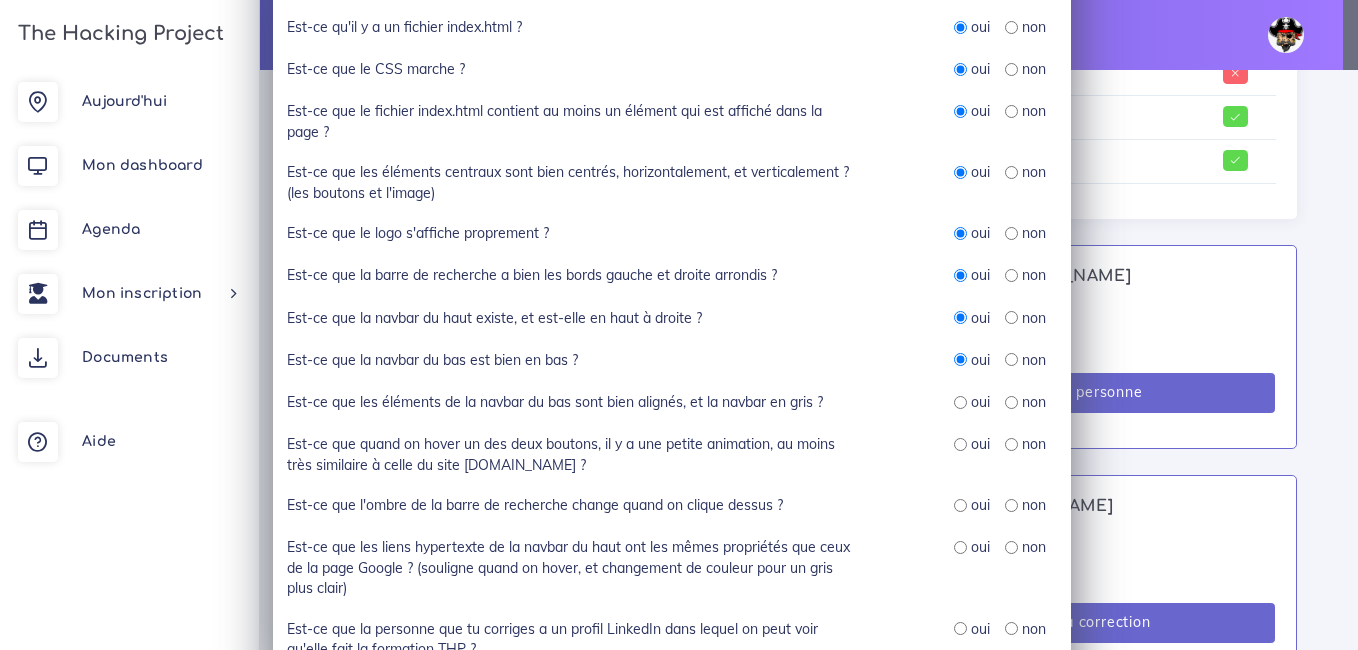 click at bounding box center [960, 402] 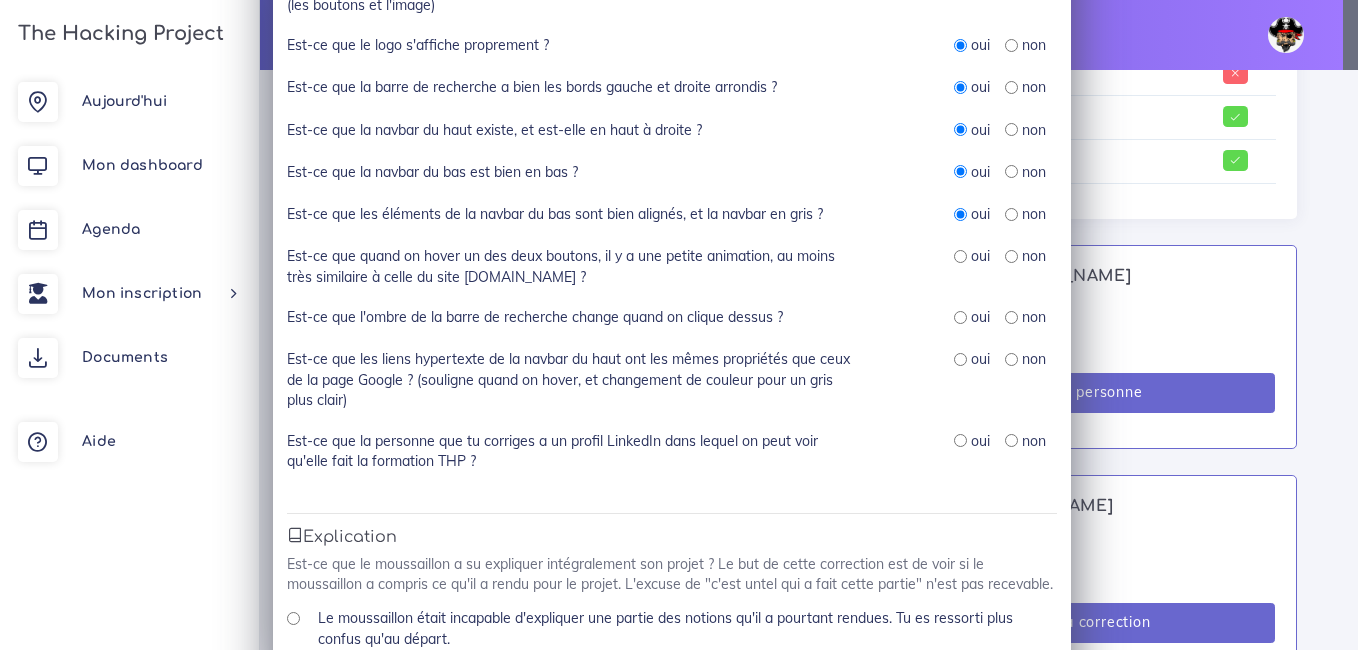 scroll, scrollTop: 600, scrollLeft: 0, axis: vertical 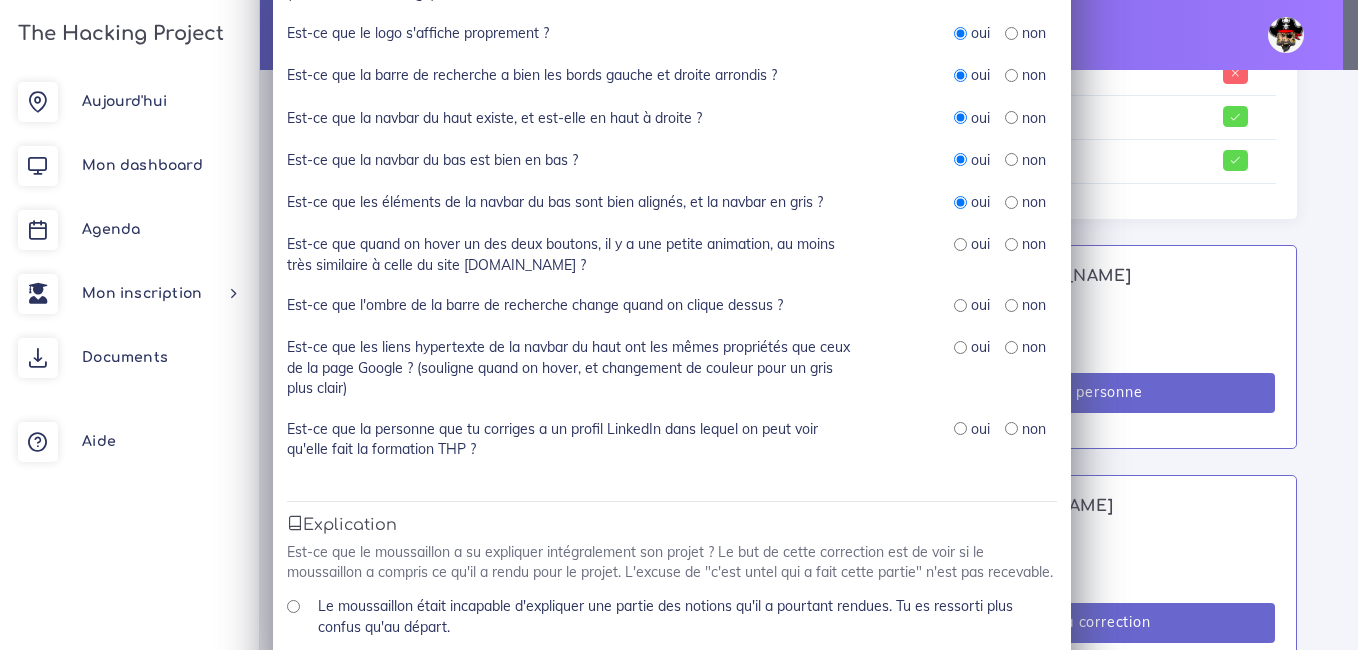 click at bounding box center [960, 244] 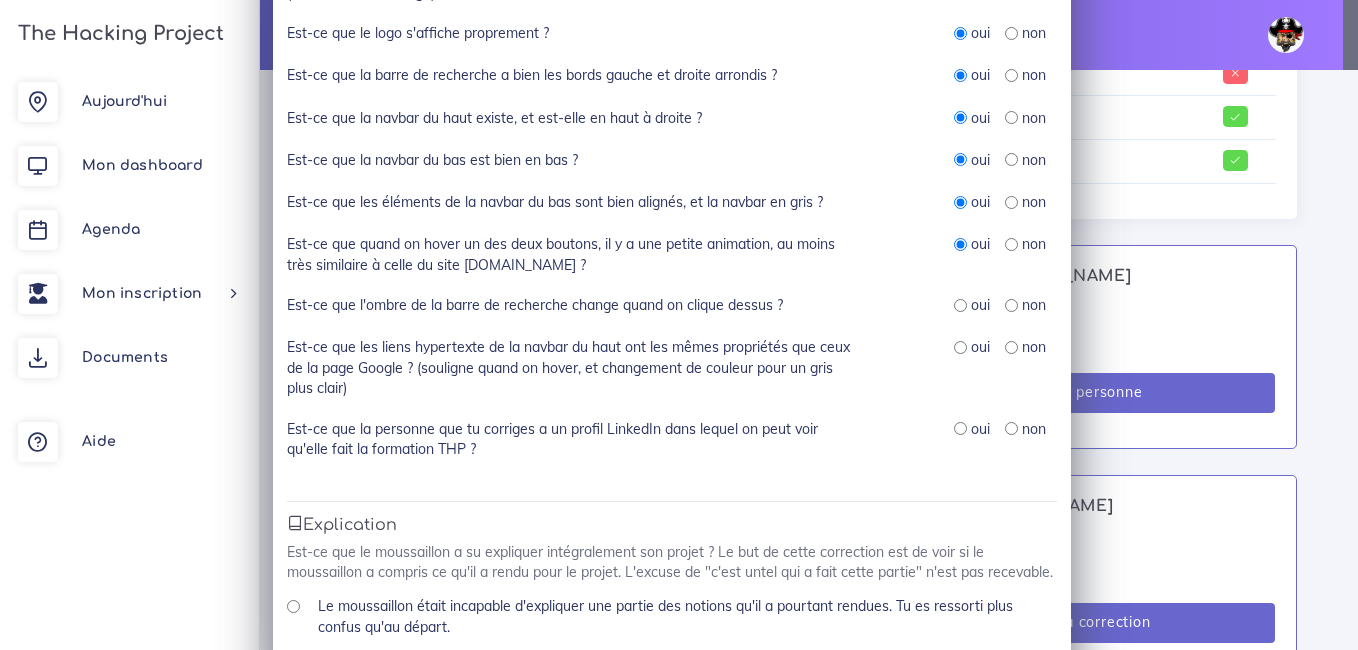 drag, startPoint x: 1009, startPoint y: 302, endPoint x: 998, endPoint y: 317, distance: 18.601076 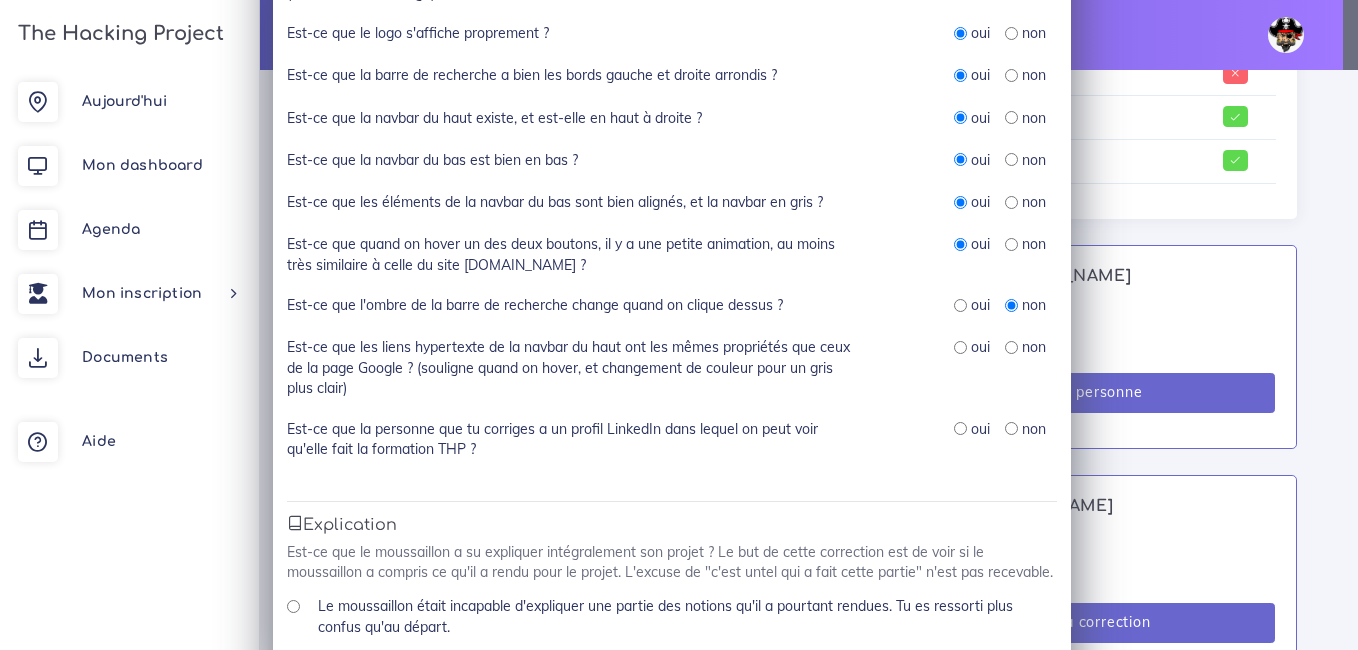 click at bounding box center [960, 347] 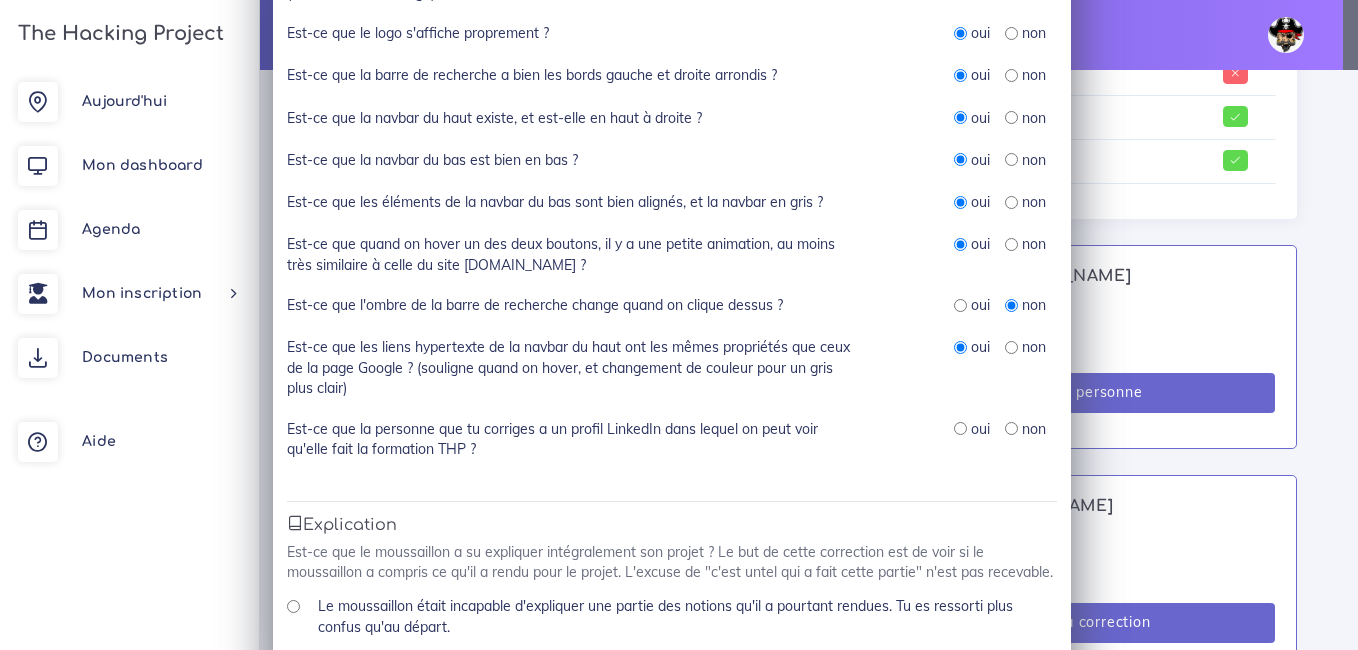 click at bounding box center (960, 428) 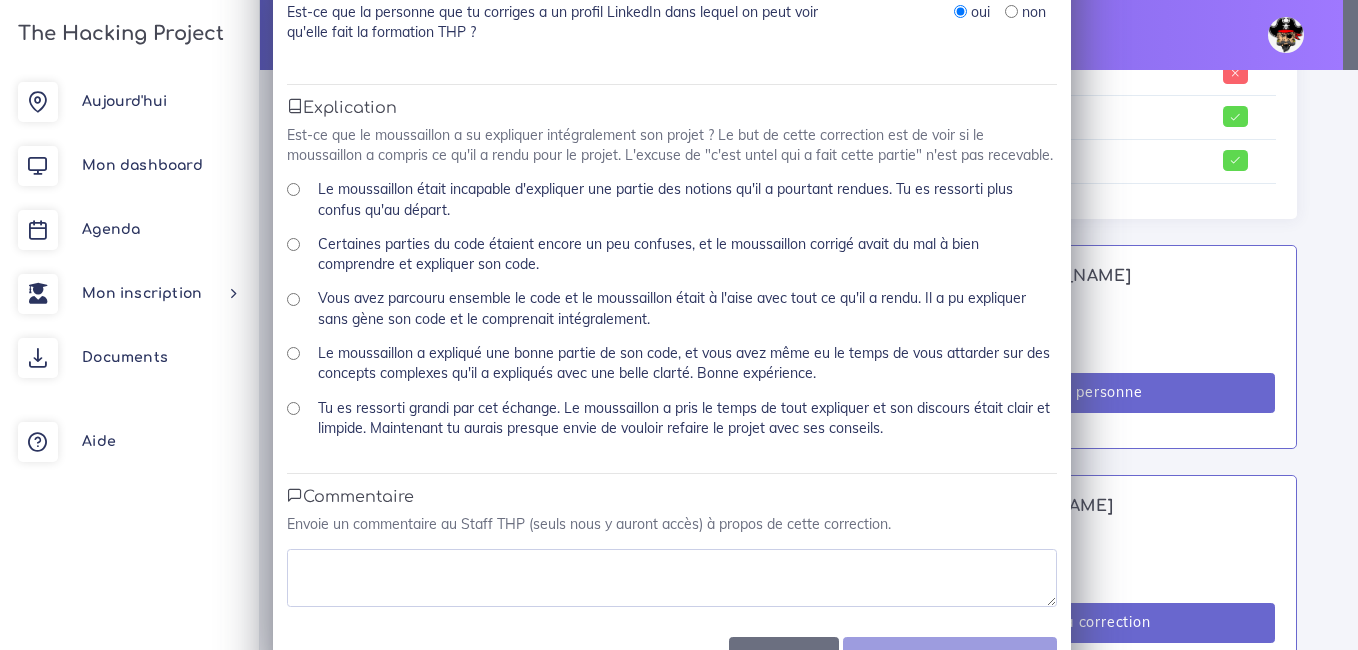 scroll, scrollTop: 1084, scrollLeft: 0, axis: vertical 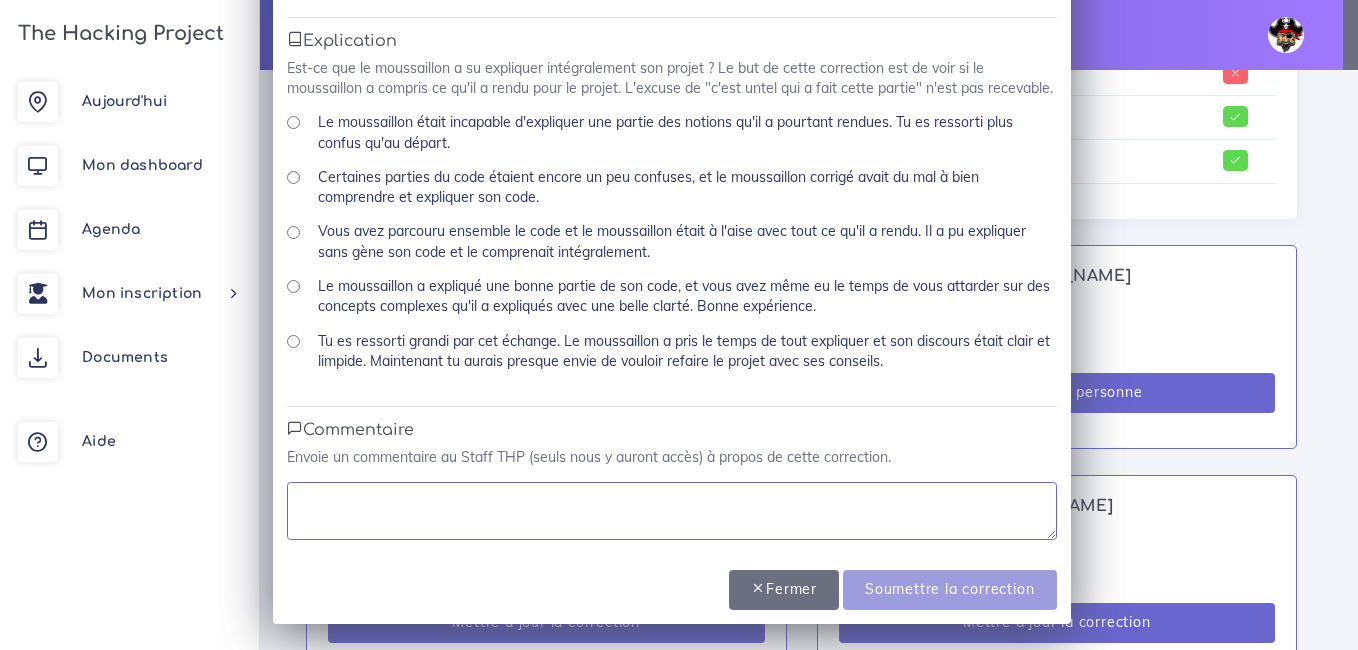 click at bounding box center [672, 511] 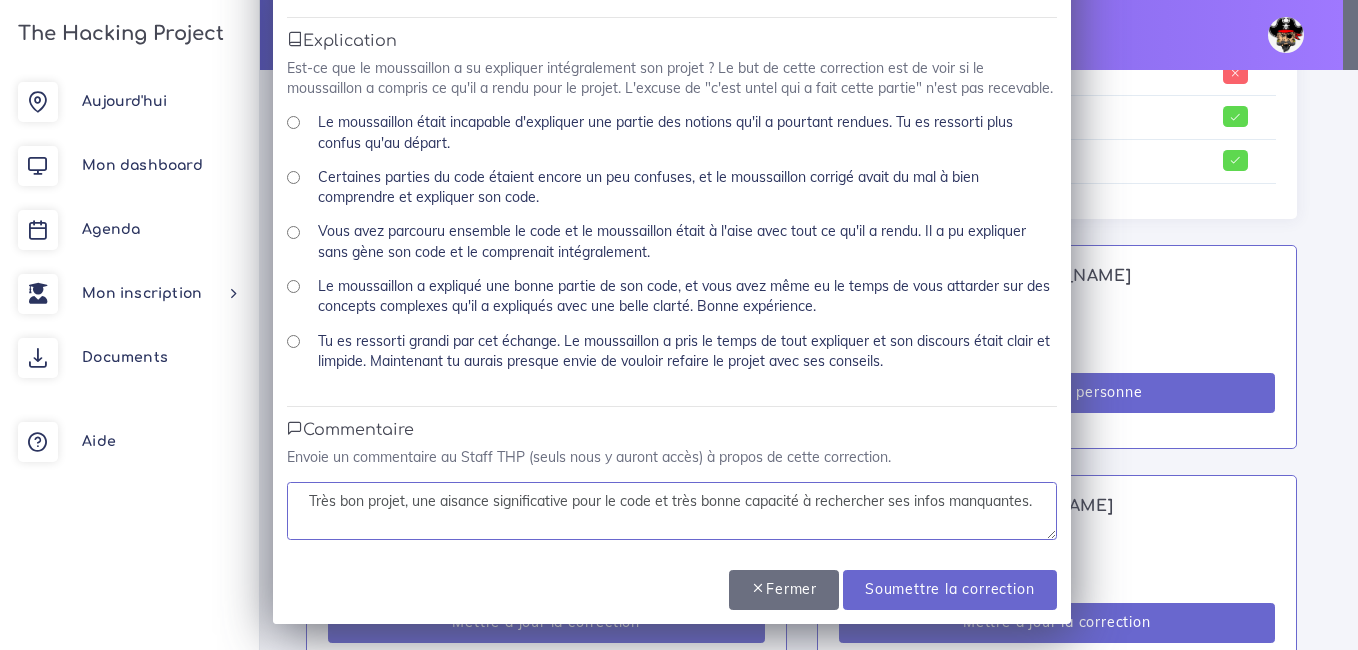 click on "Très bon projet, une aisance significative pour le code et très bonne capacité à rechercher ses infos manquantes." at bounding box center [672, 511] 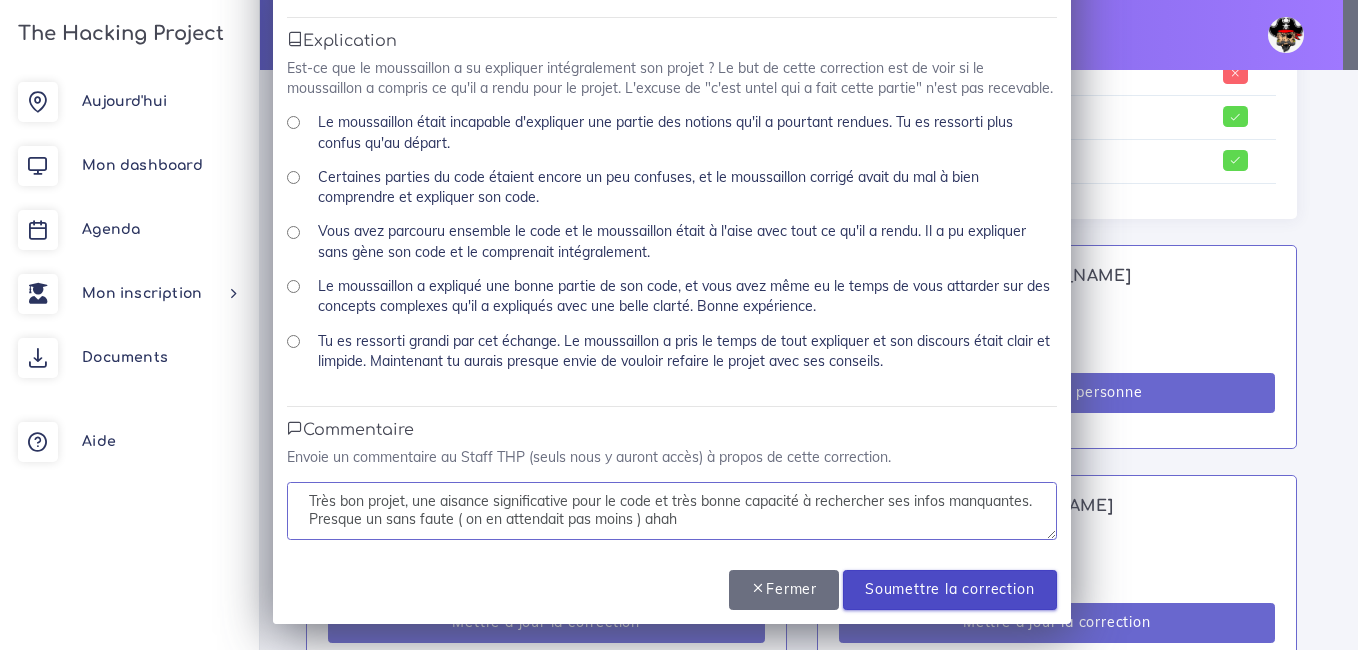 type on "Très bon projet, une aisance significative pour le code et très bonne capacité à rechercher ses infos manquantes. Presque un sans faute ( on en attendait pas moins ) ahah" 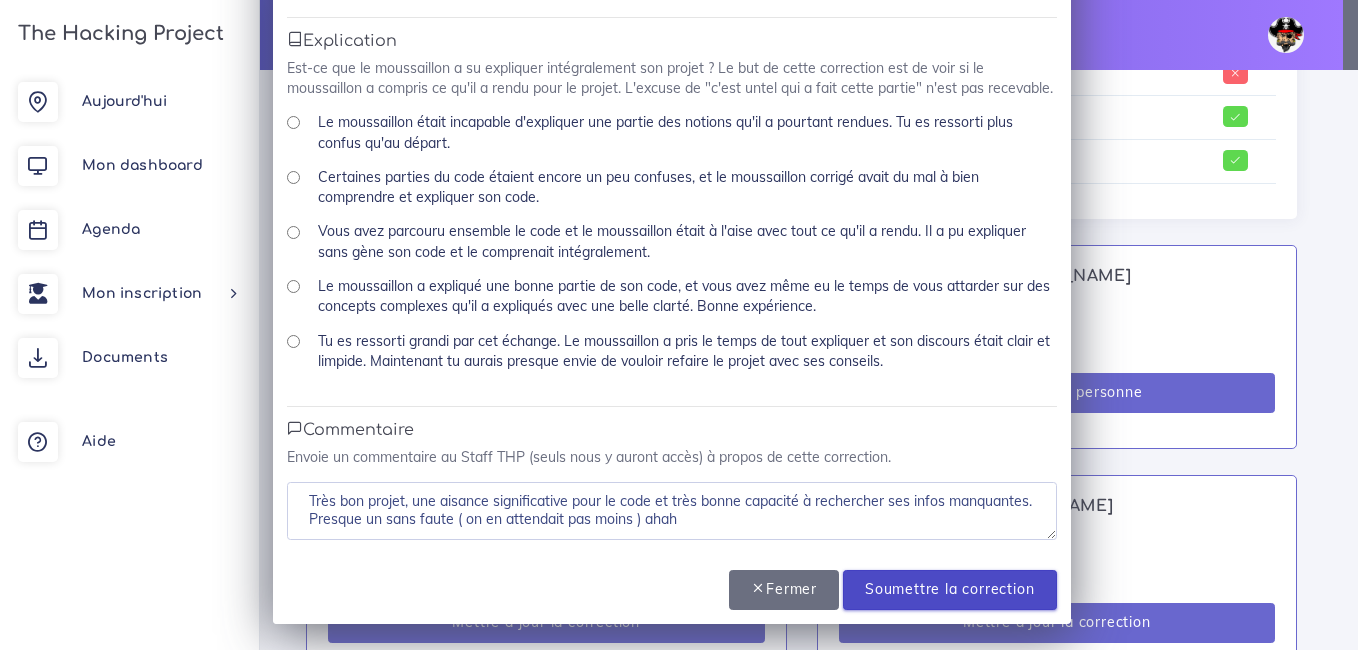 click on "Soumettre la correction" at bounding box center [949, 590] 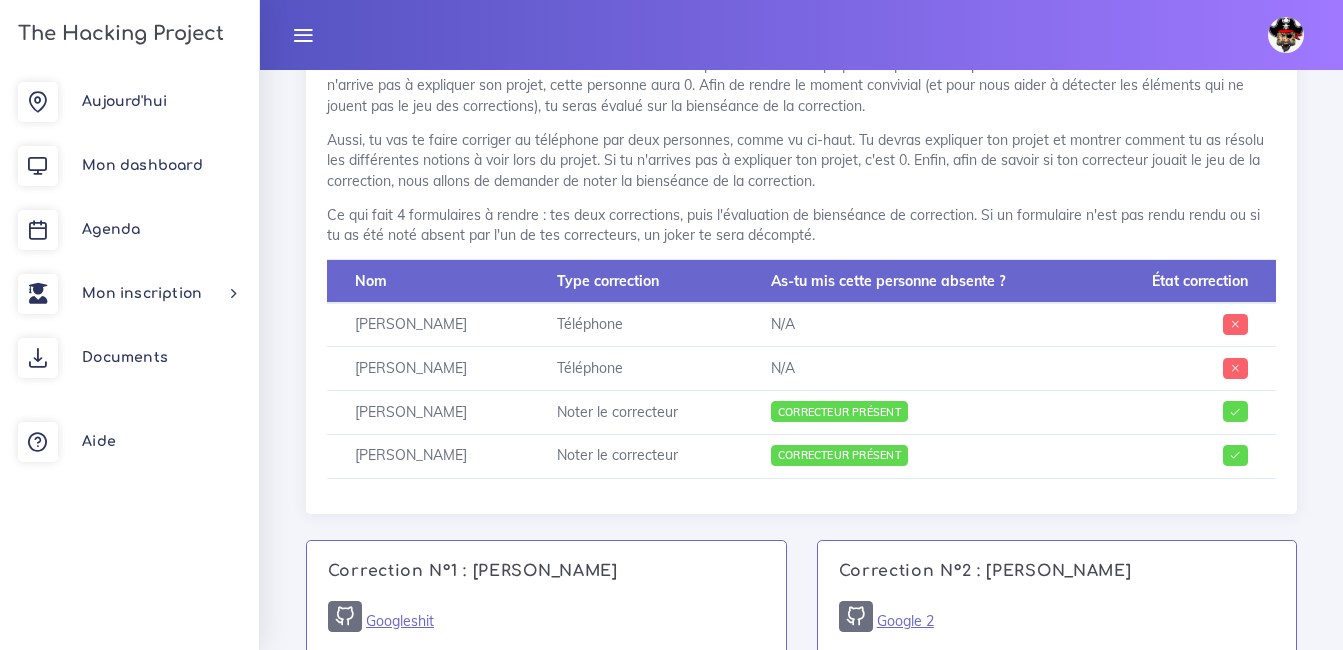 scroll, scrollTop: 1000, scrollLeft: 0, axis: vertical 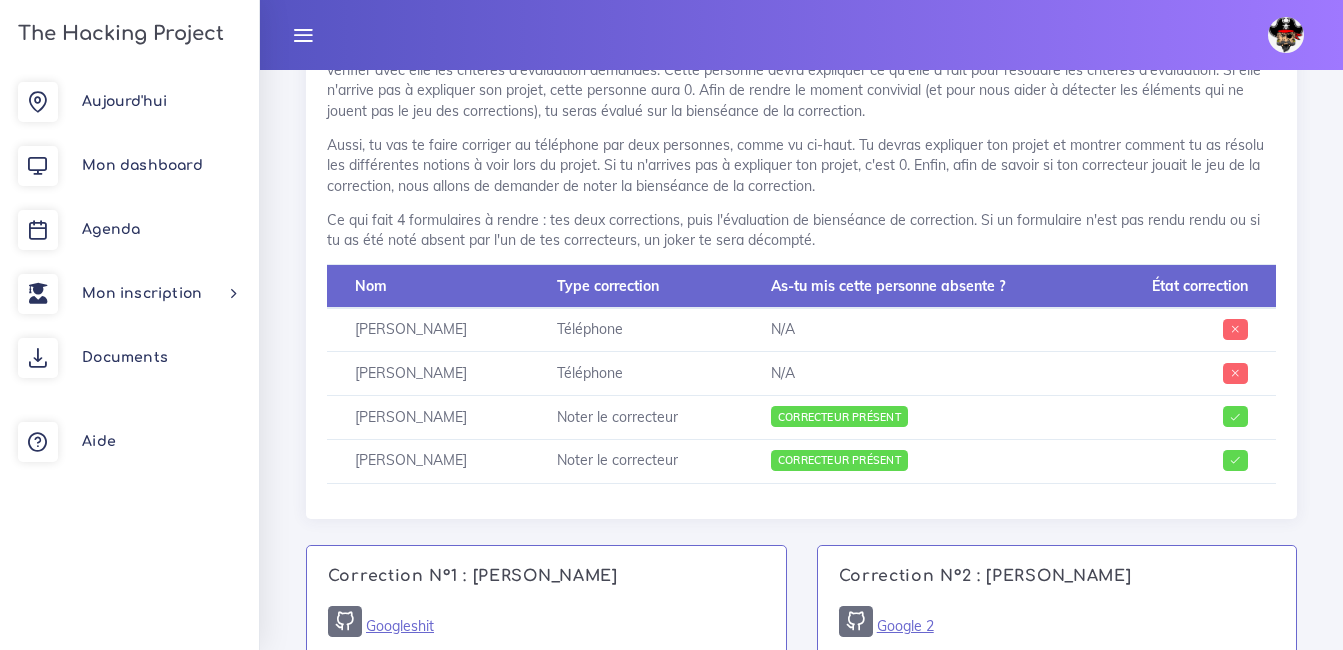 click on "N/A" at bounding box center (918, 374) 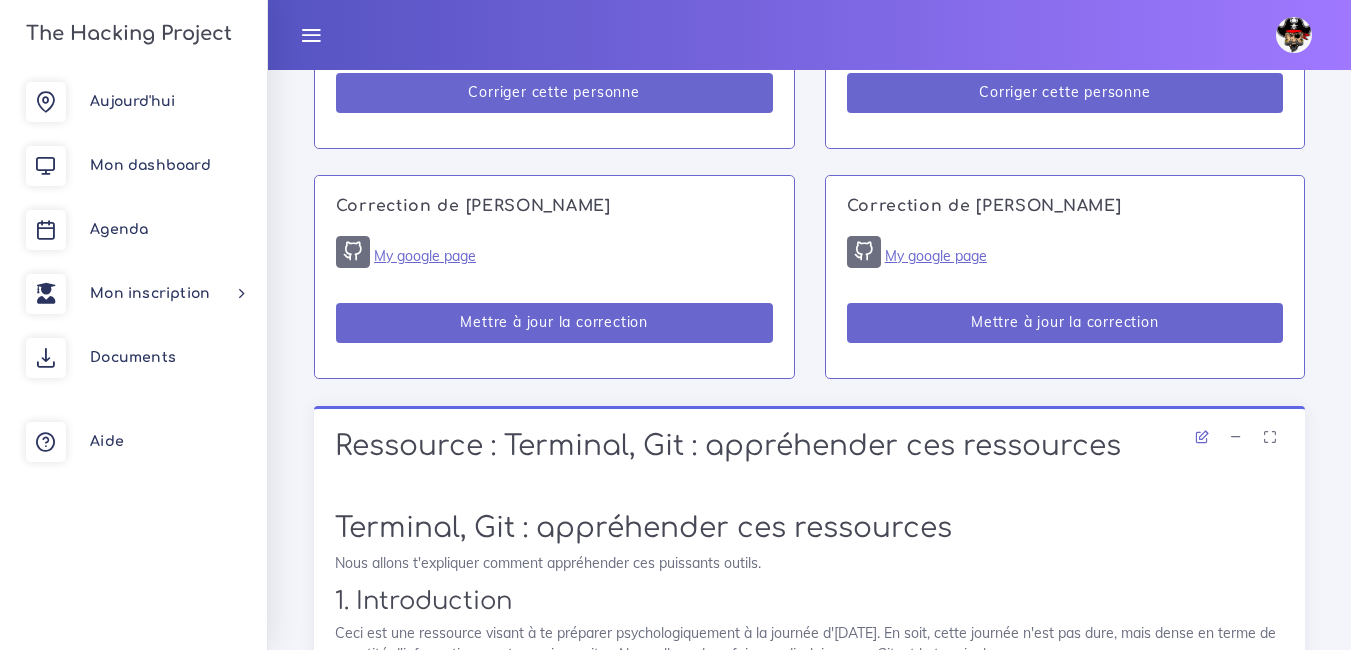scroll, scrollTop: 1400, scrollLeft: 0, axis: vertical 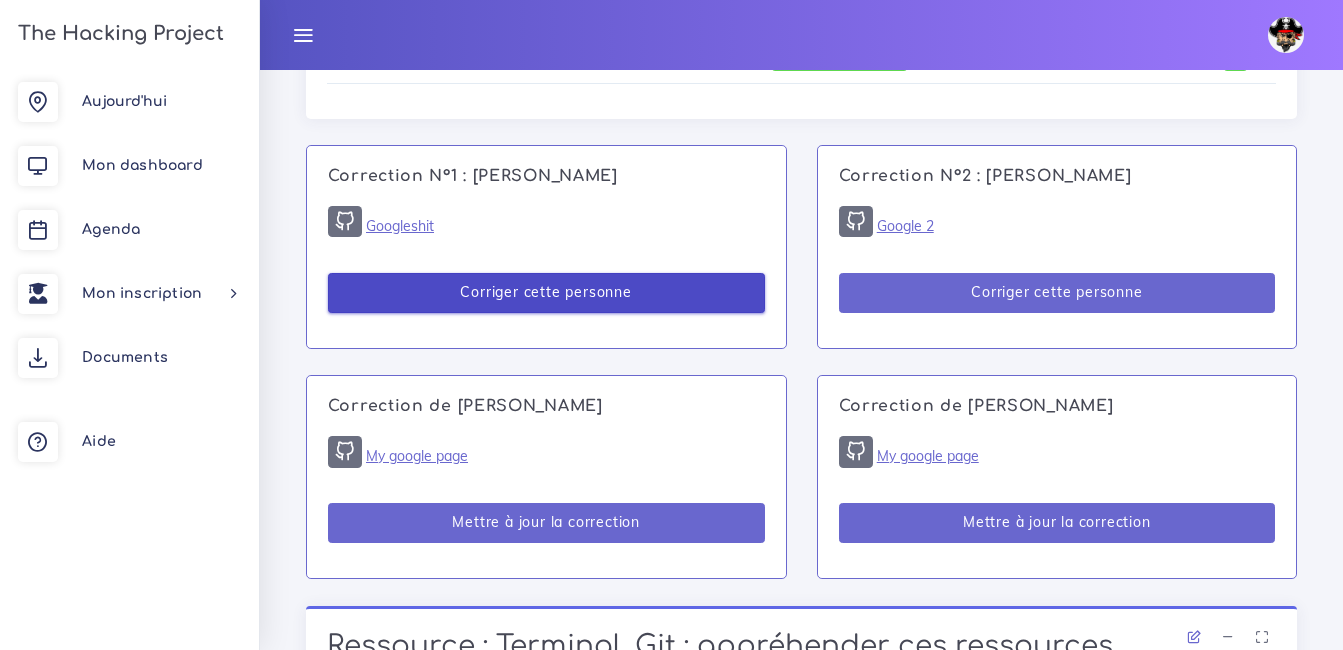 click on "Corriger cette personne" at bounding box center (546, 293) 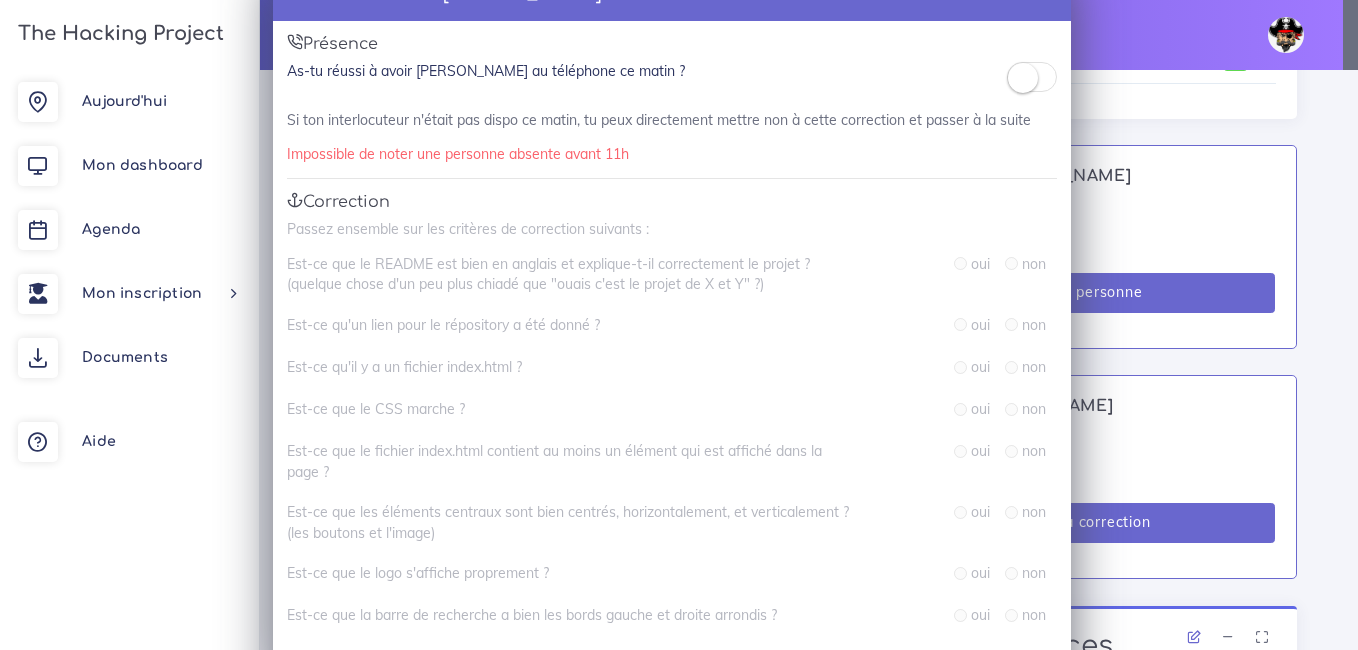 scroll, scrollTop: 0, scrollLeft: 0, axis: both 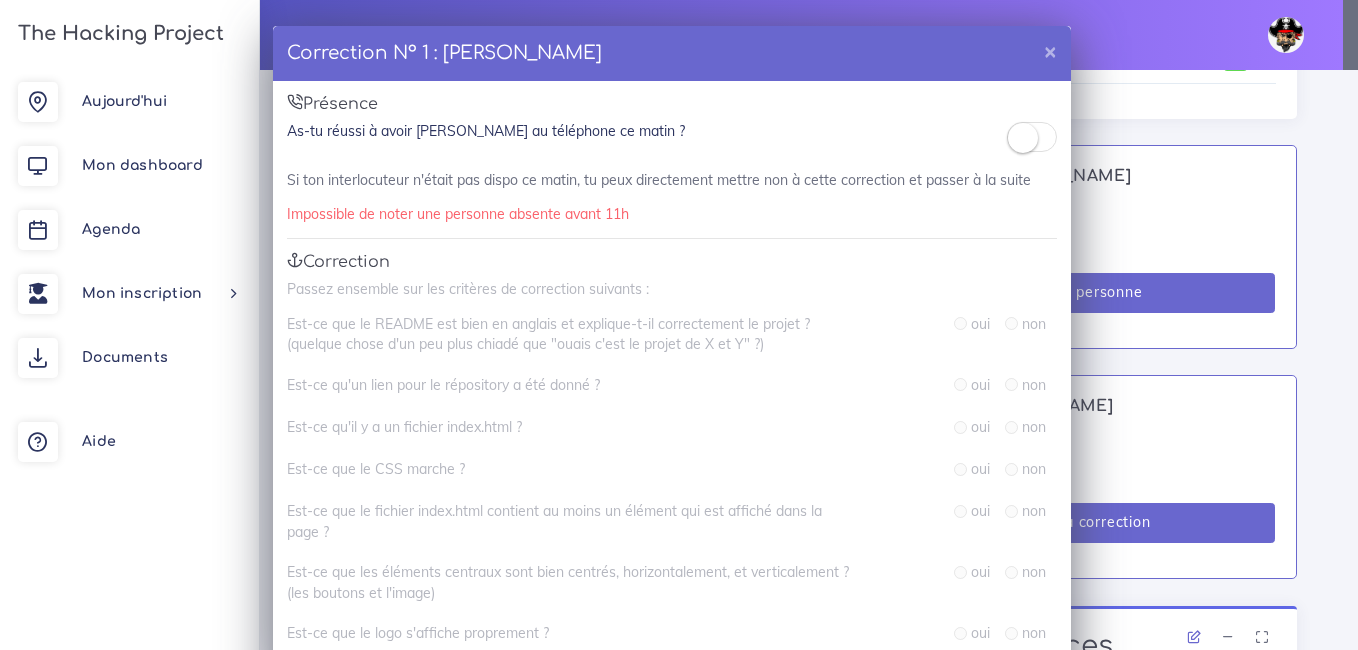 click at bounding box center (1023, 138) 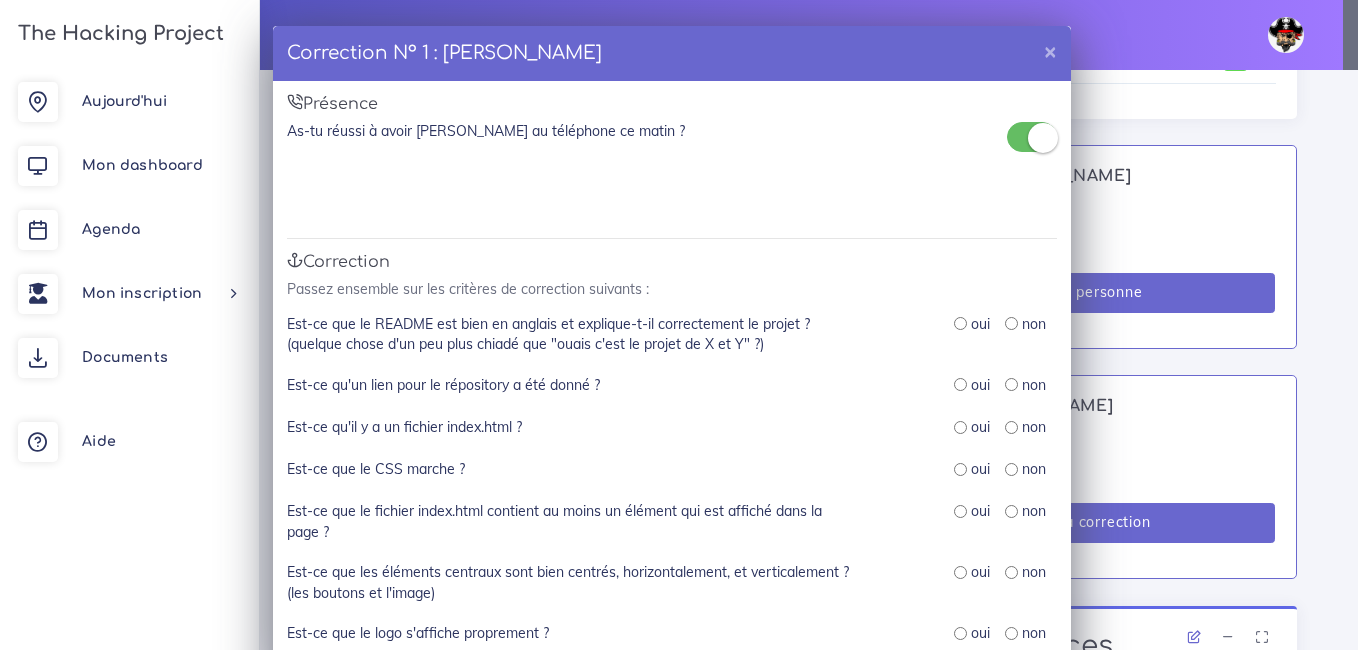 click at bounding box center [1011, 323] 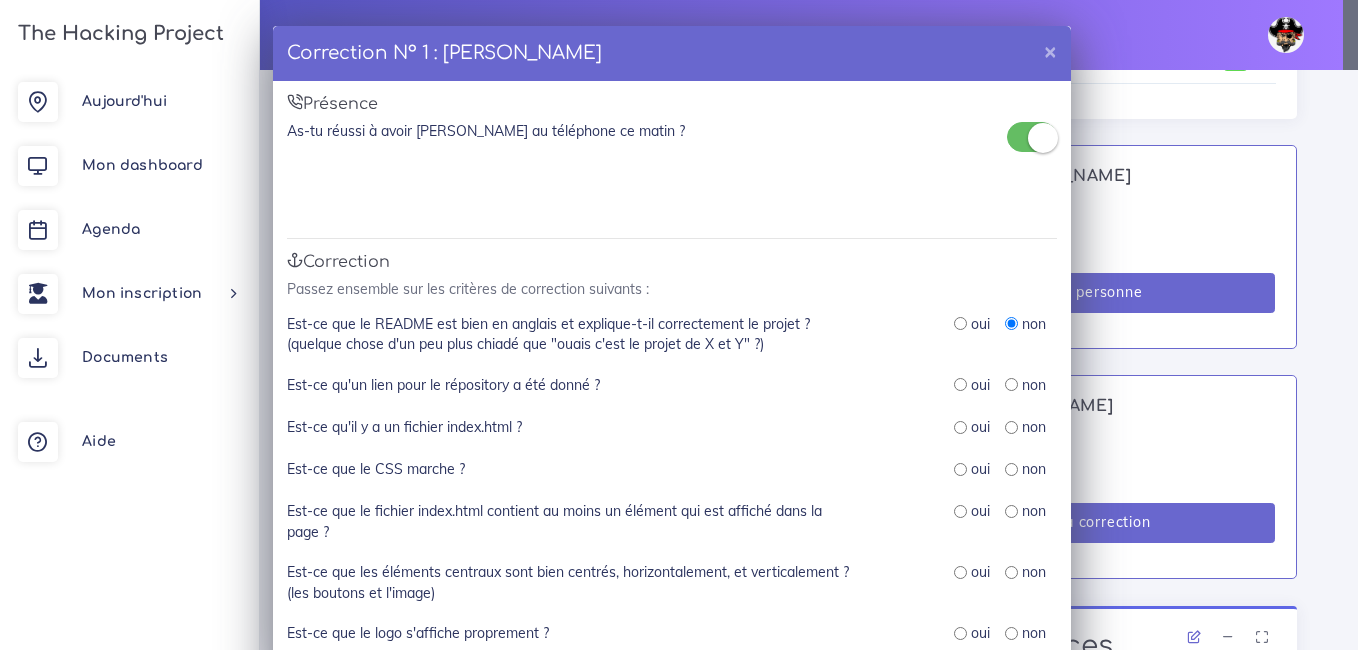 click on "oui" at bounding box center (972, 385) 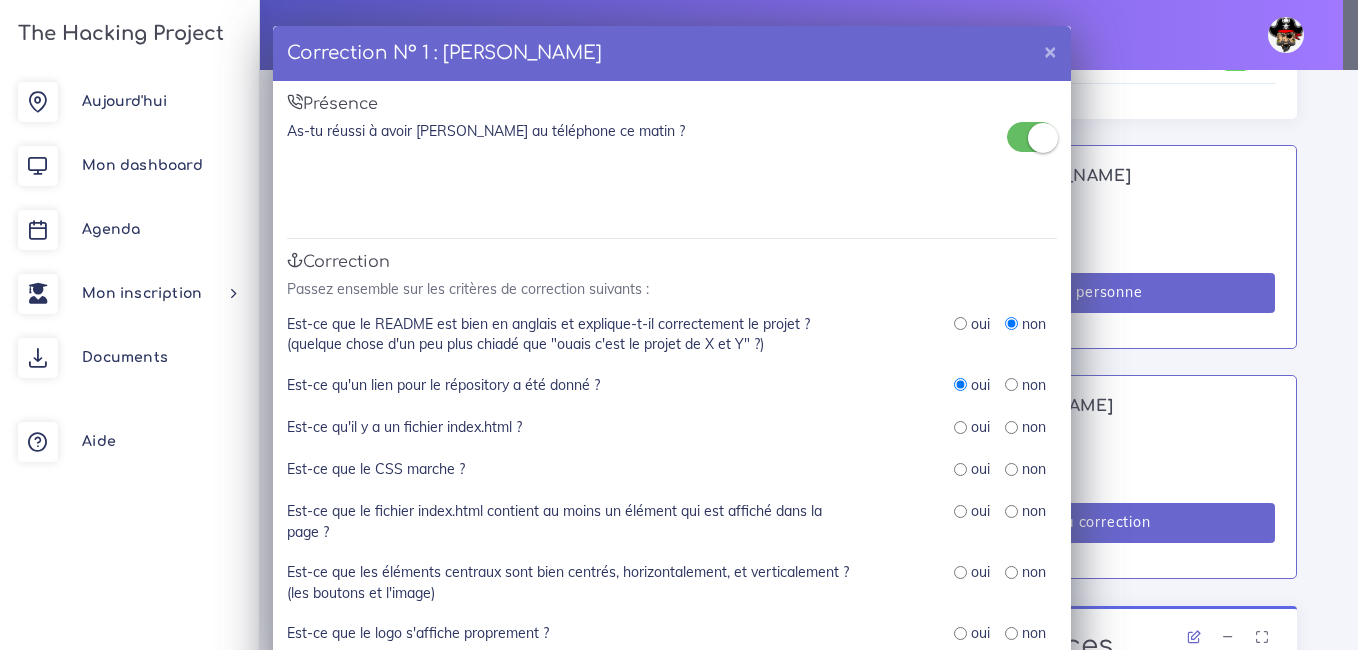 click at bounding box center (960, 427) 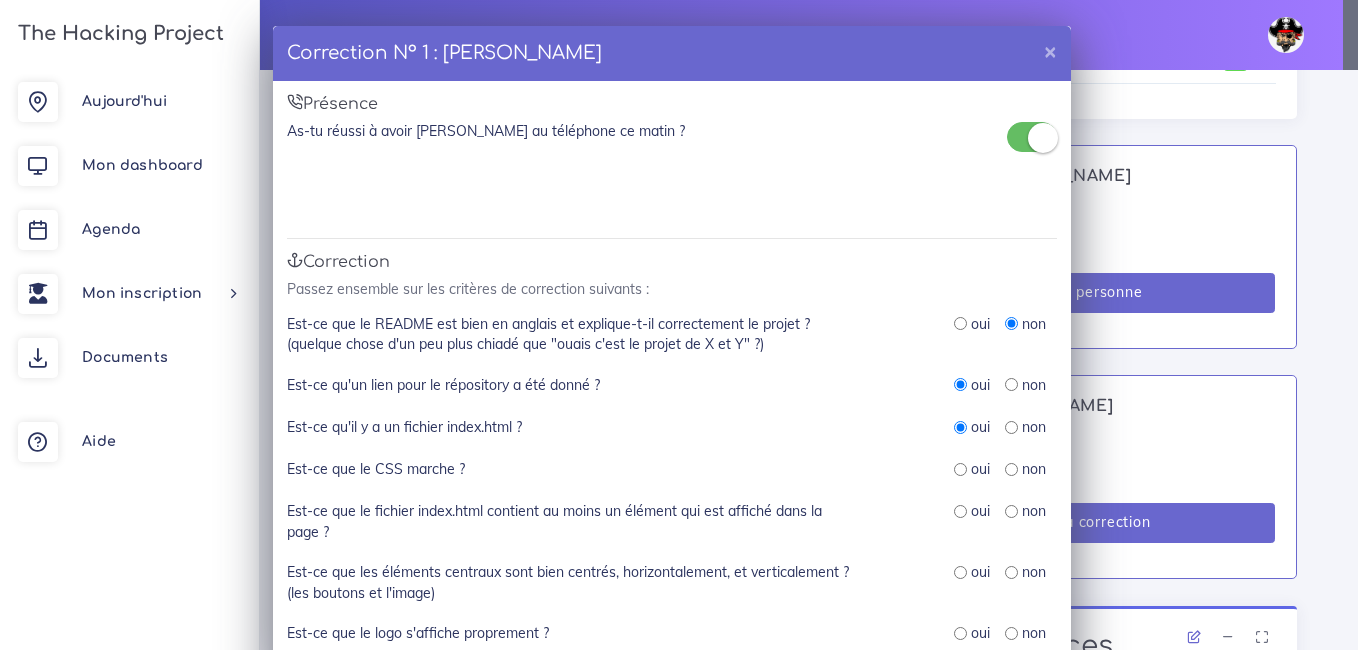 click at bounding box center (960, 469) 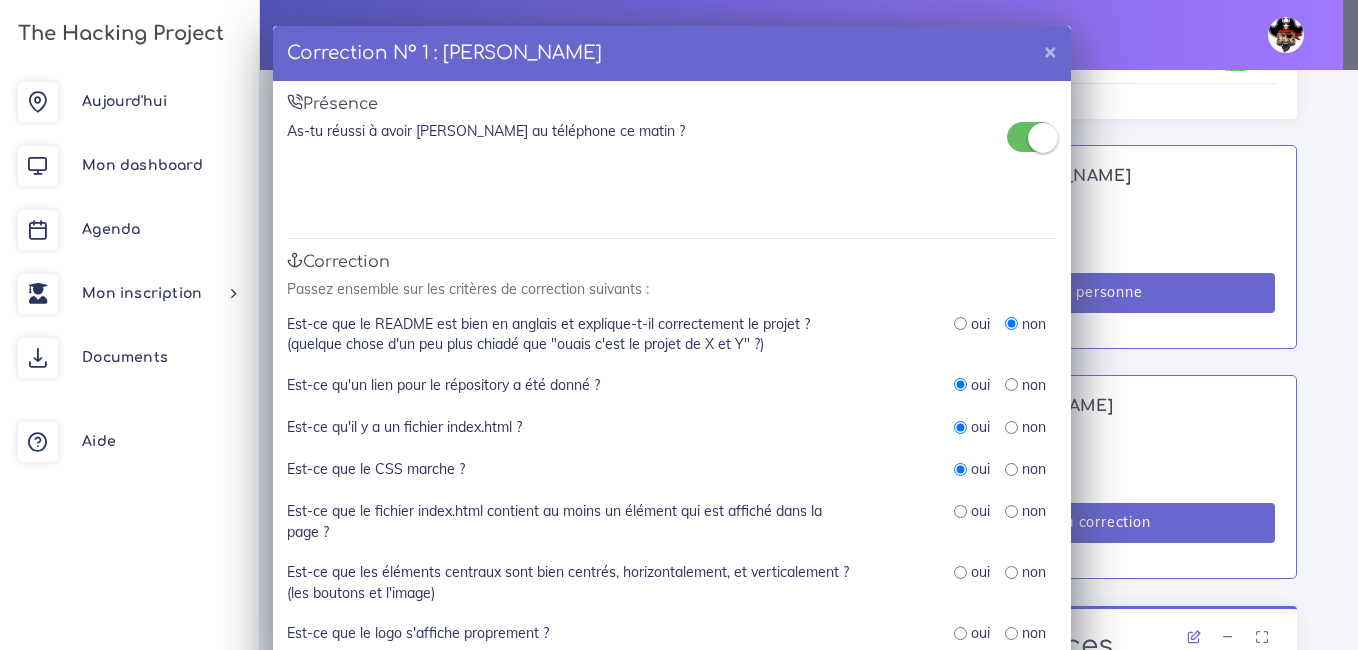 scroll, scrollTop: 200, scrollLeft: 0, axis: vertical 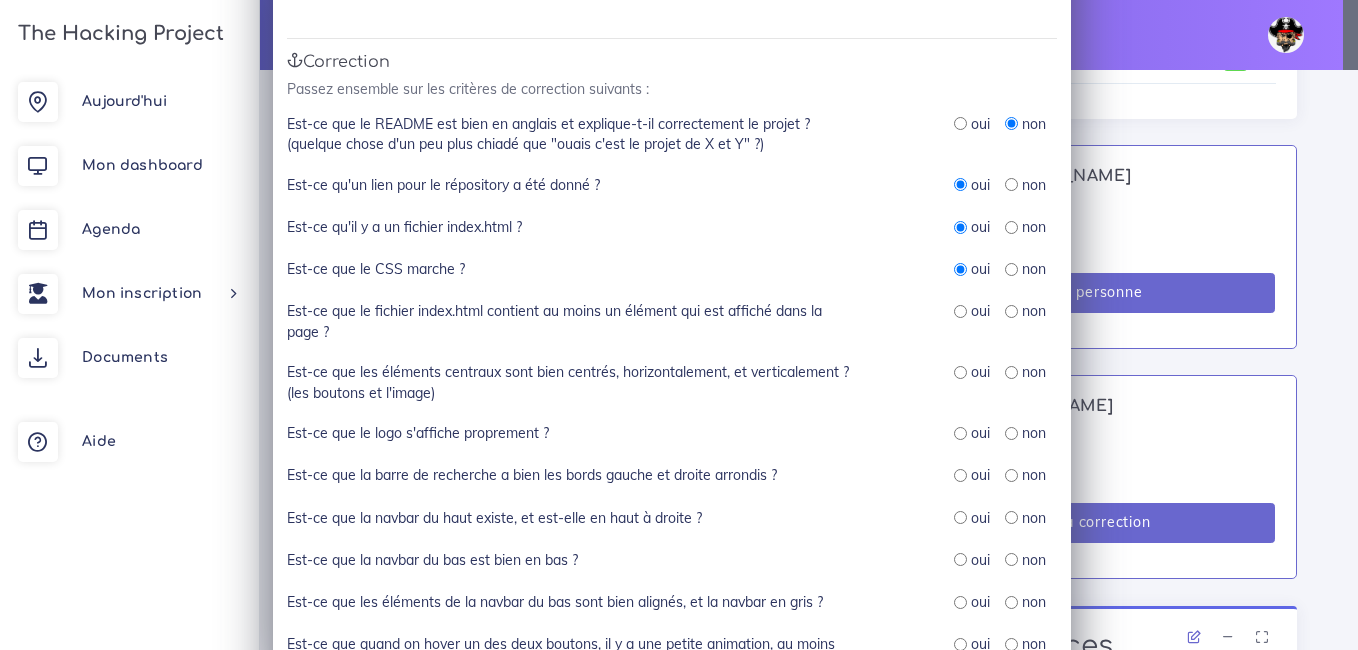 click at bounding box center (960, 311) 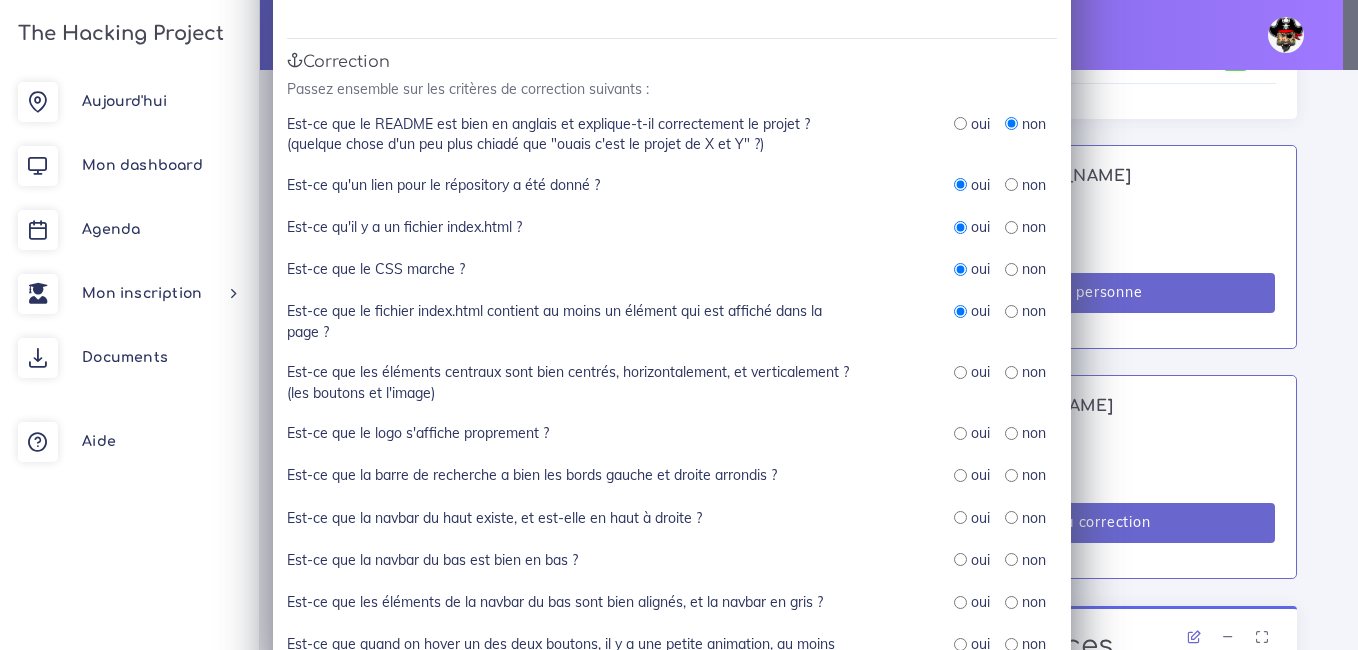 click at bounding box center (1011, 372) 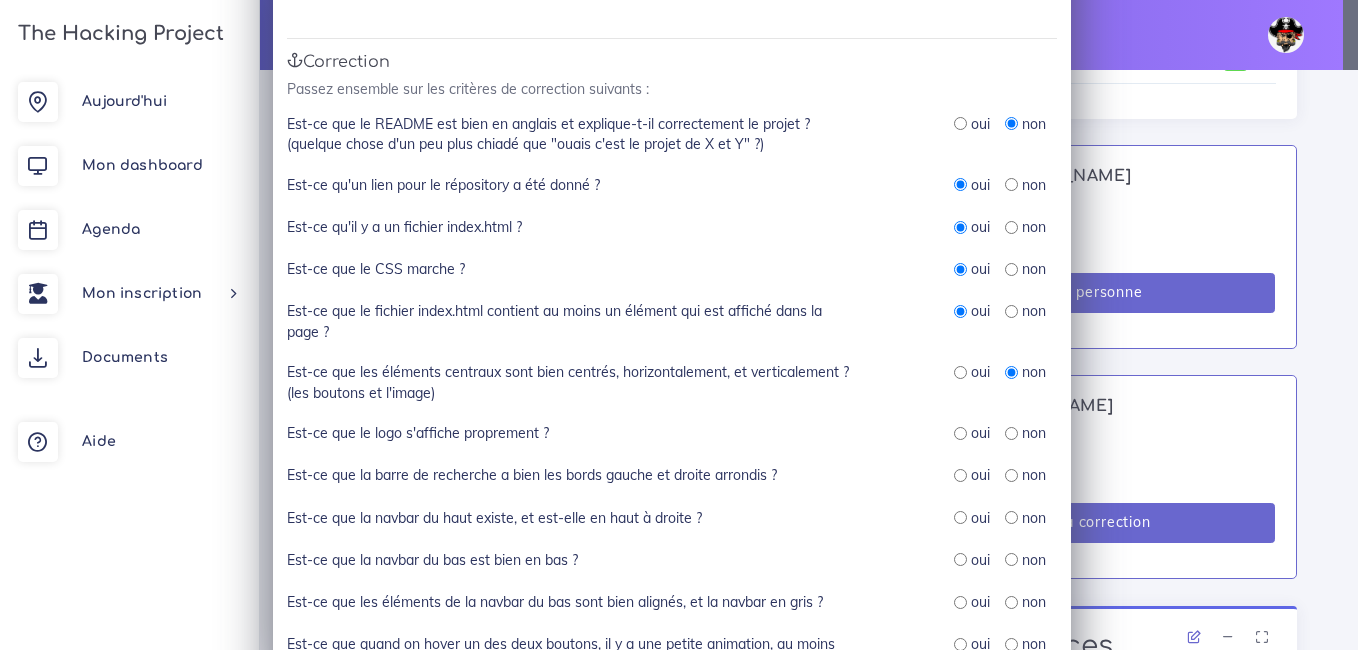 click at bounding box center [1011, 433] 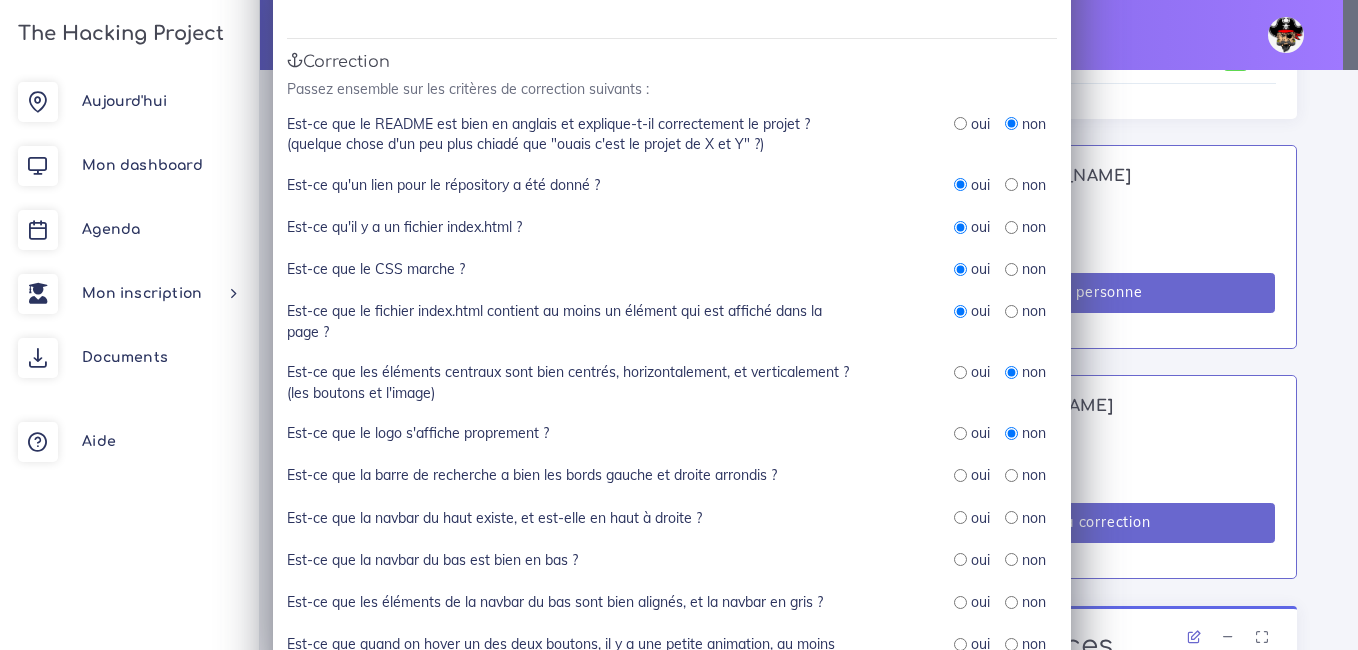click at bounding box center (1011, 475) 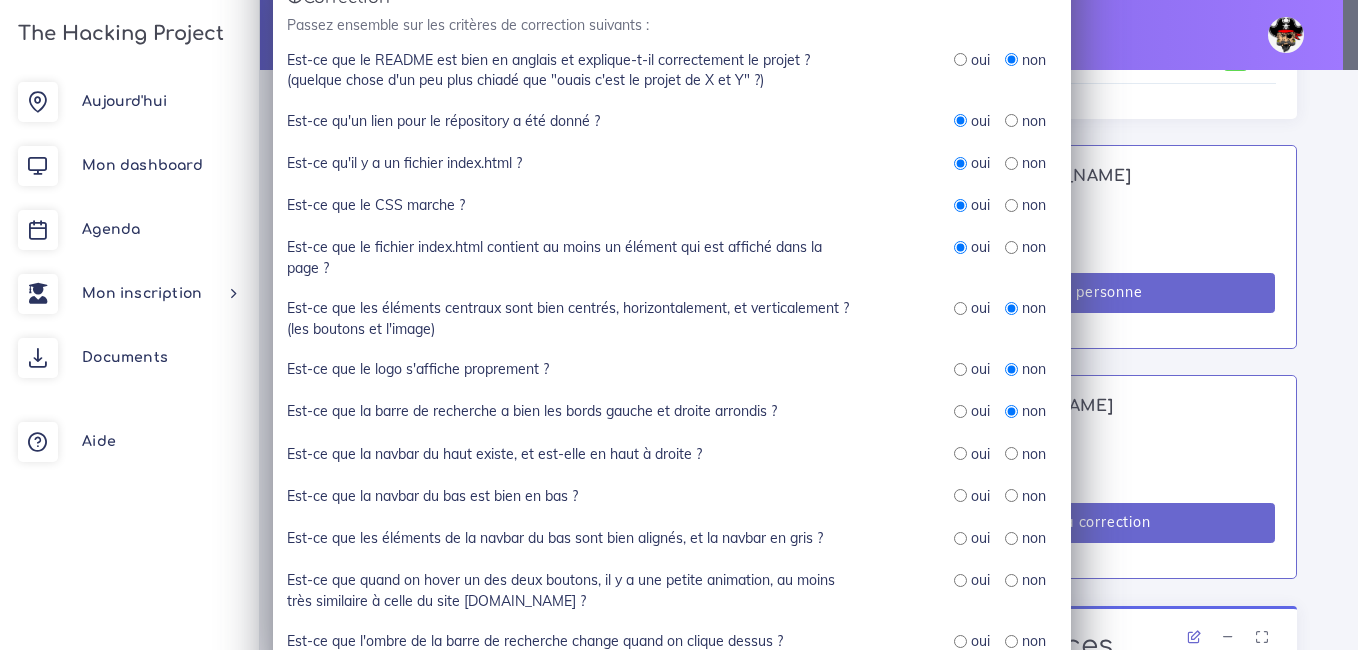 scroll, scrollTop: 300, scrollLeft: 0, axis: vertical 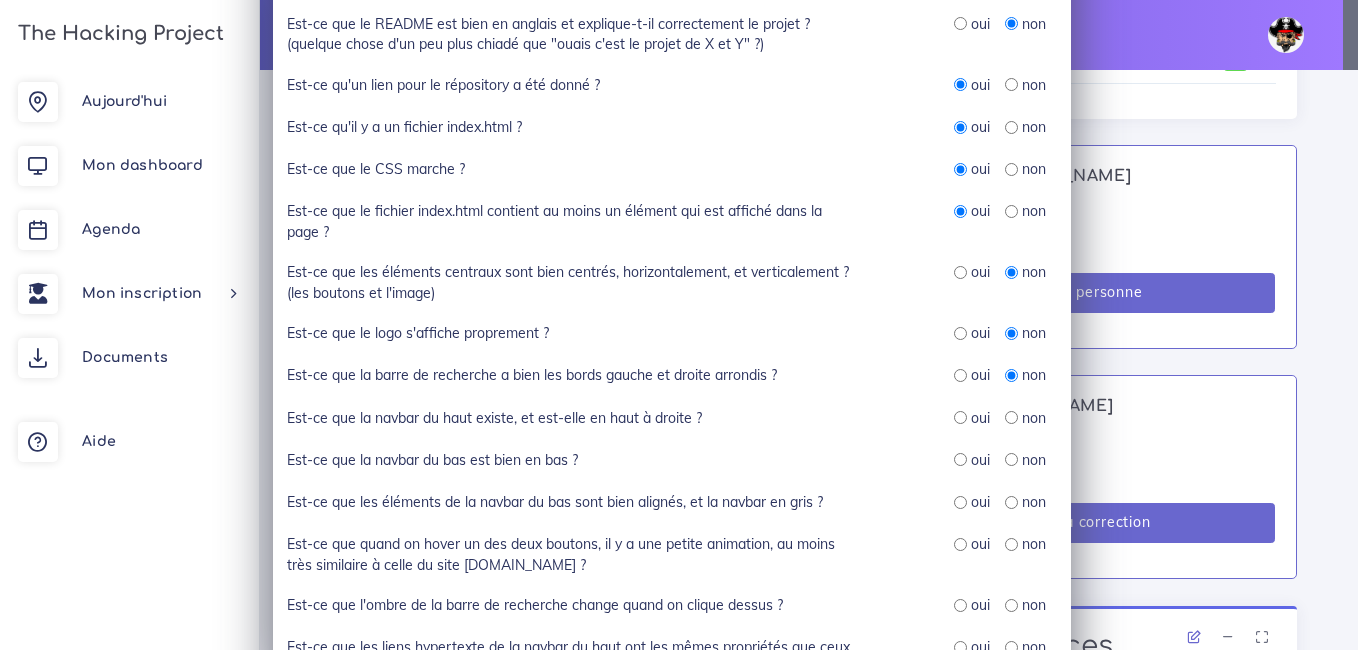 click at bounding box center [1011, 417] 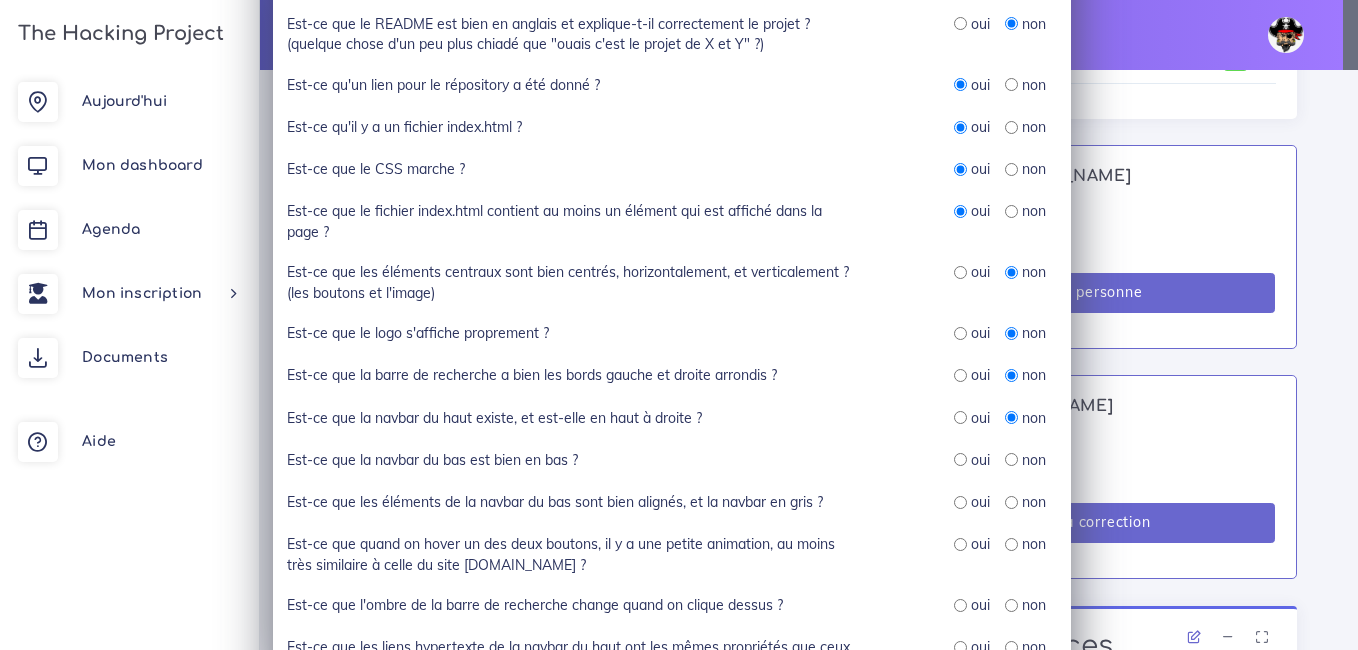 click at bounding box center [1011, 459] 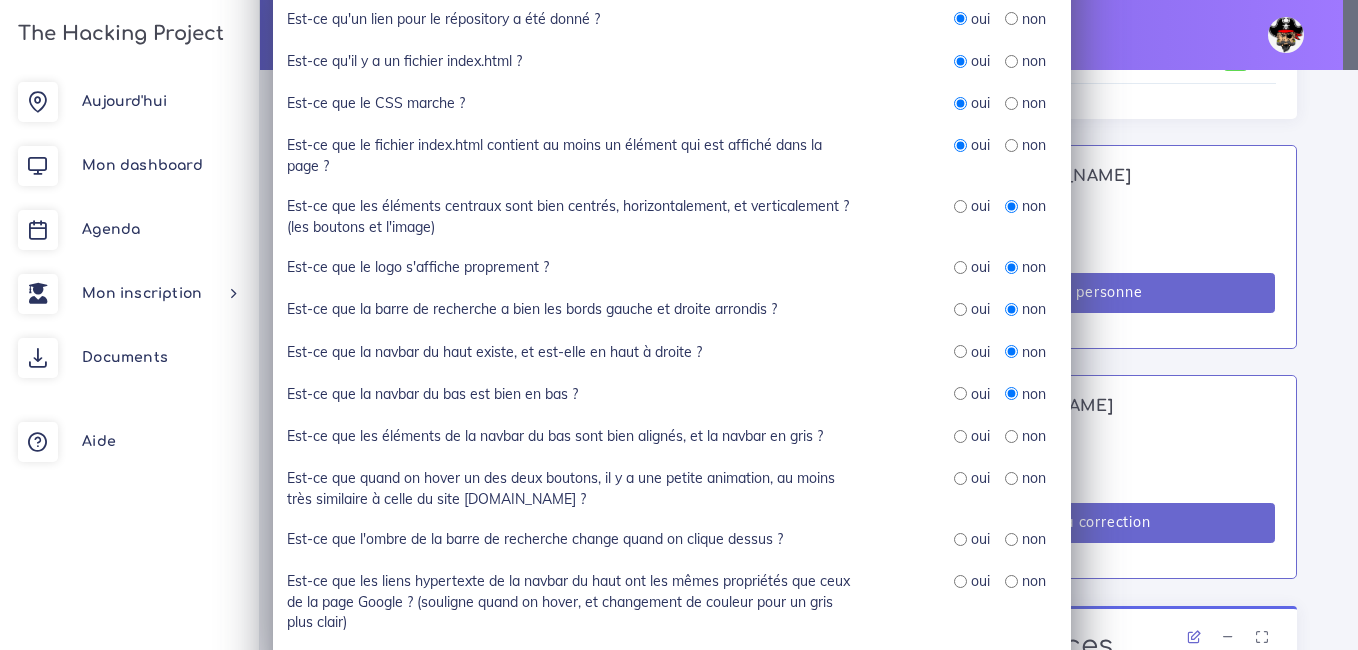 scroll, scrollTop: 400, scrollLeft: 0, axis: vertical 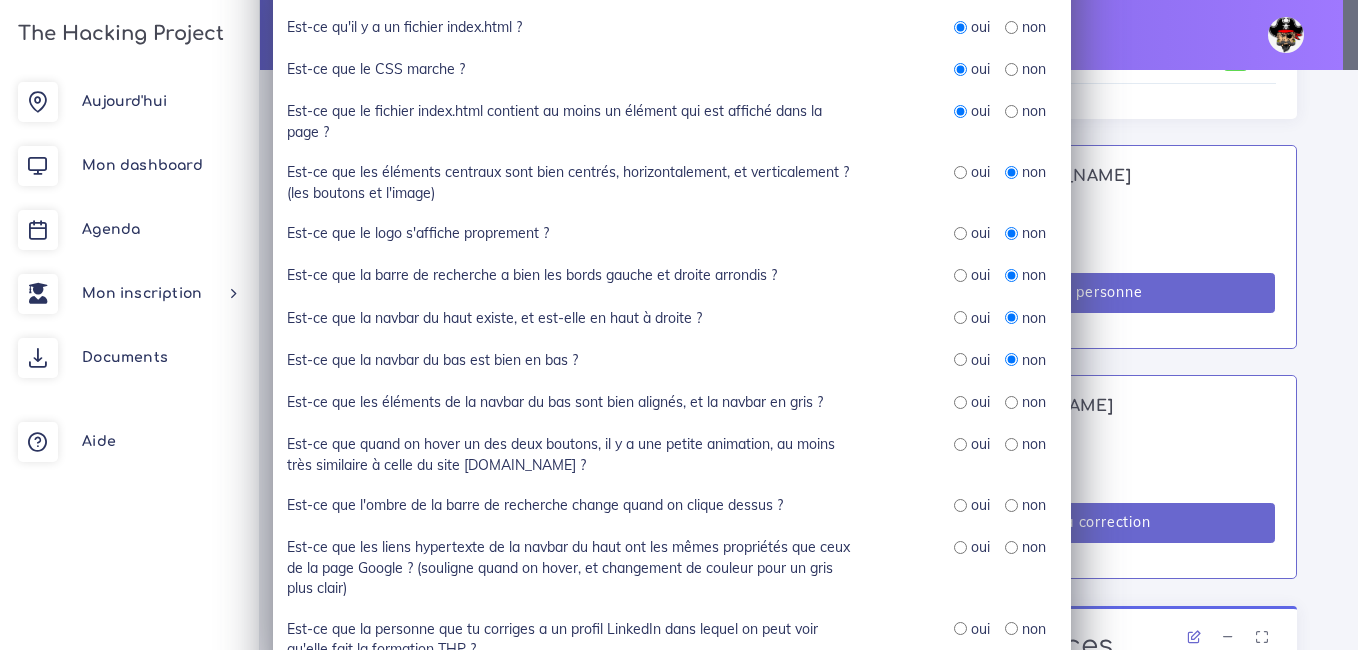 click at bounding box center [1011, 402] 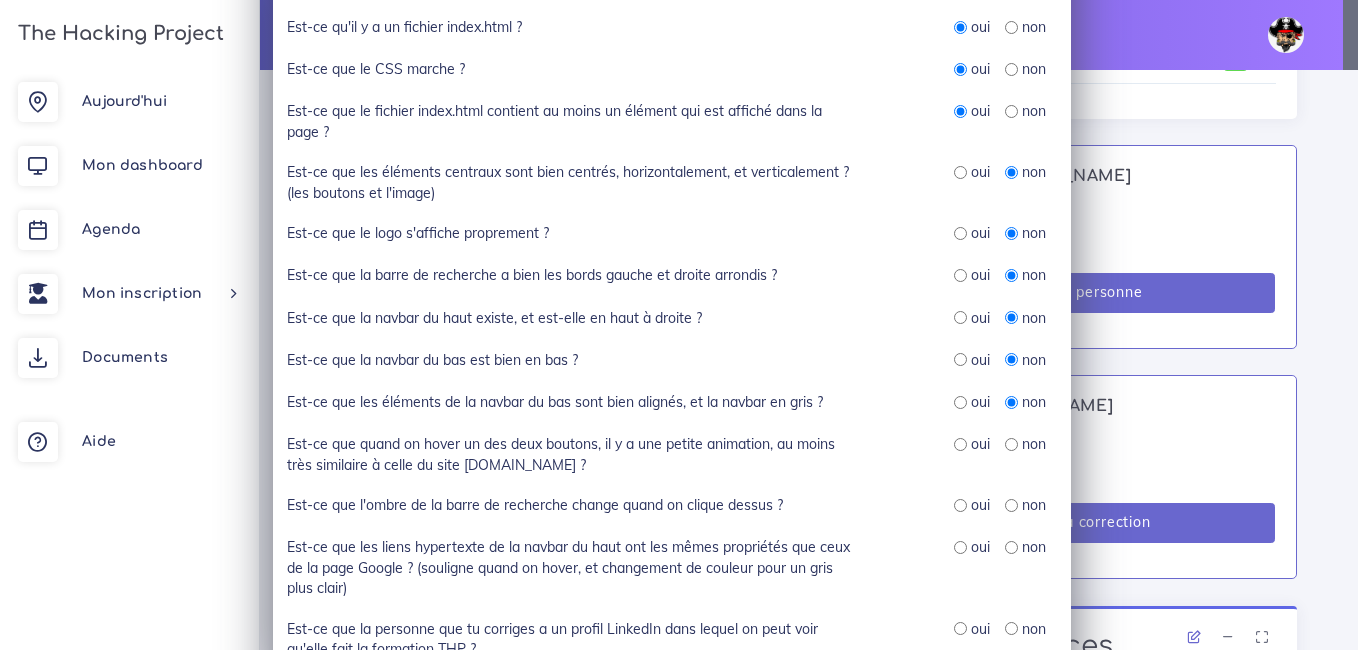 click at bounding box center [1011, 444] 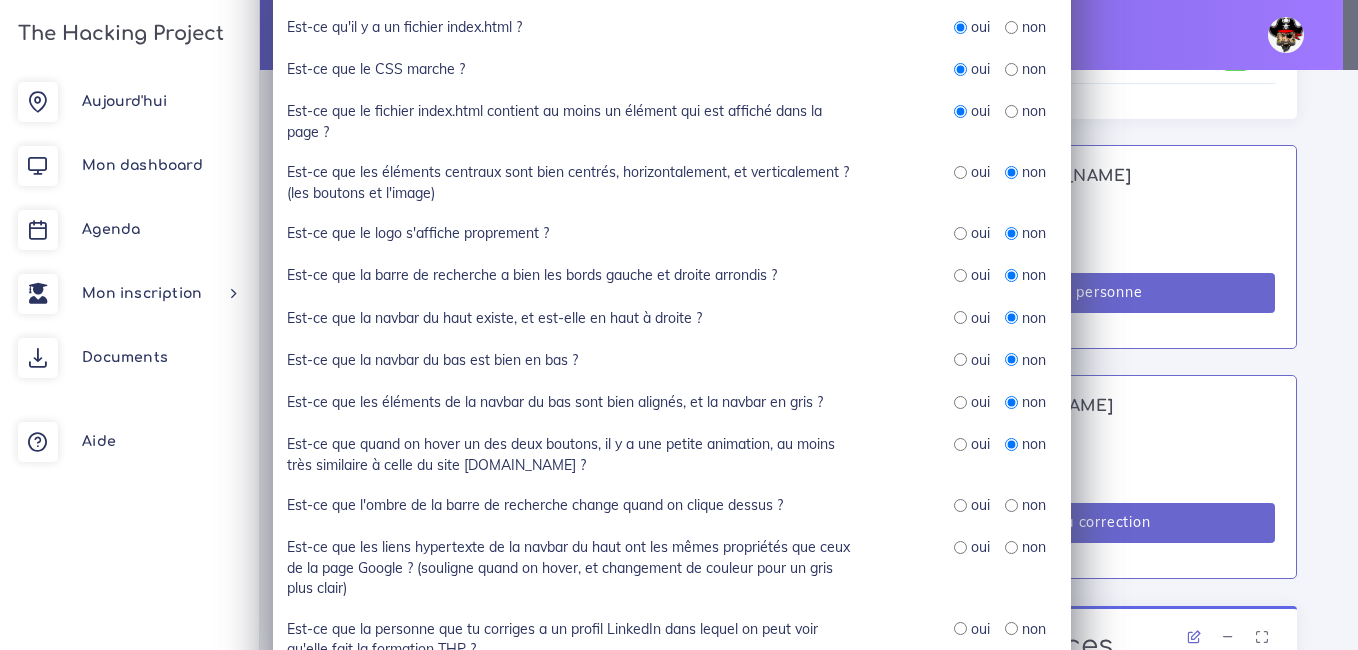 scroll, scrollTop: 500, scrollLeft: 0, axis: vertical 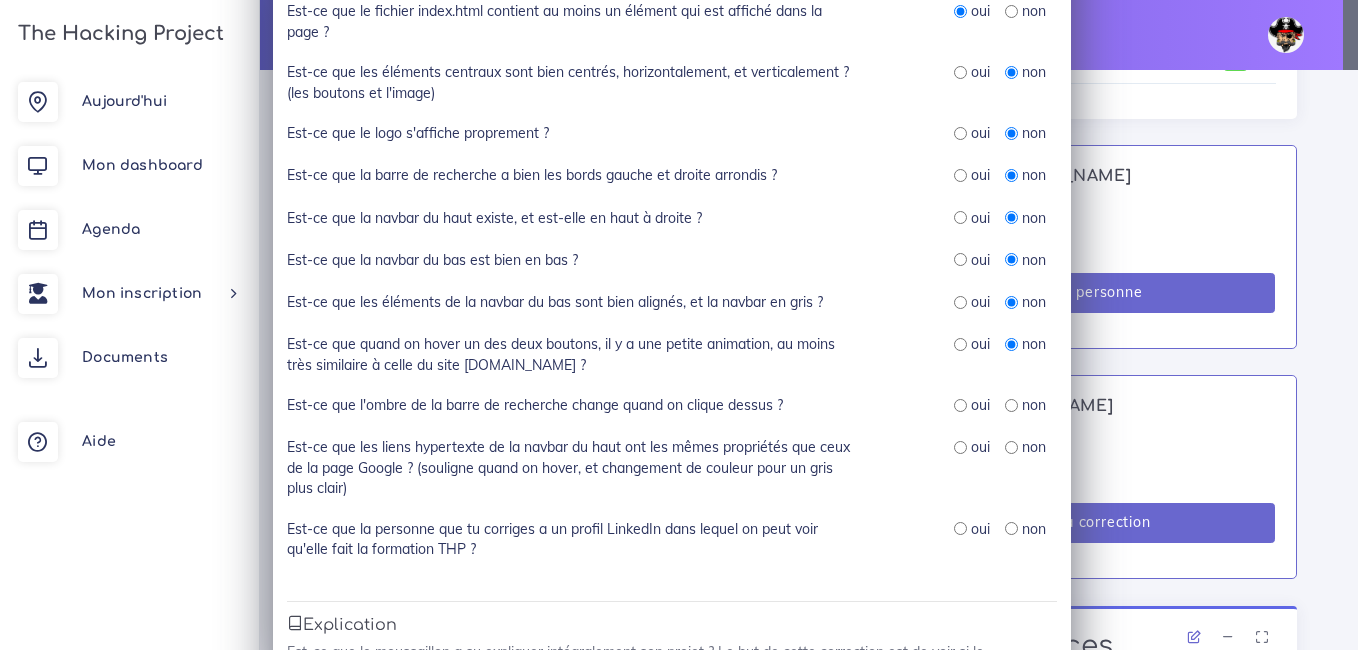 click at bounding box center (1011, 405) 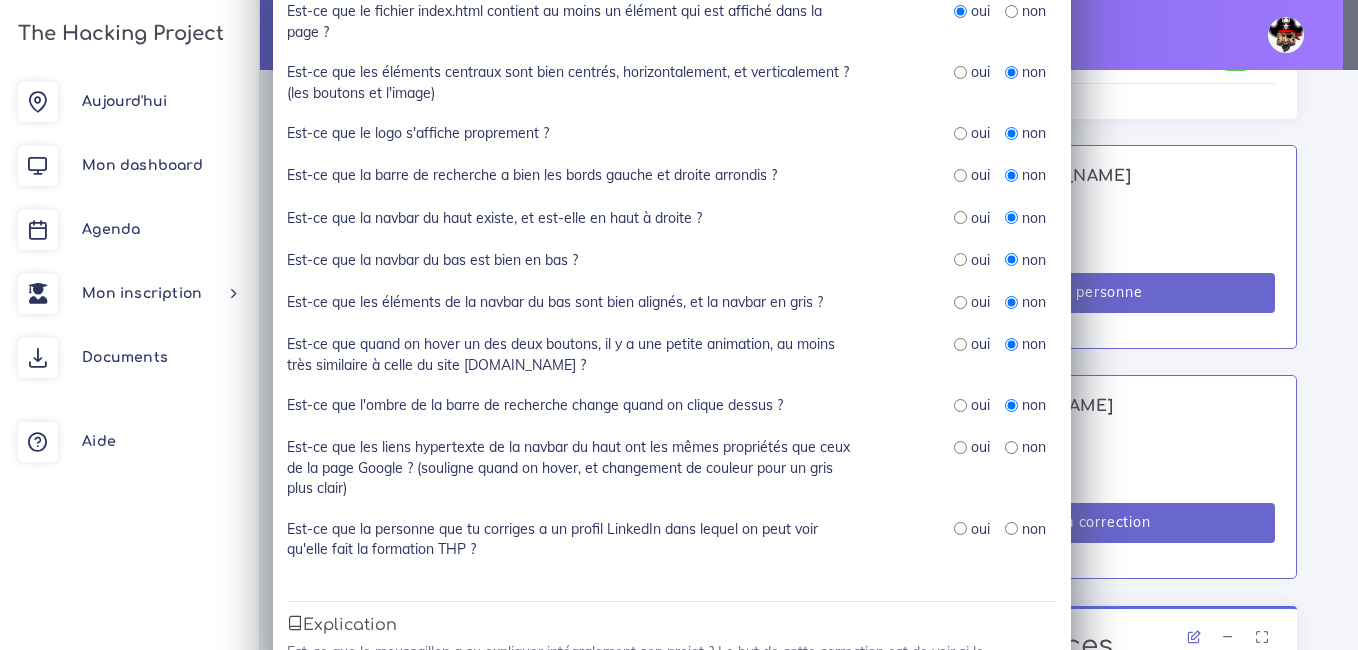 click at bounding box center (1011, 447) 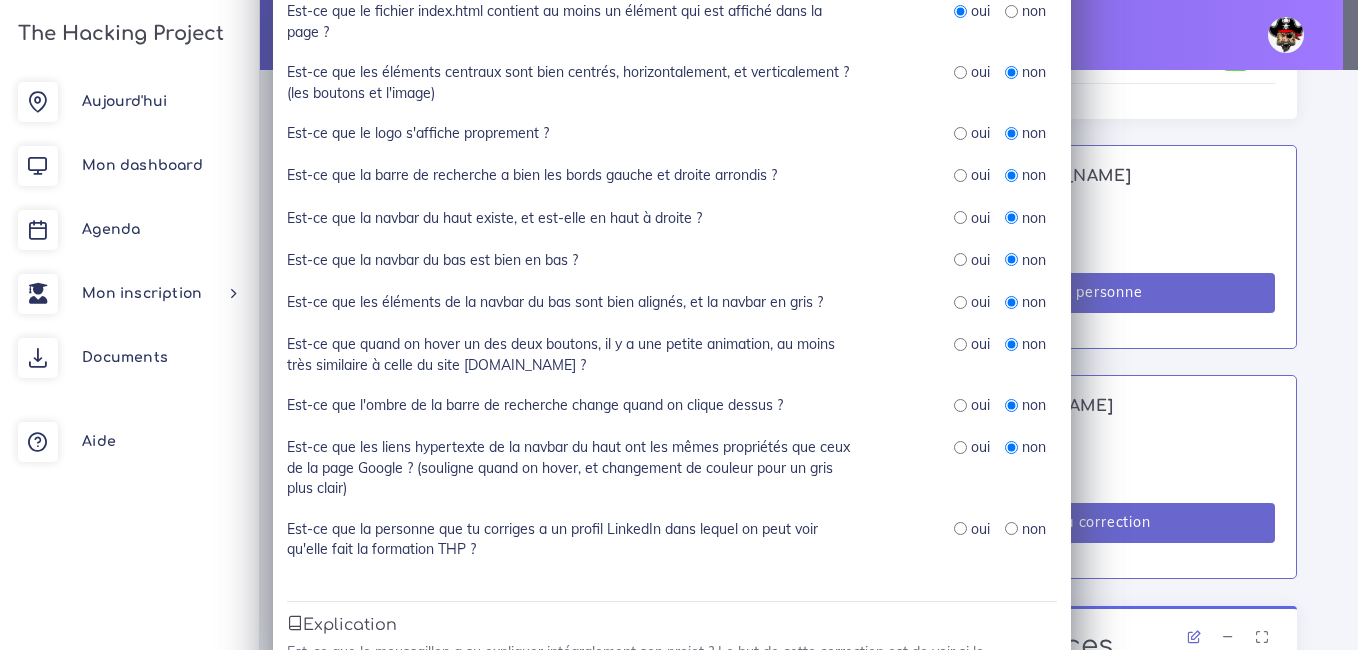 click at bounding box center [960, 528] 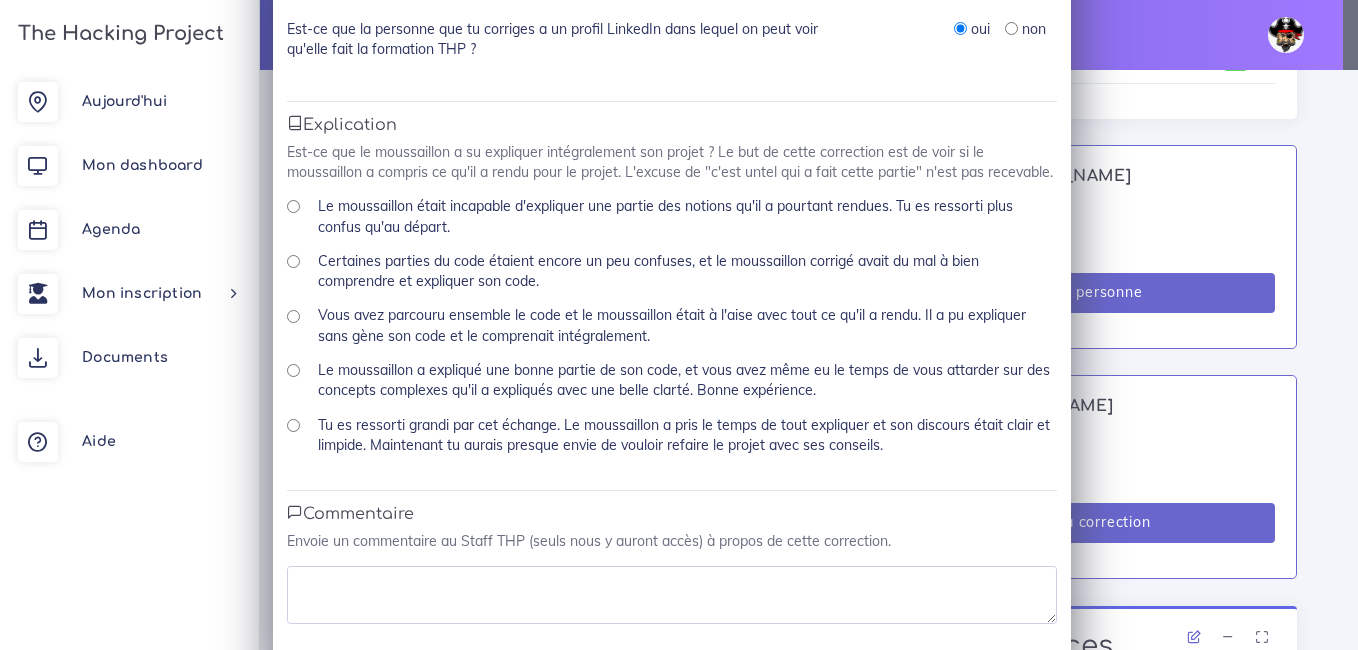 scroll, scrollTop: 1084, scrollLeft: 0, axis: vertical 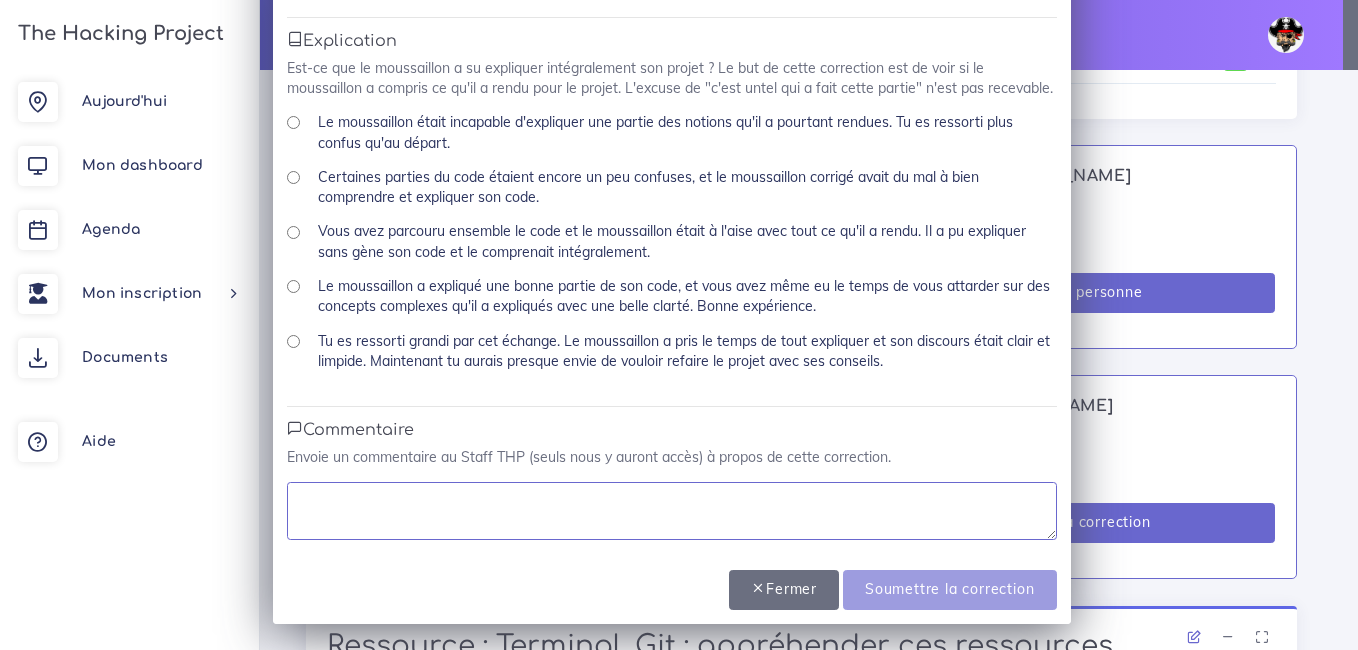 click at bounding box center (672, 511) 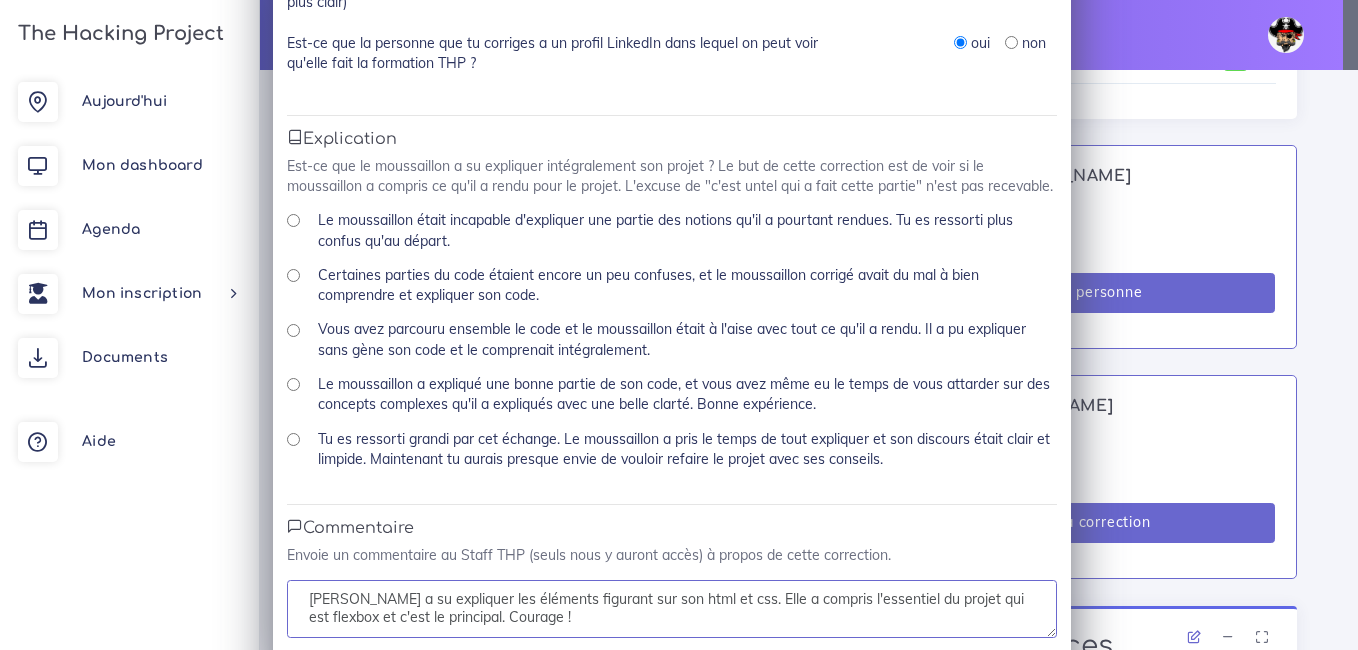 scroll, scrollTop: 1084, scrollLeft: 0, axis: vertical 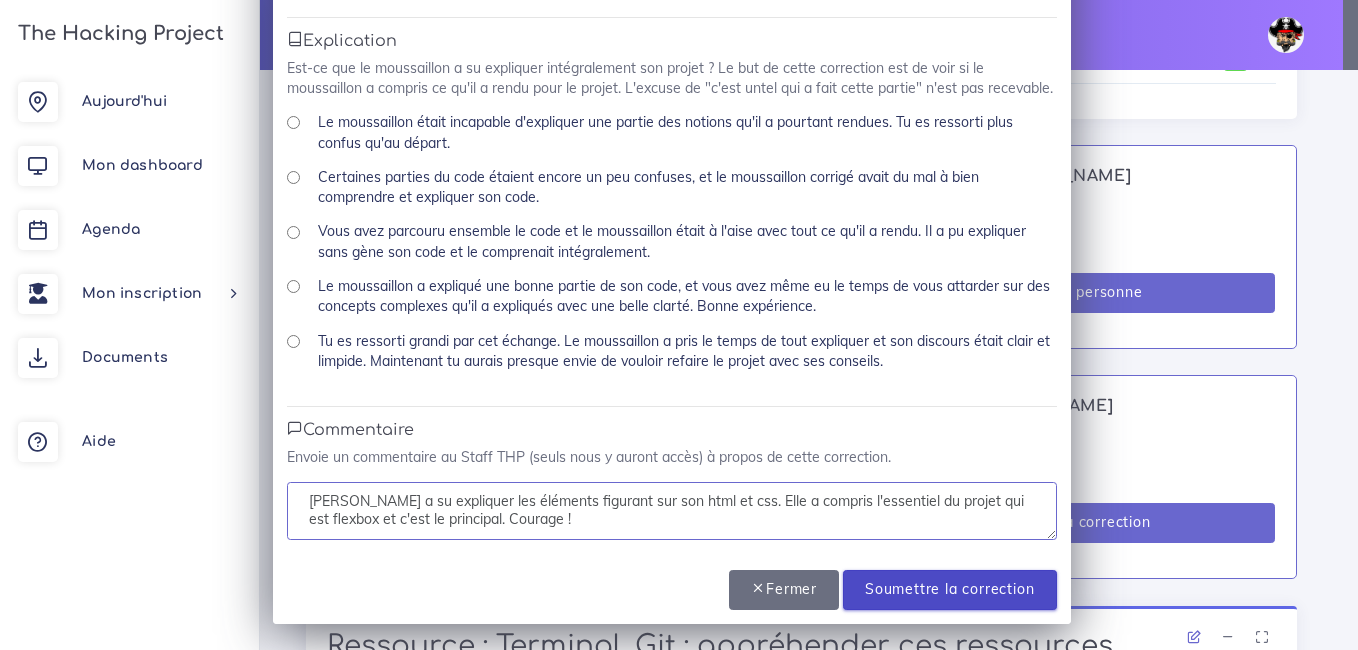 type on "Johanna a su expliquer les éléments figurant sur son html et css. Elle a compris l'essentiel du projet qui est flexbox et c'est le principal. Courage !" 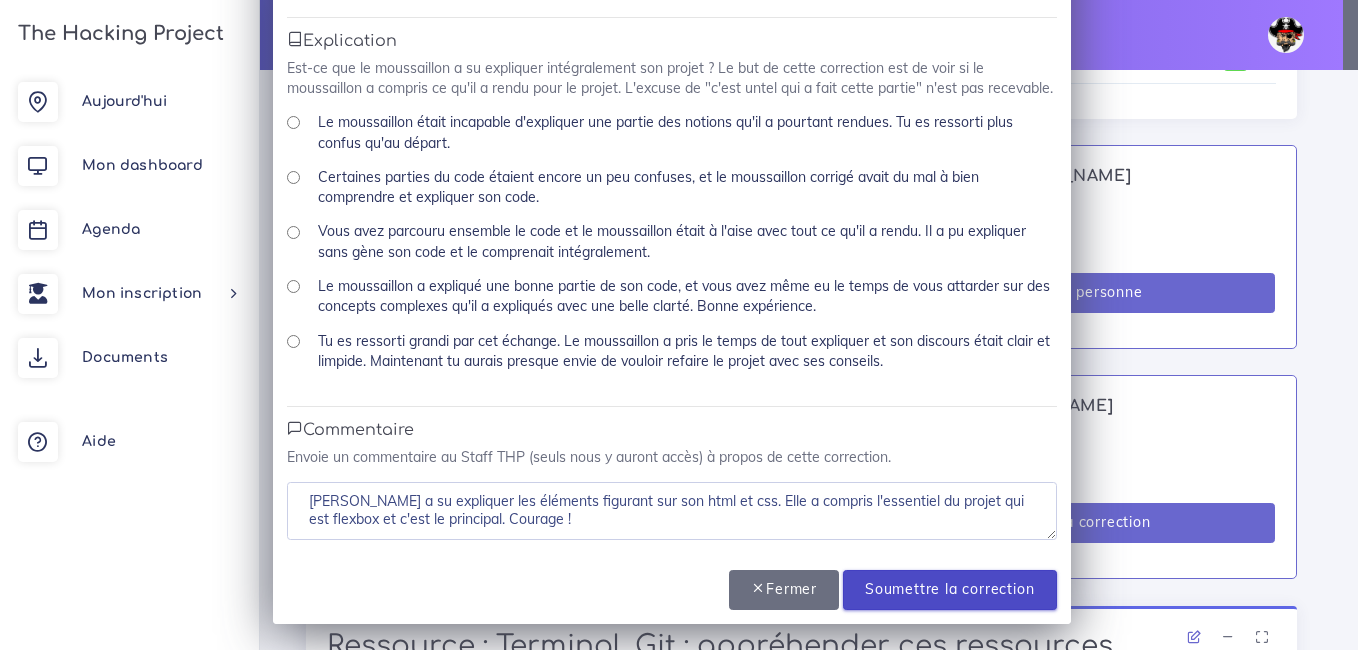 click on "Soumettre la correction" at bounding box center (949, 590) 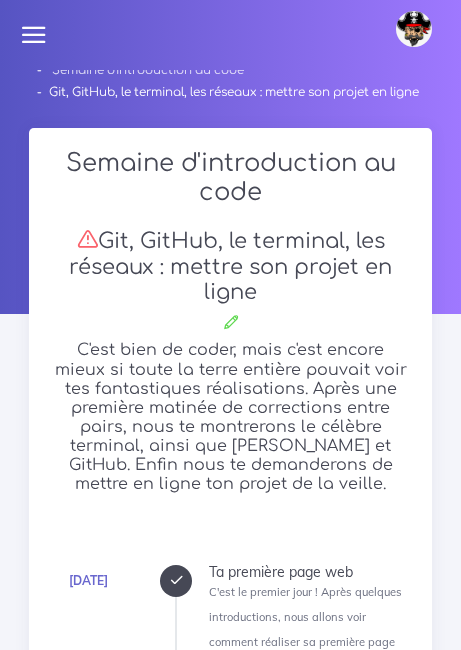 scroll, scrollTop: 0, scrollLeft: 0, axis: both 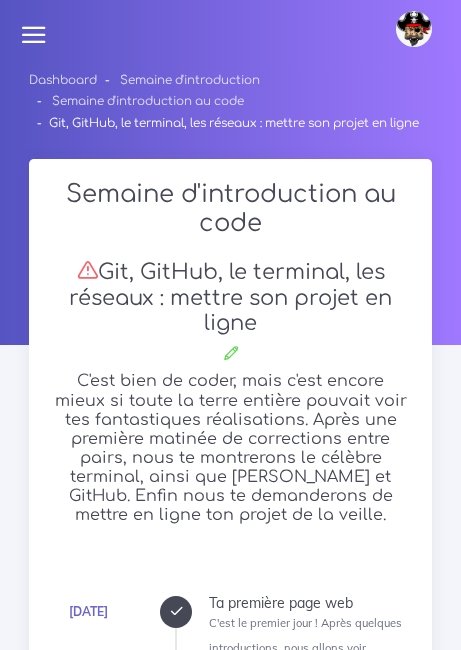 click at bounding box center (34, 35) 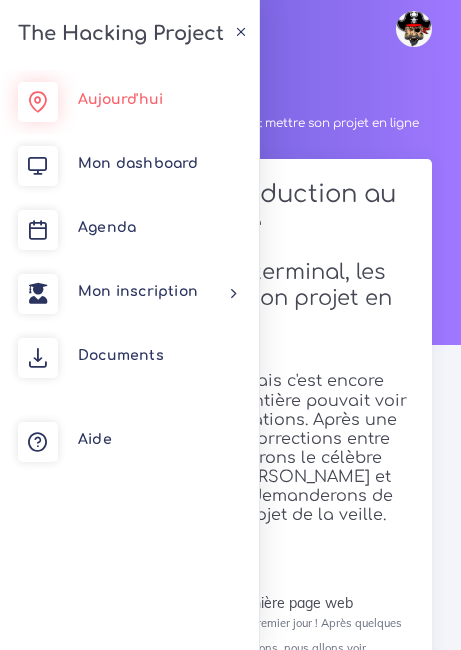 click on "Aujourd'hui" at bounding box center (120, 99) 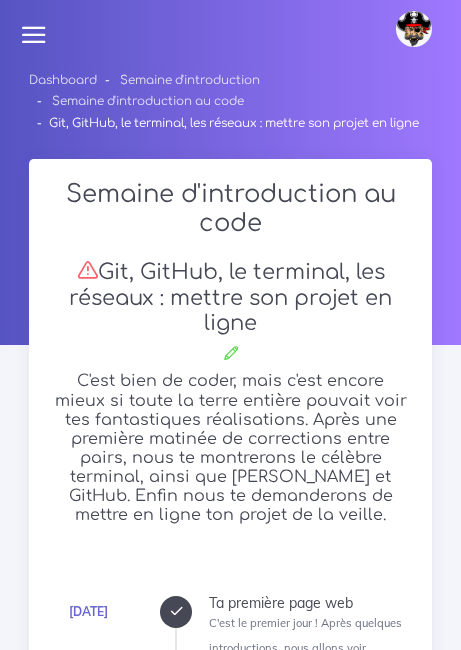 click on "Corriger cette personne" at bounding box center [230, 3048] 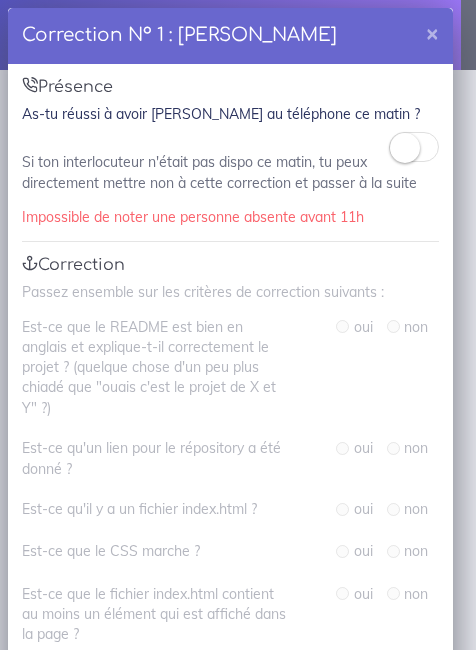 scroll, scrollTop: 2619, scrollLeft: 0, axis: vertical 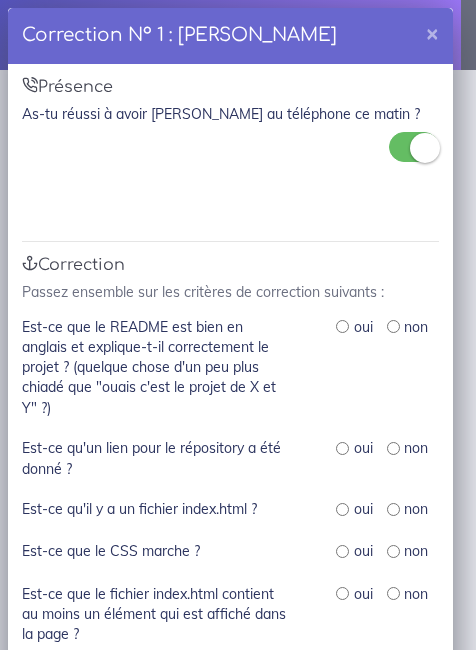click at bounding box center (393, 326) 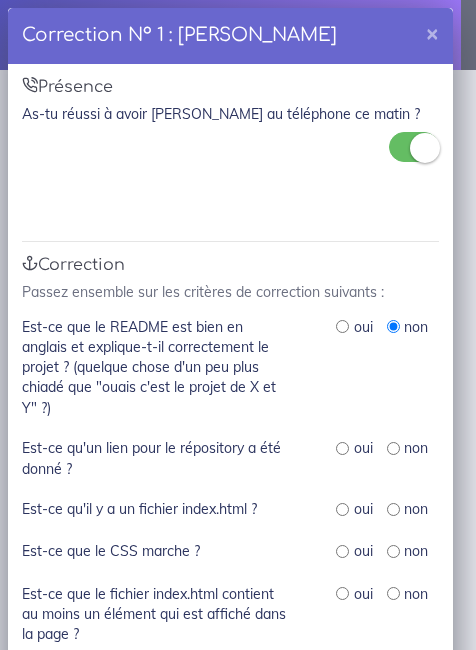 click at bounding box center [342, 448] 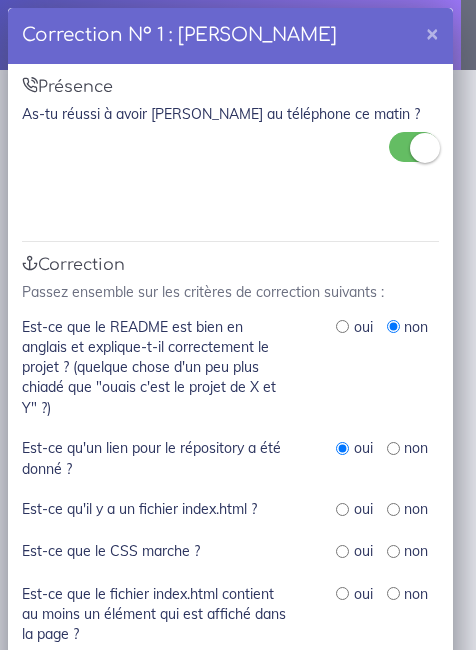 click at bounding box center (342, 509) 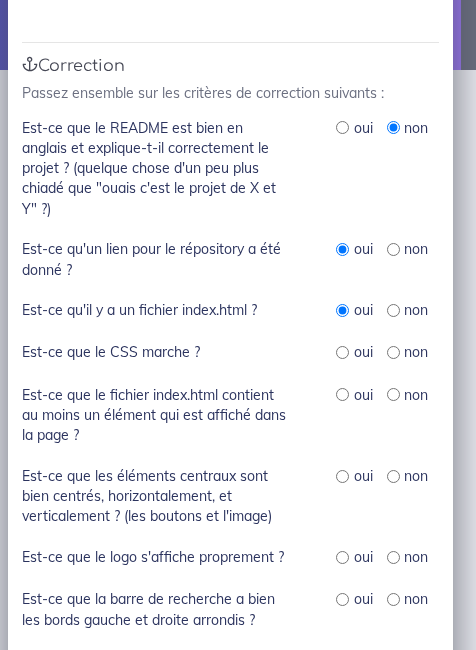 scroll, scrollTop: 200, scrollLeft: 0, axis: vertical 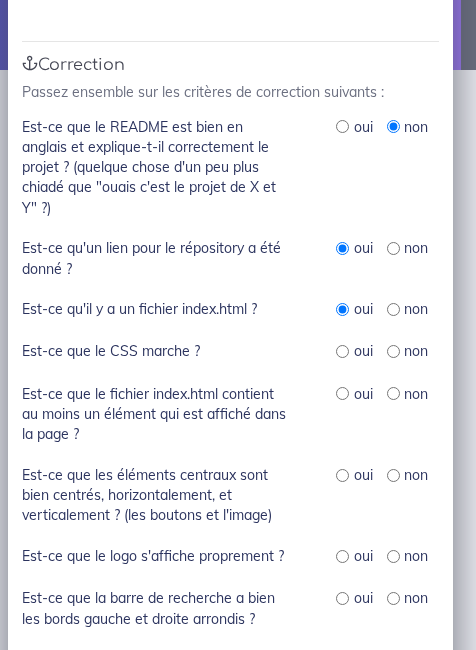 click at bounding box center (342, 351) 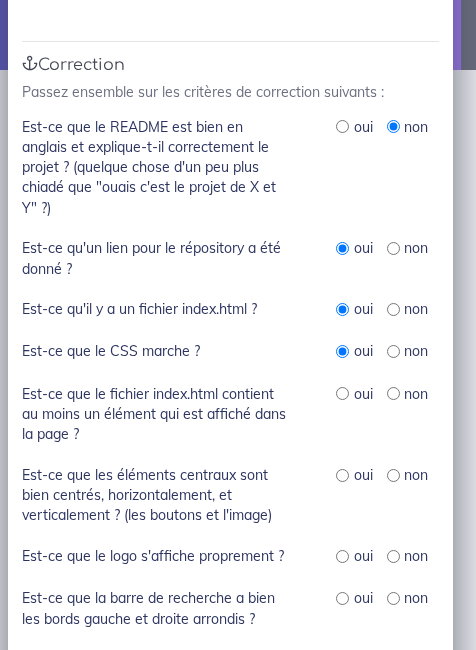 click at bounding box center [342, 393] 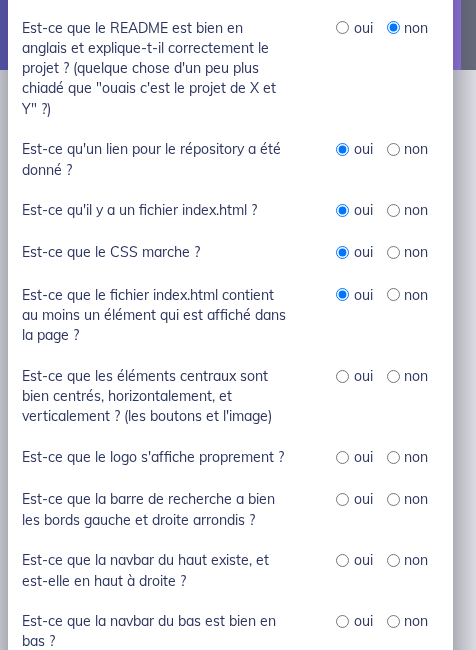 scroll, scrollTop: 300, scrollLeft: 0, axis: vertical 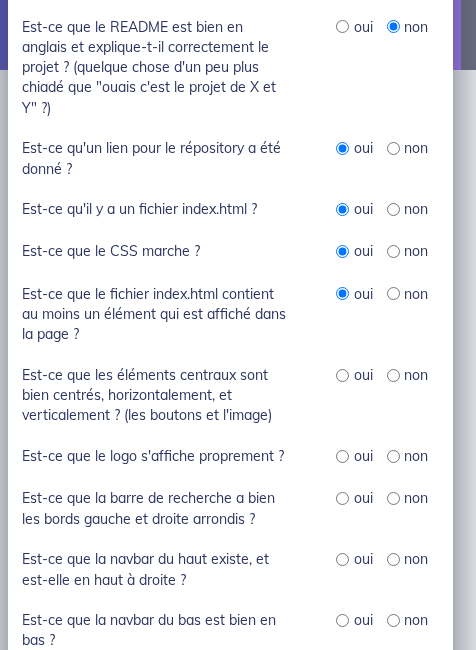 click at bounding box center [393, 375] 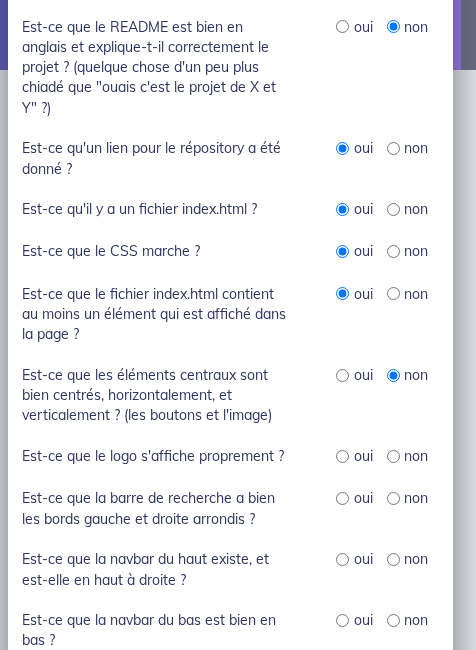 click at bounding box center (393, 456) 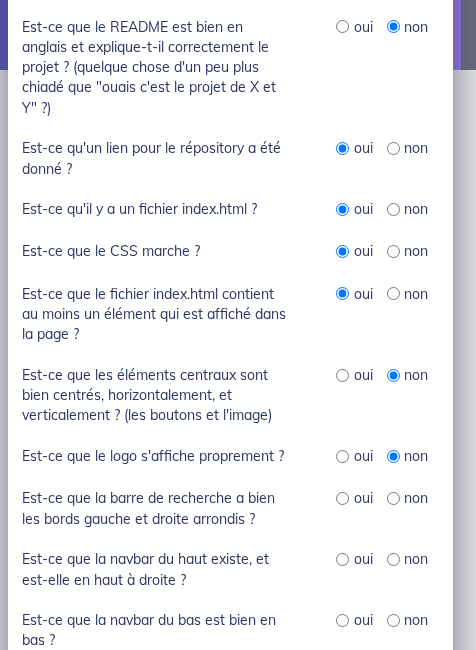 click on "non" at bounding box center (407, 498) 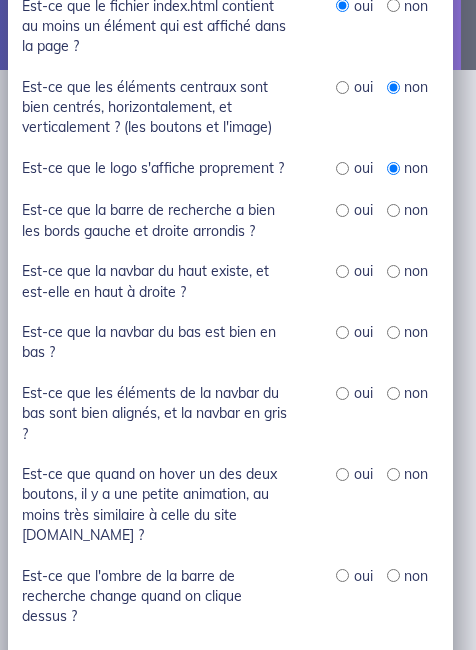 scroll, scrollTop: 600, scrollLeft: 0, axis: vertical 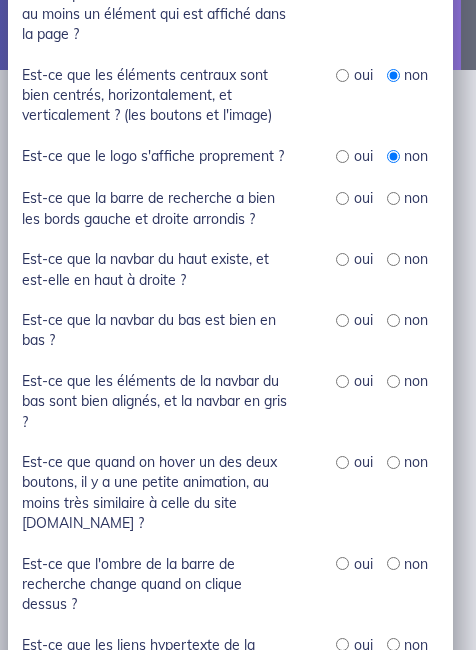 click at bounding box center (393, 198) 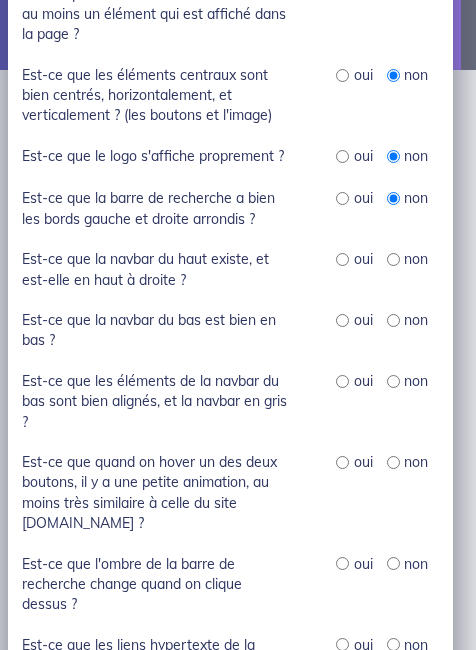 click at bounding box center (393, 259) 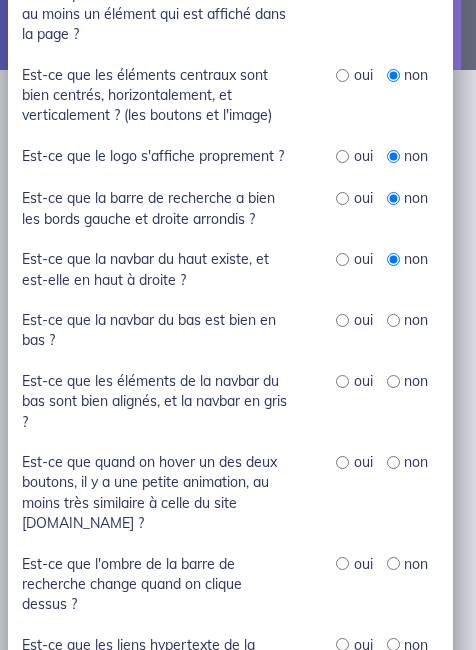 click at bounding box center [393, 320] 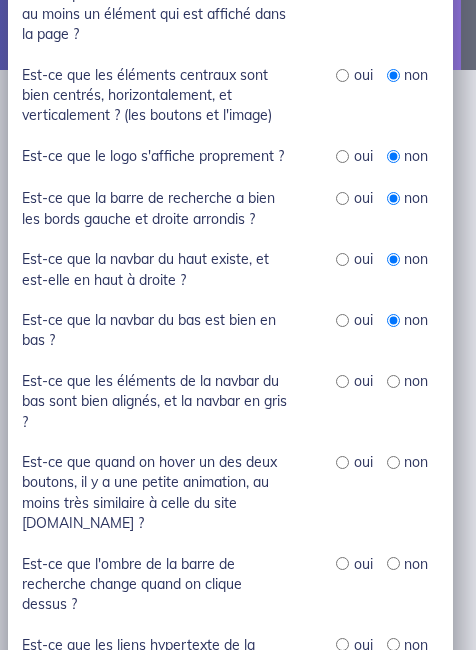 click at bounding box center (393, 381) 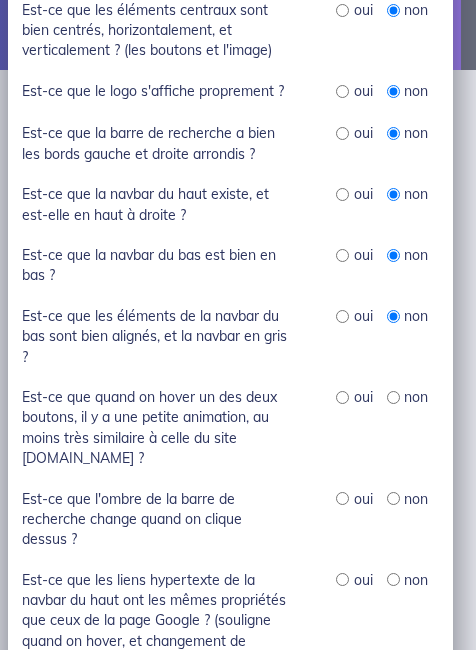 scroll, scrollTop: 700, scrollLeft: 0, axis: vertical 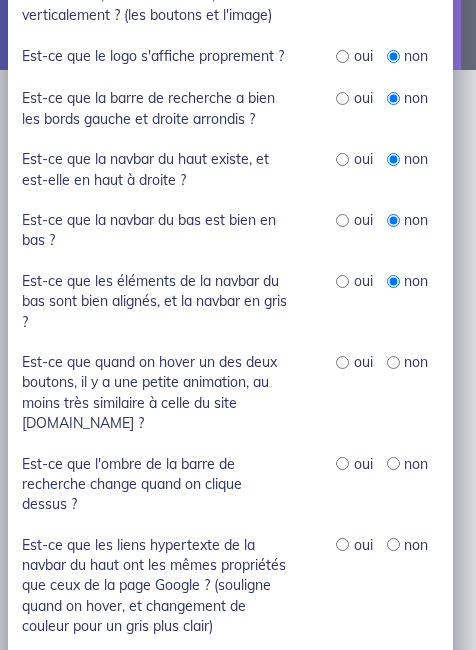 click at bounding box center (393, 362) 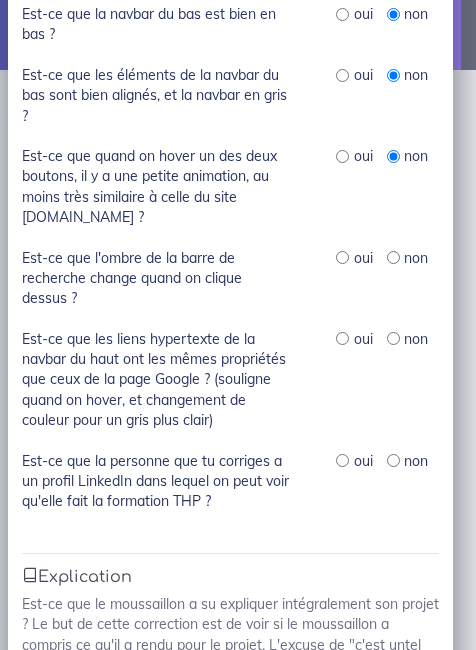 scroll, scrollTop: 1000, scrollLeft: 0, axis: vertical 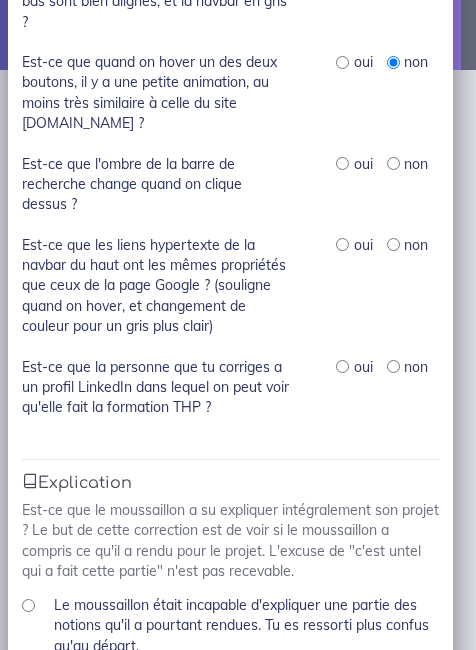 click at bounding box center (393, 163) 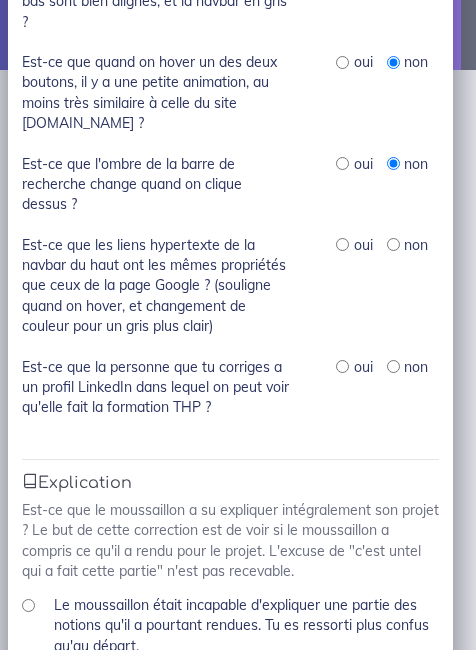 click at bounding box center [393, 244] 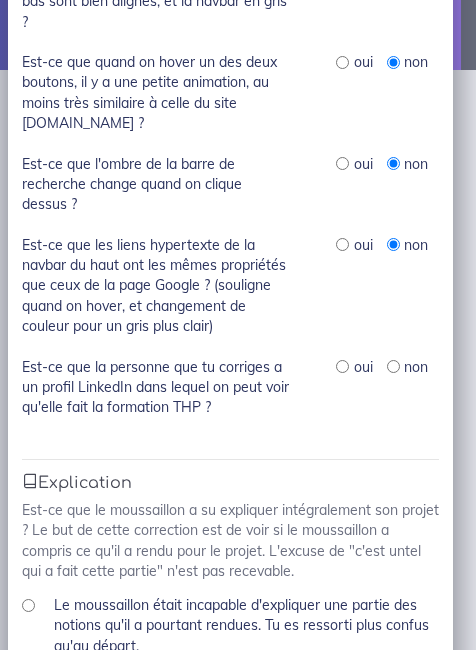 click at bounding box center (342, 366) 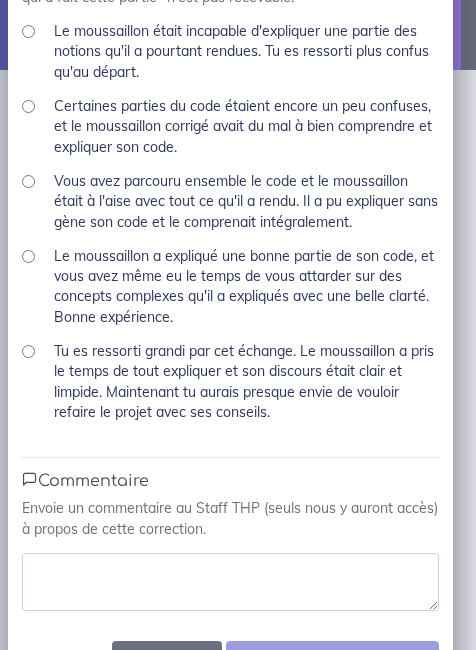 scroll, scrollTop: 1666, scrollLeft: 0, axis: vertical 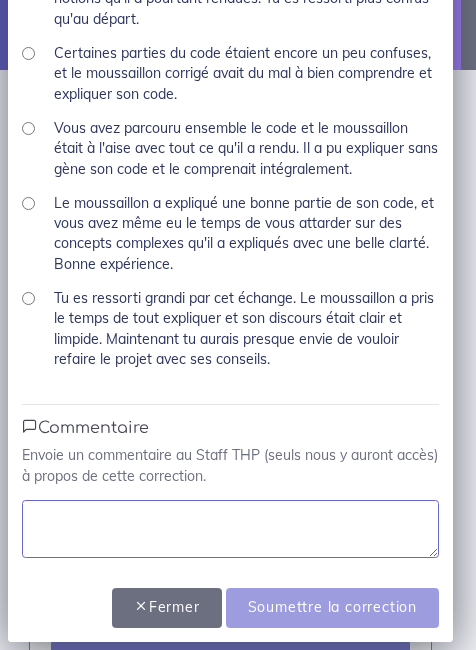 click at bounding box center [230, 529] 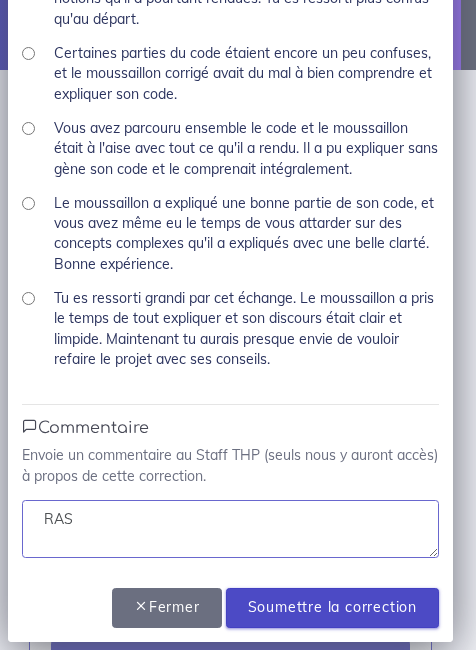 type on "RAS" 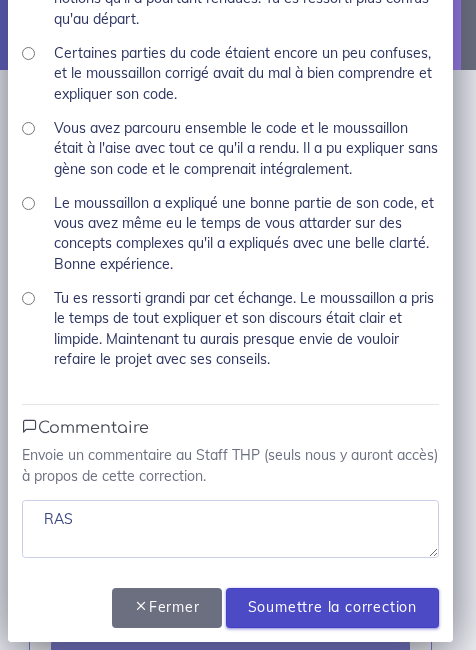 click on "Soumettre la correction" at bounding box center (332, 608) 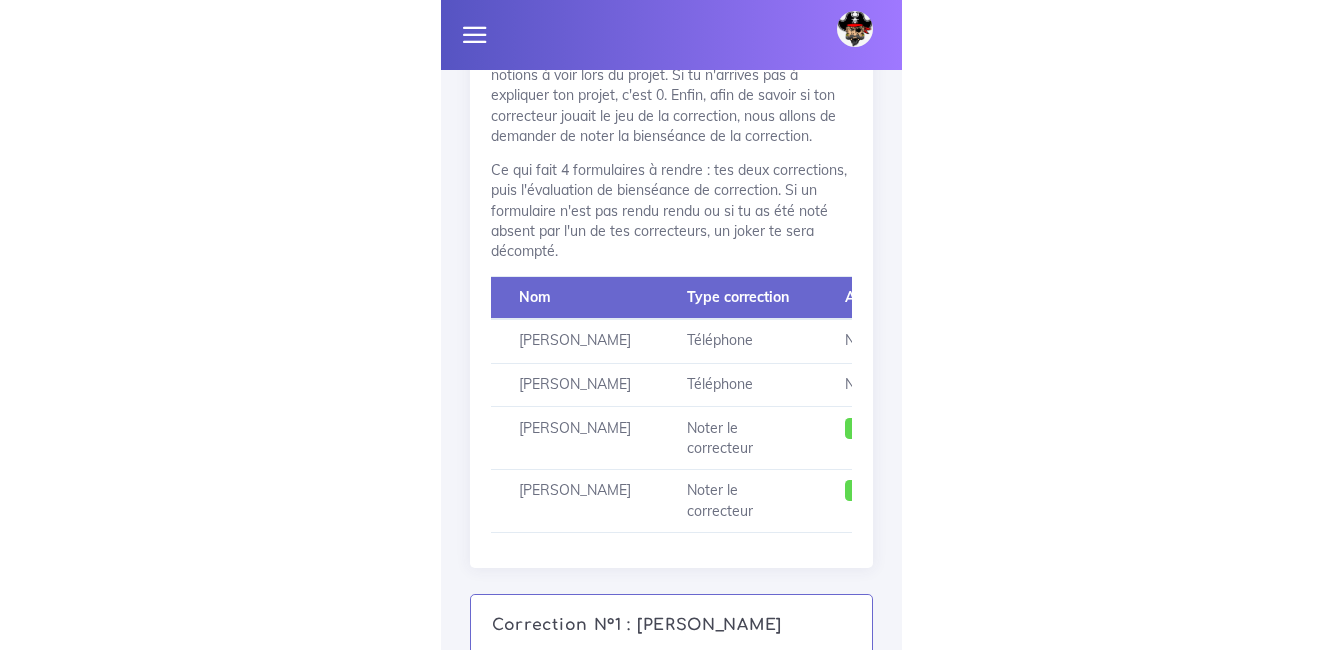 scroll, scrollTop: 2407, scrollLeft: 0, axis: vertical 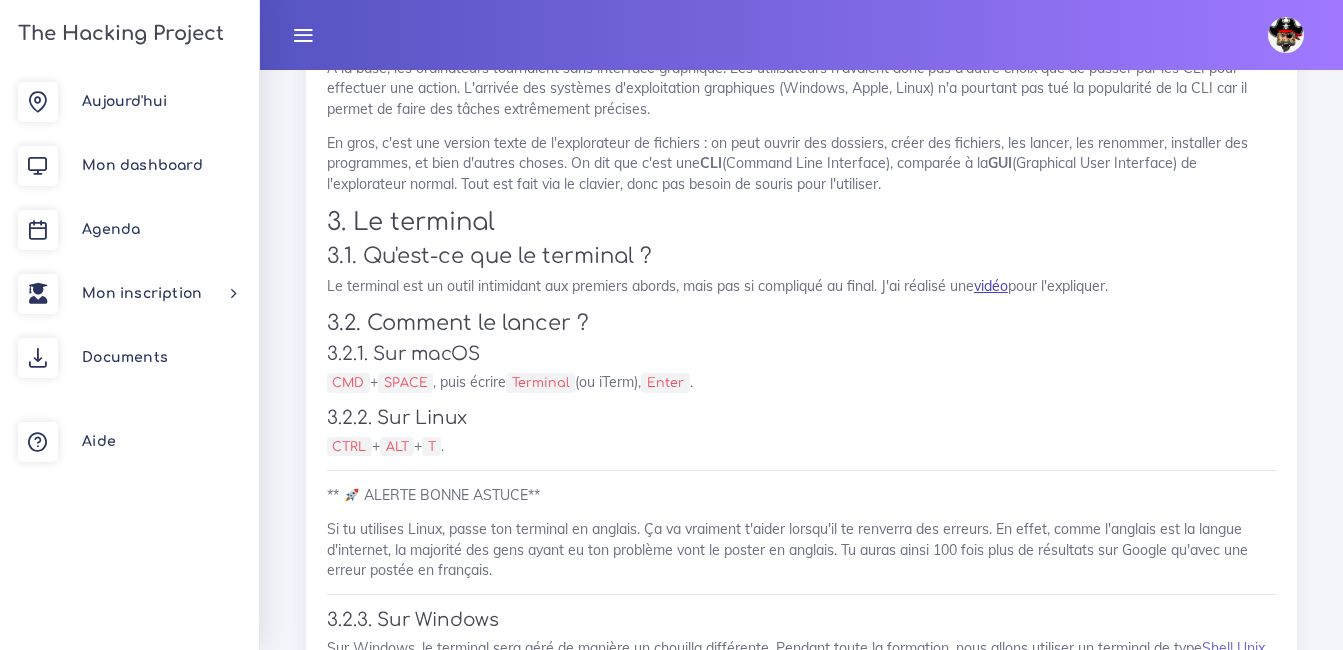 click on "vidéo" at bounding box center [991, 286] 